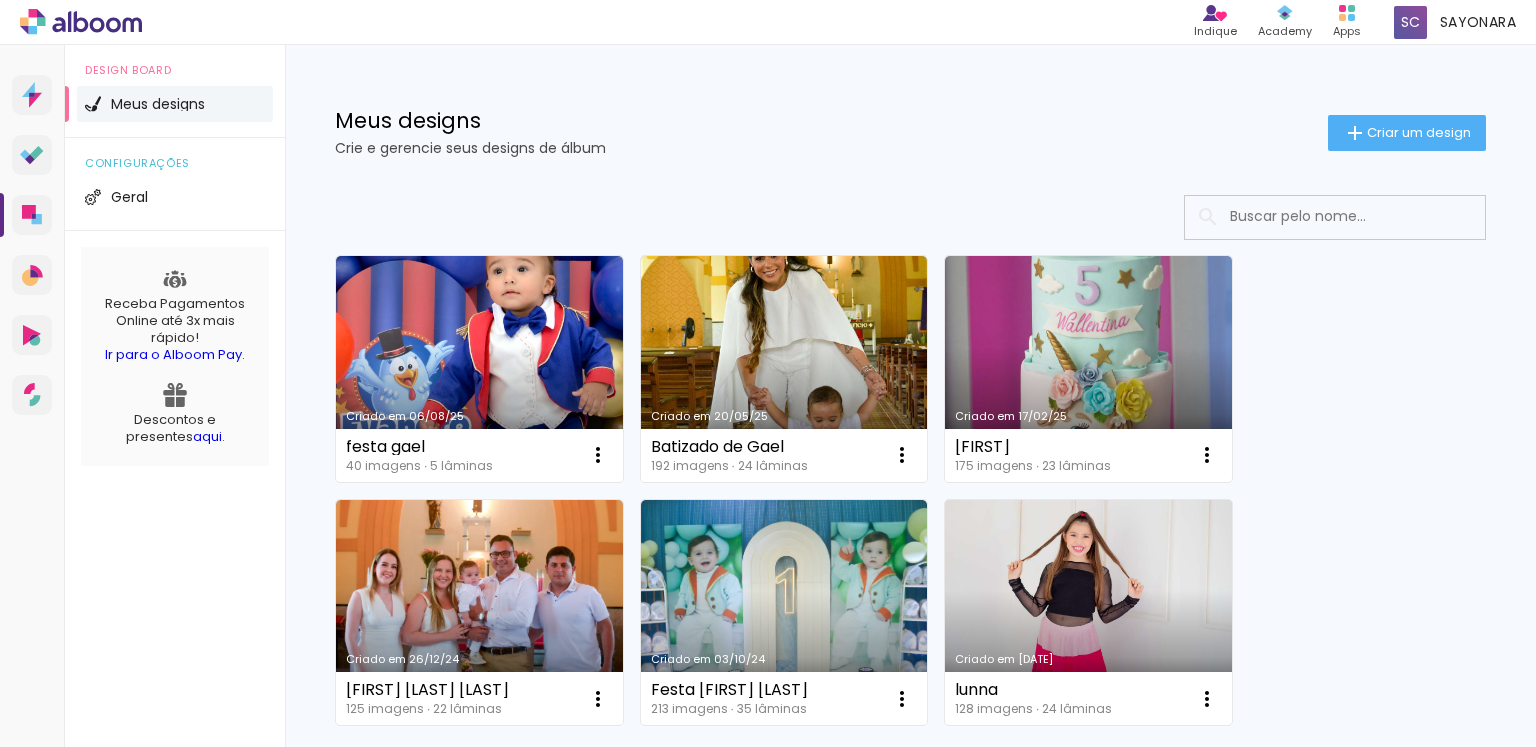 scroll, scrollTop: 0, scrollLeft: 0, axis: both 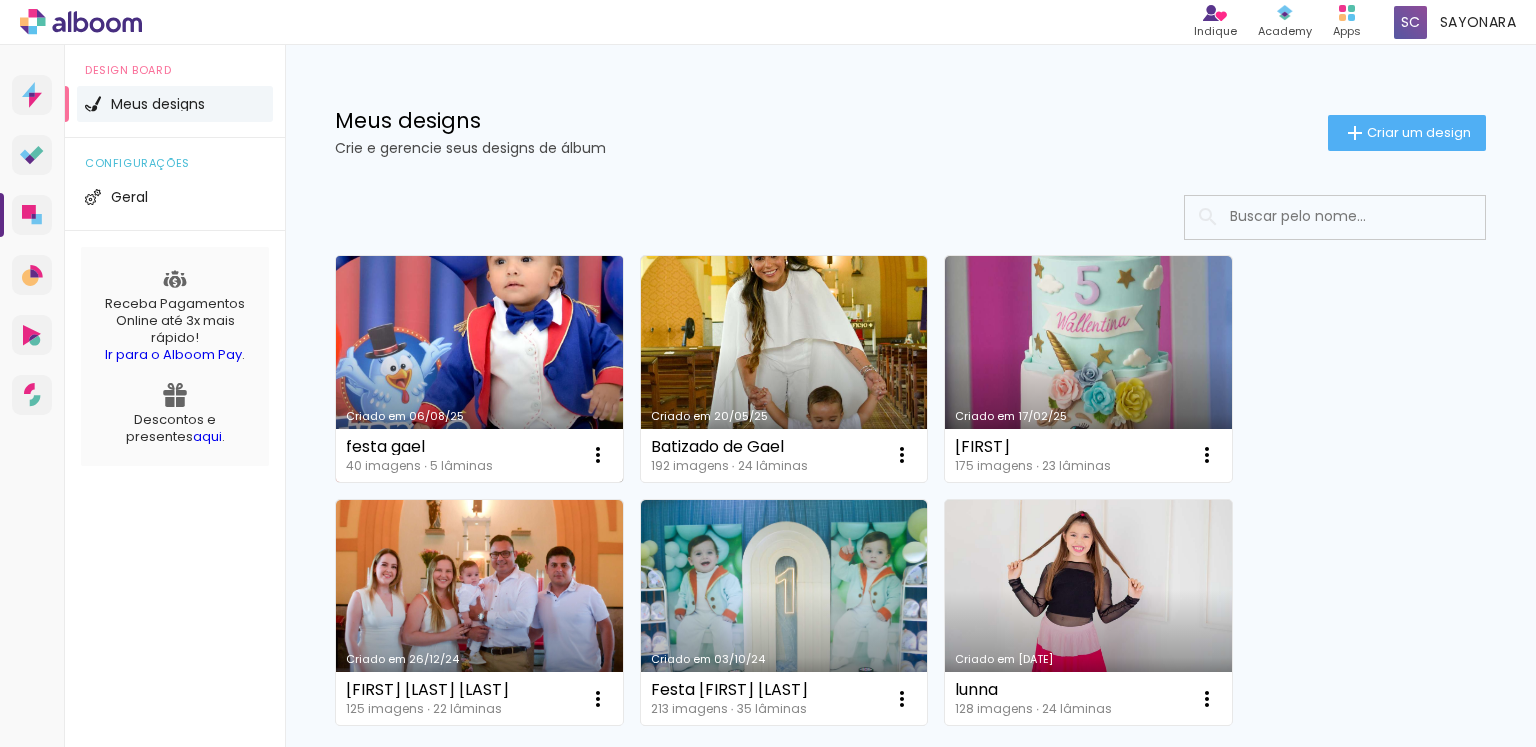 click on "Criado em 06/08/25" at bounding box center (479, 369) 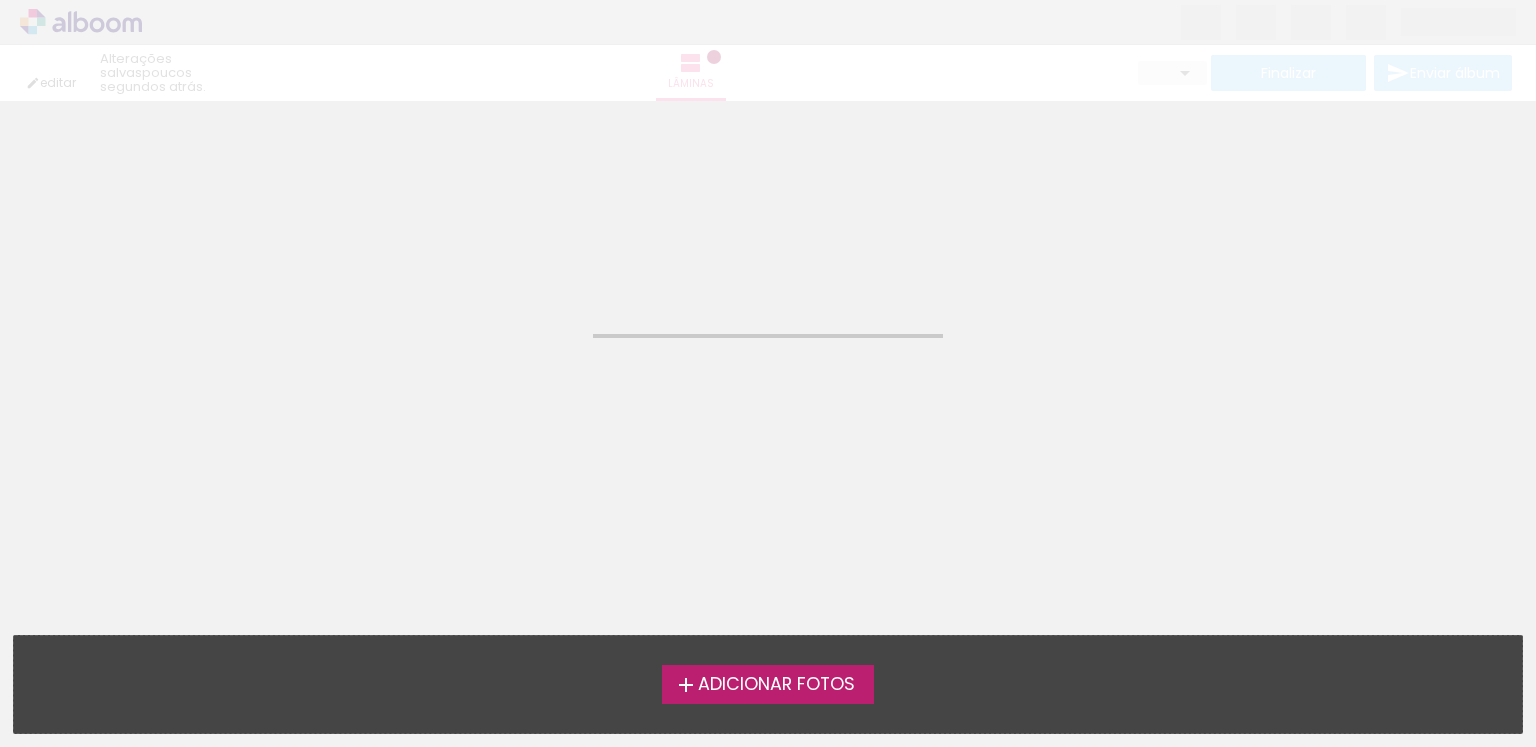 scroll, scrollTop: 0, scrollLeft: 0, axis: both 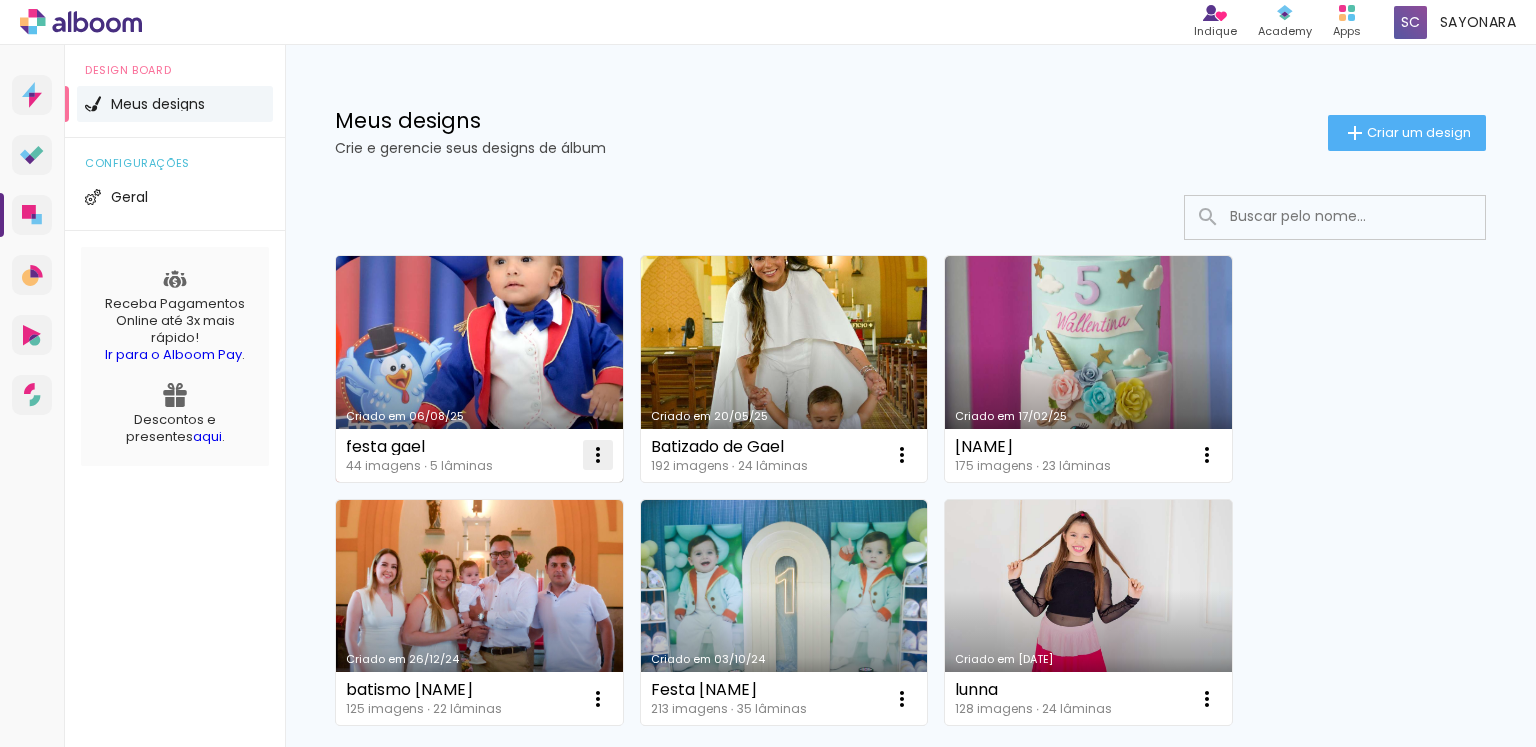 click at bounding box center (598, 455) 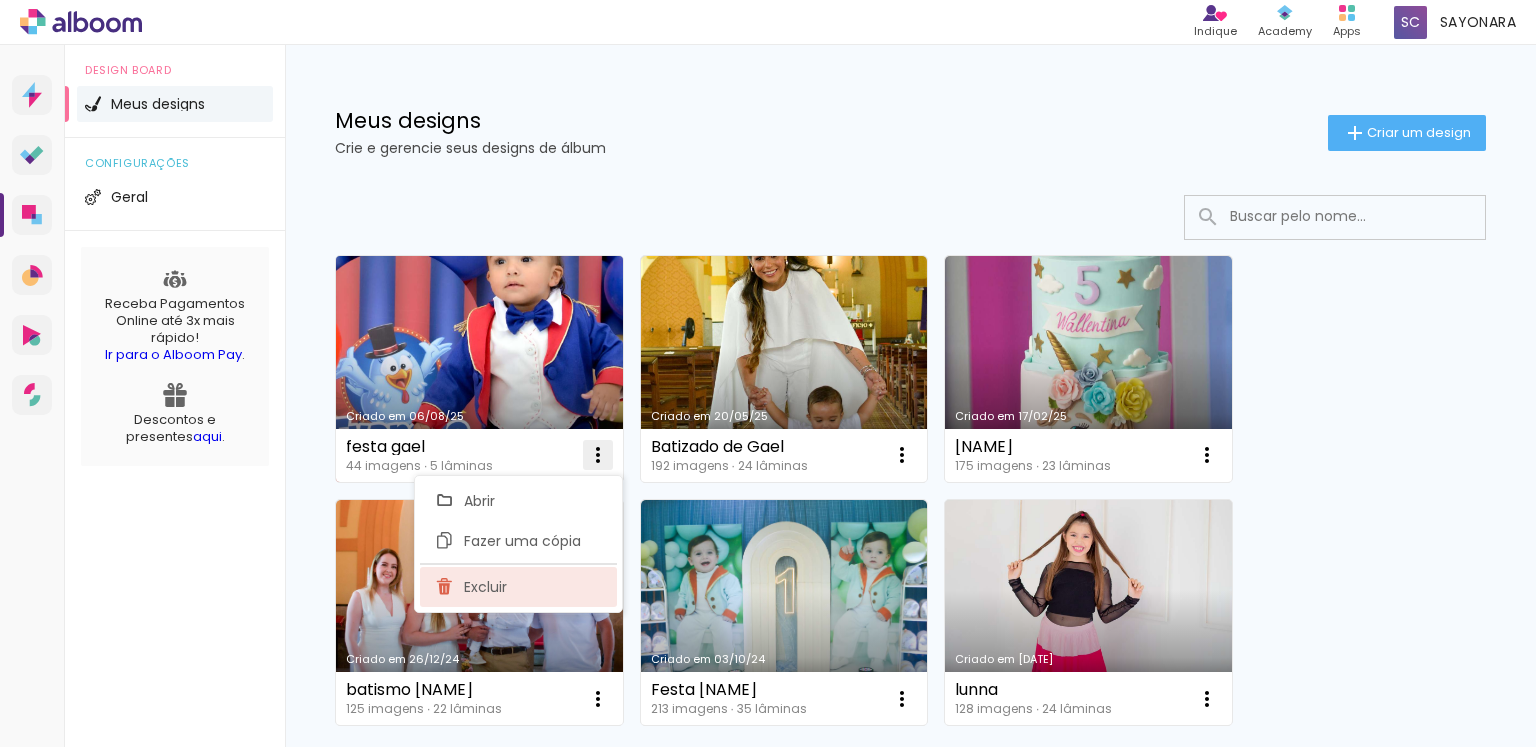 click on "Excluir" 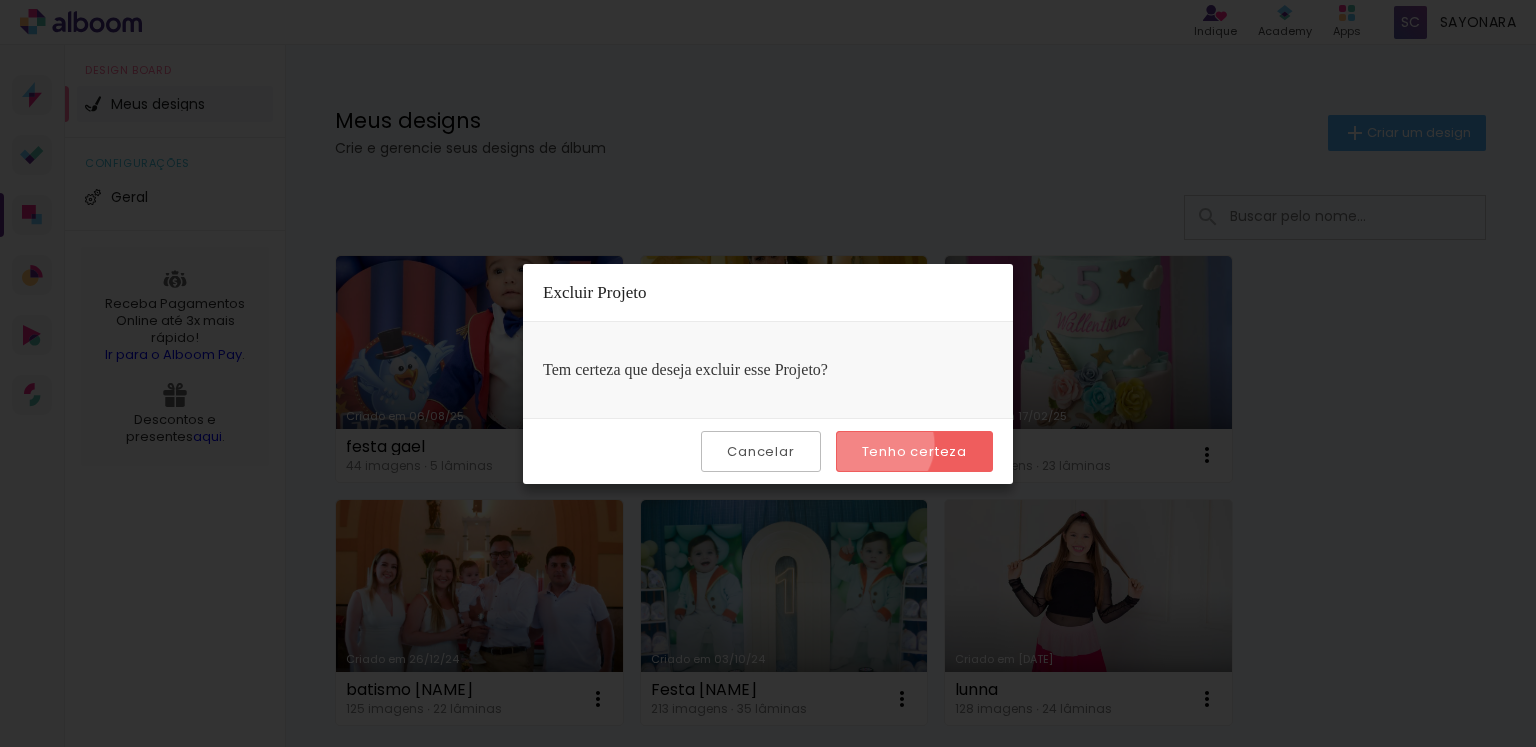 click on "Tenho certeza" at bounding box center [0, 0] 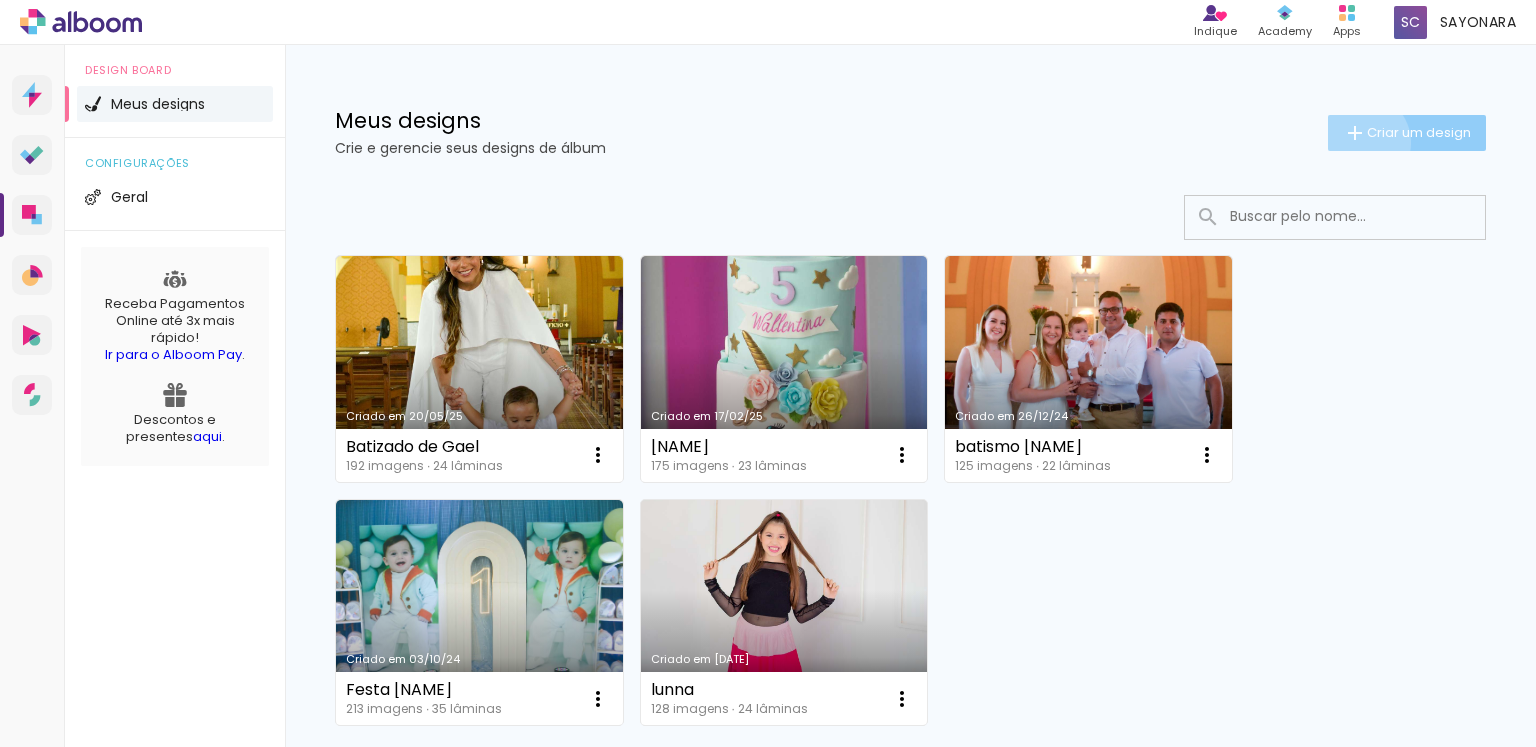 click 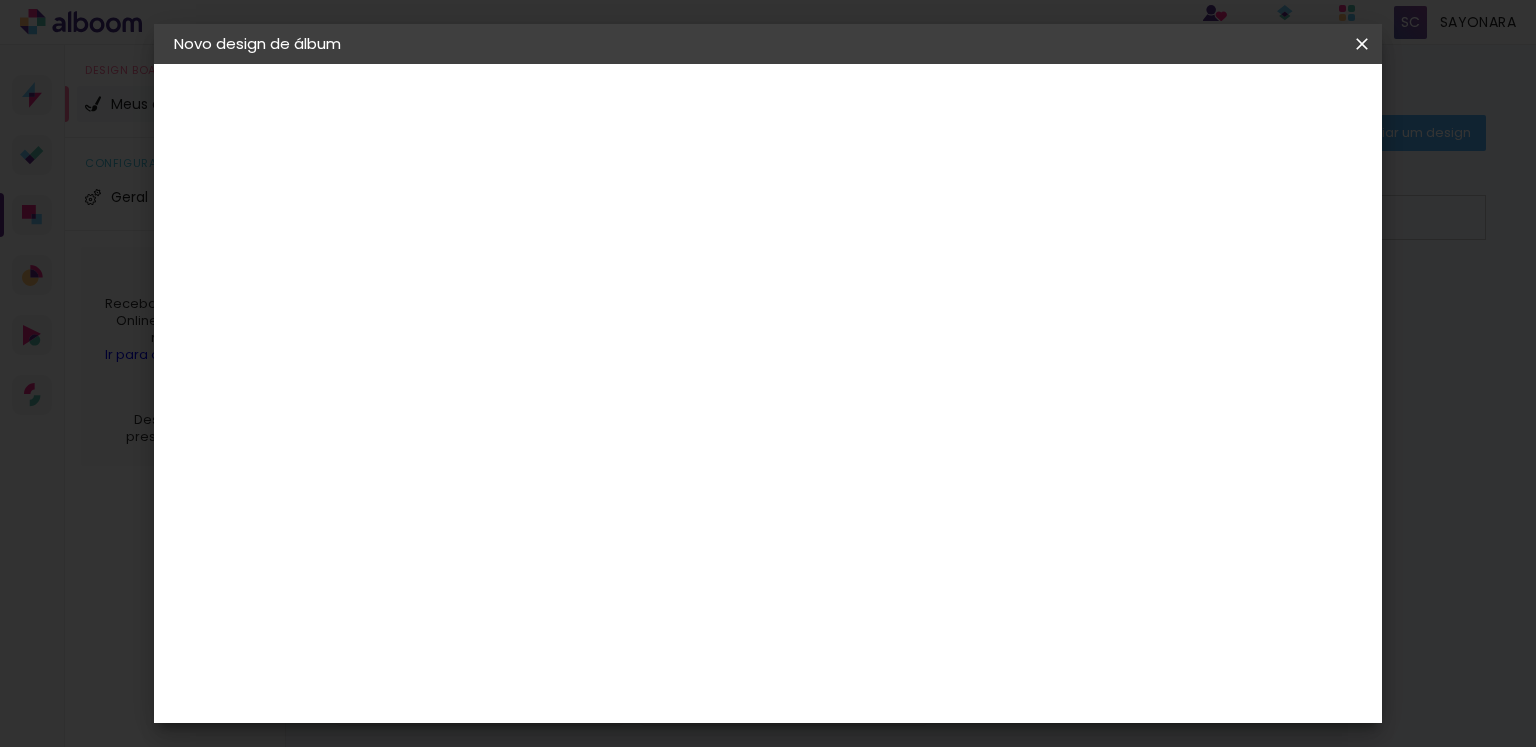 click at bounding box center [501, 268] 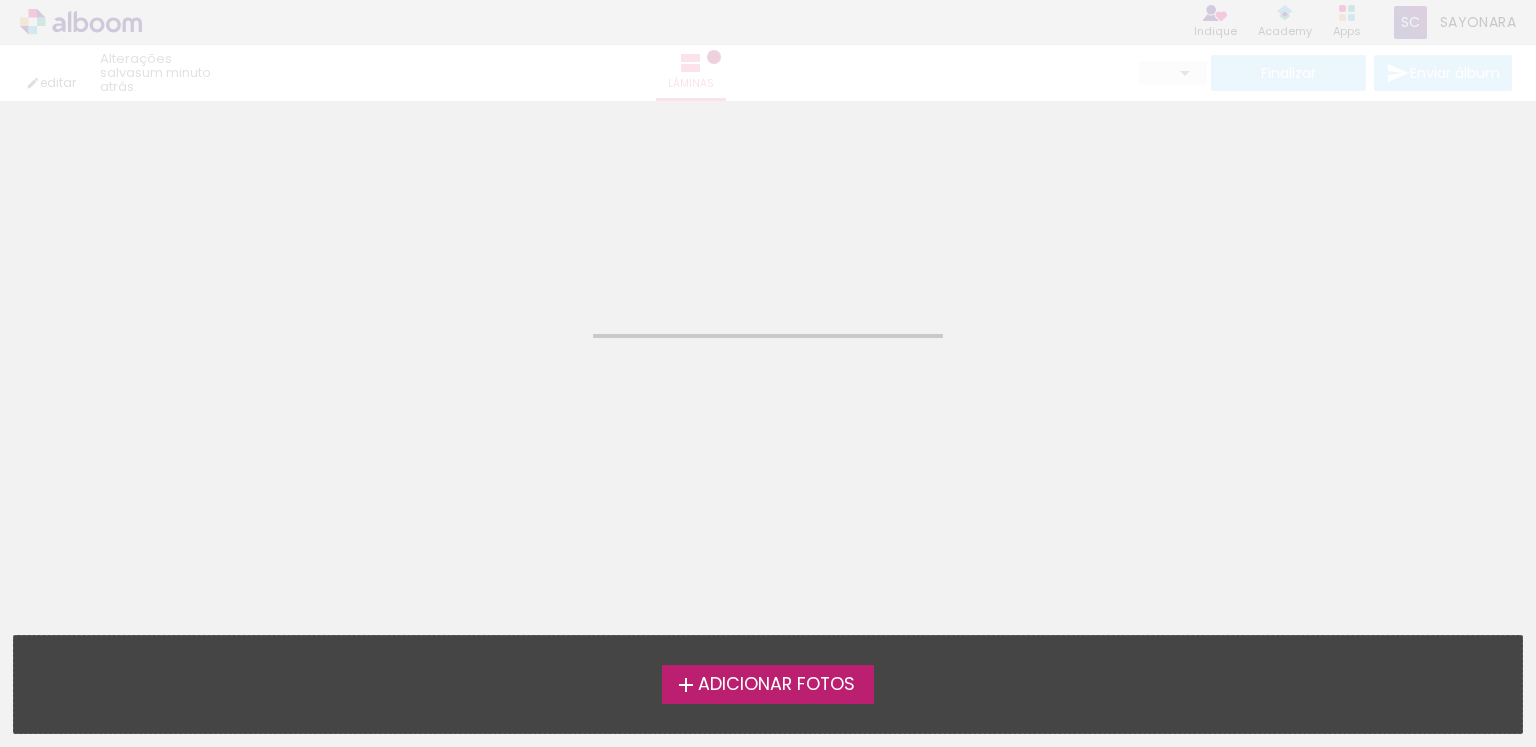 click on "Adicionar Fotos" at bounding box center [776, 685] 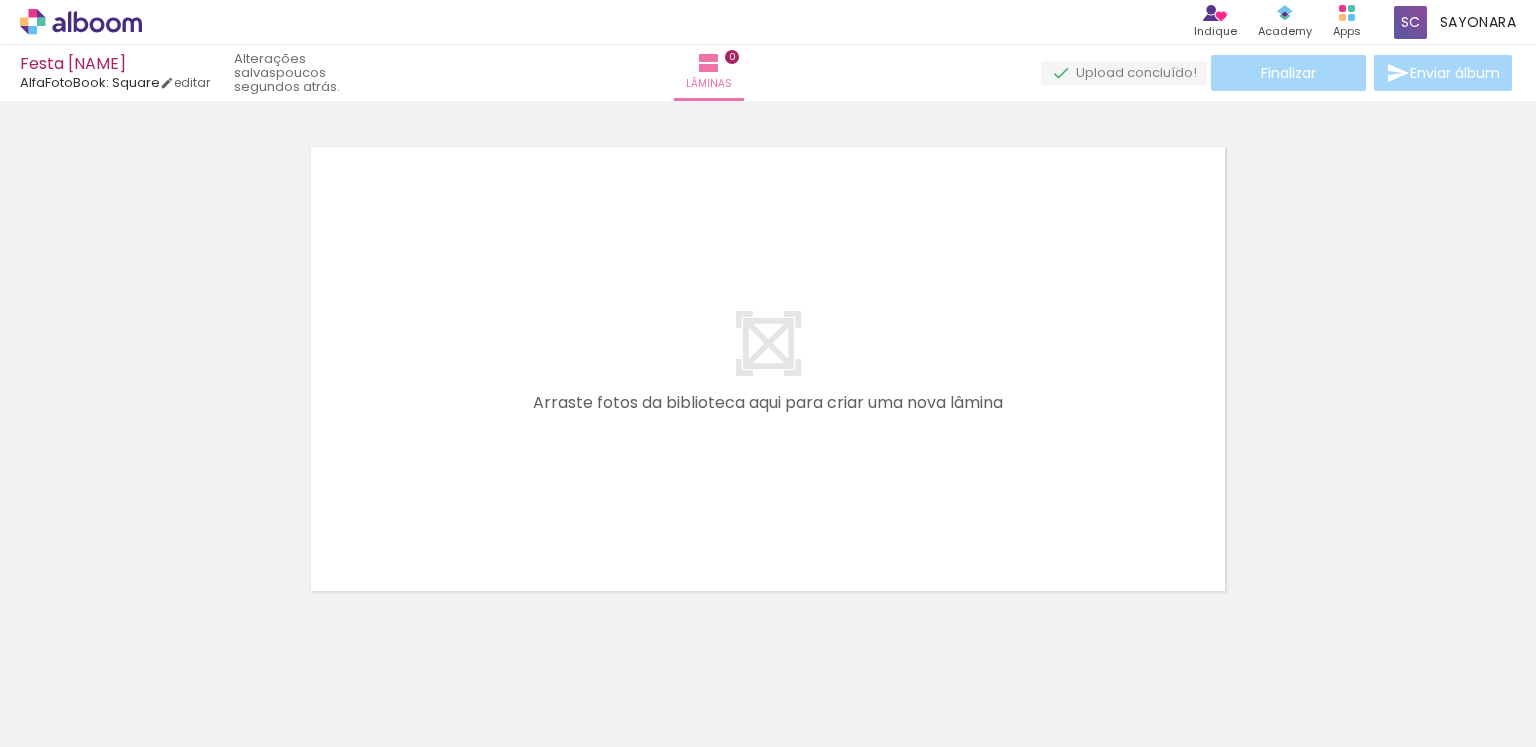 scroll, scrollTop: 25, scrollLeft: 0, axis: vertical 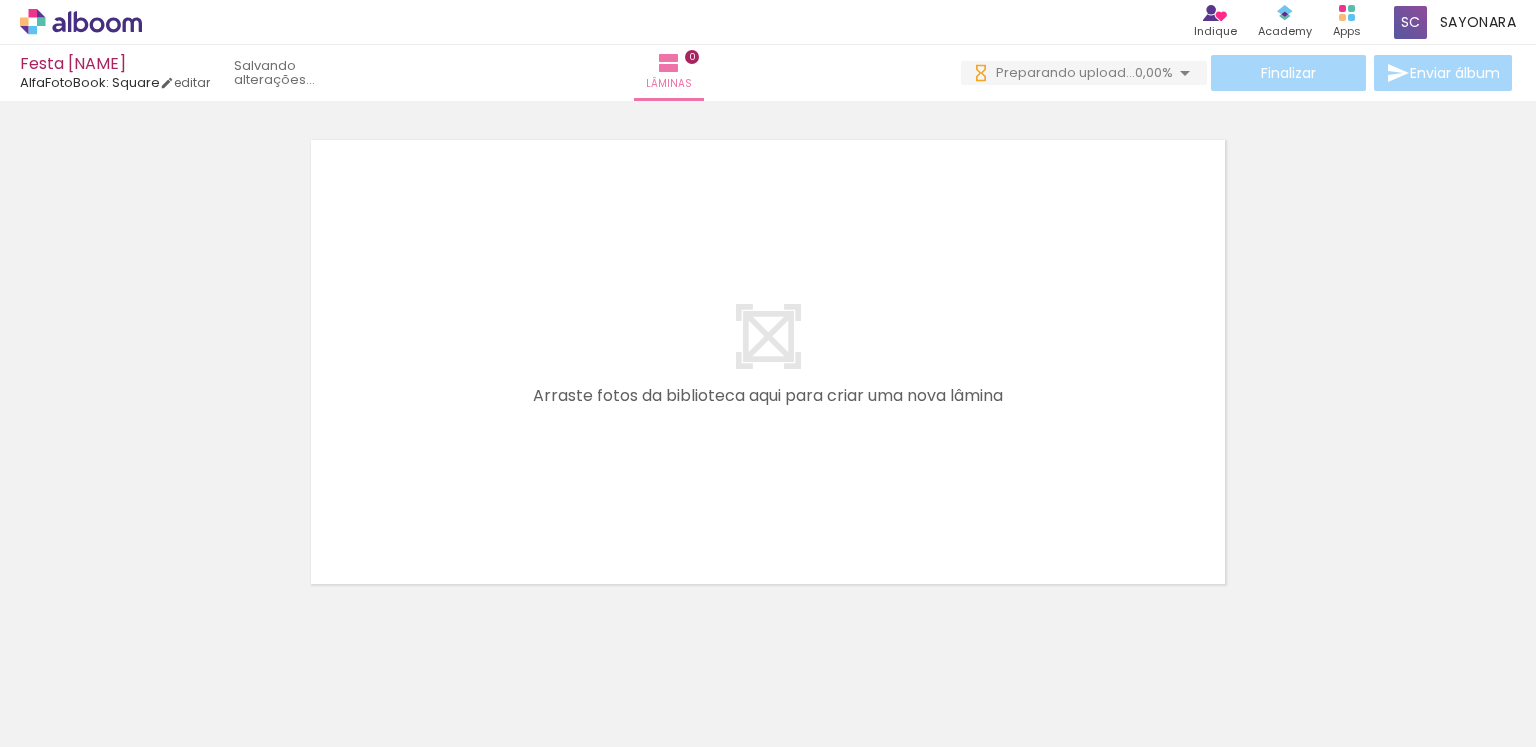 click on "Adicionar
Fotos" at bounding box center [71, 720] 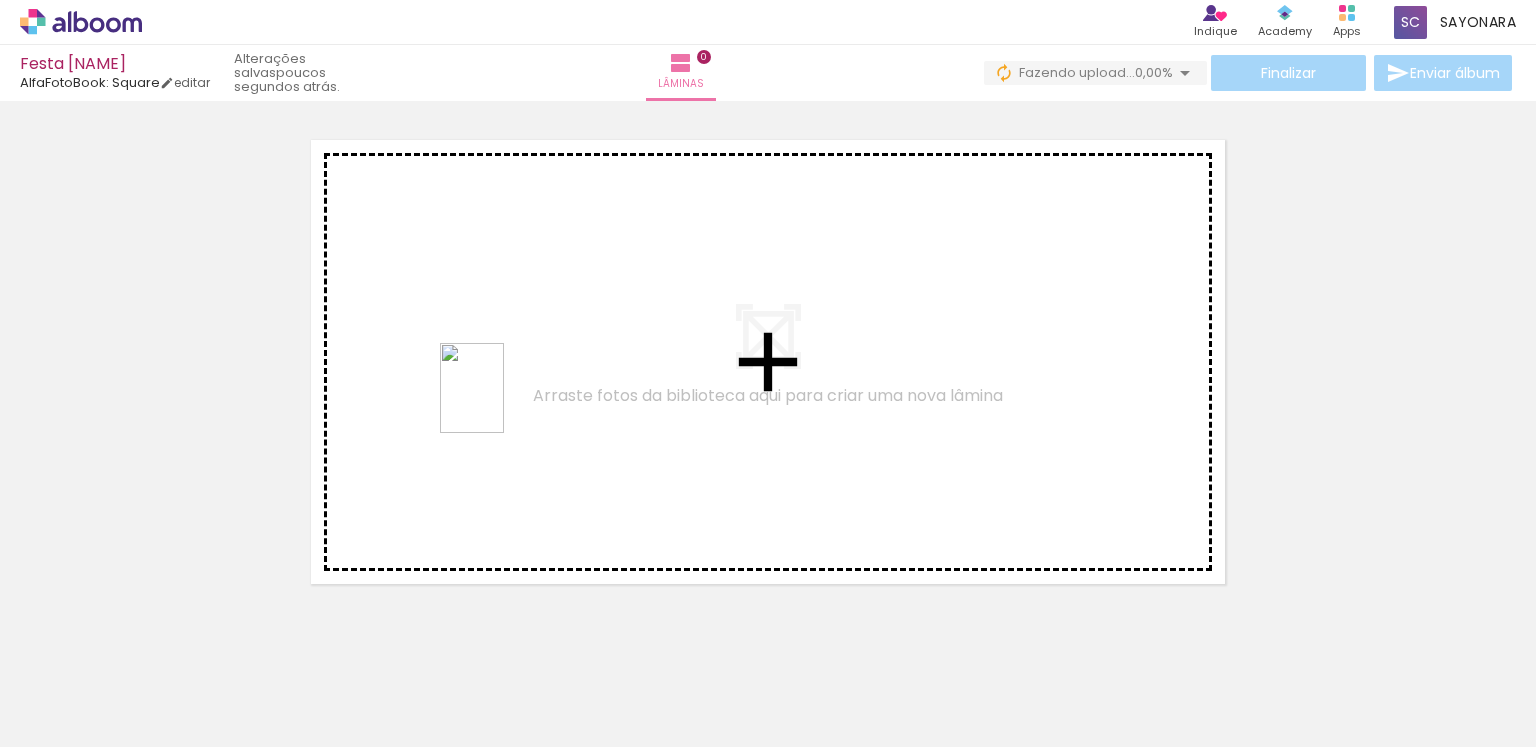 drag, startPoint x: 438, startPoint y: 683, endPoint x: 513, endPoint y: 353, distance: 338.41544 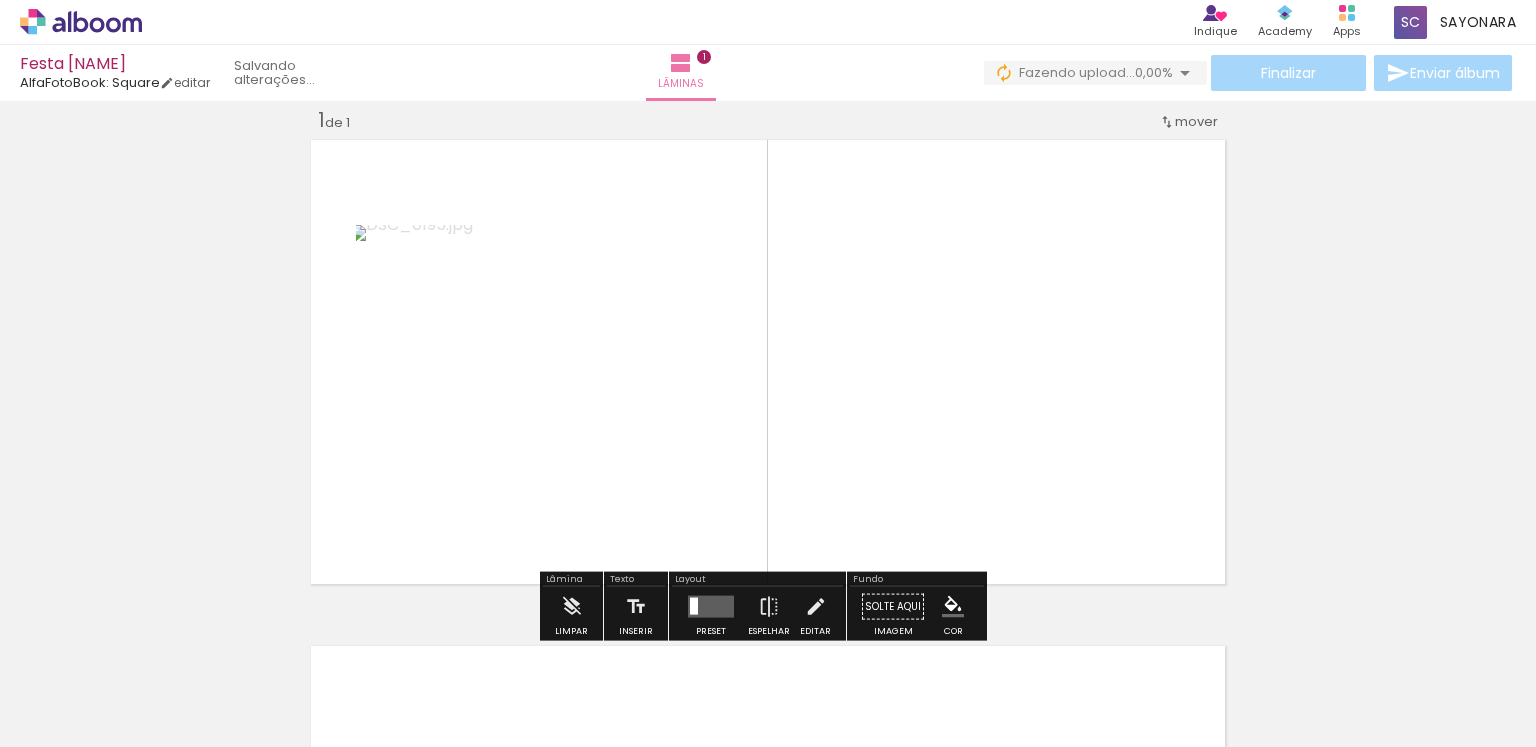 scroll, scrollTop: 25, scrollLeft: 0, axis: vertical 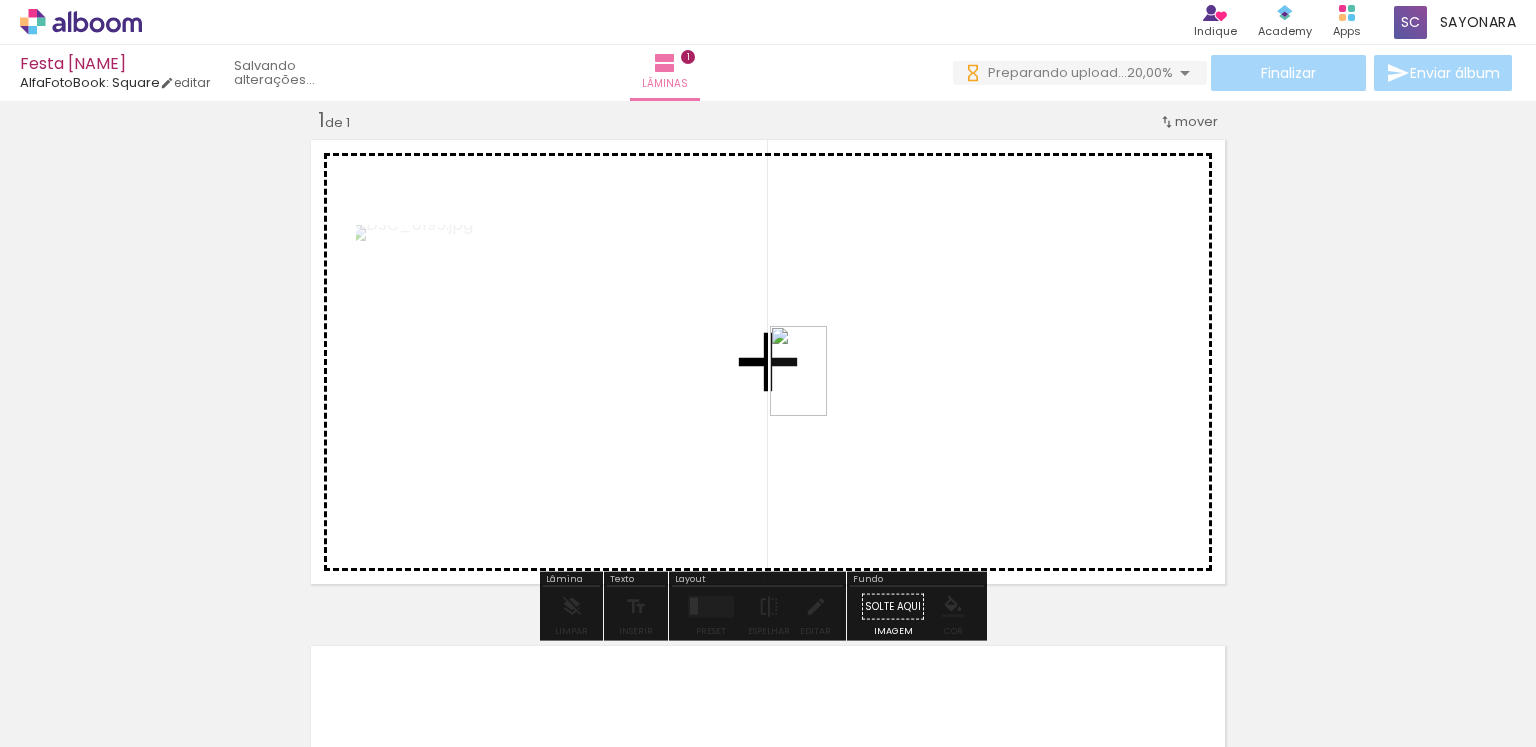 drag, startPoint x: 543, startPoint y: 686, endPoint x: 830, endPoint y: 386, distance: 415.17346 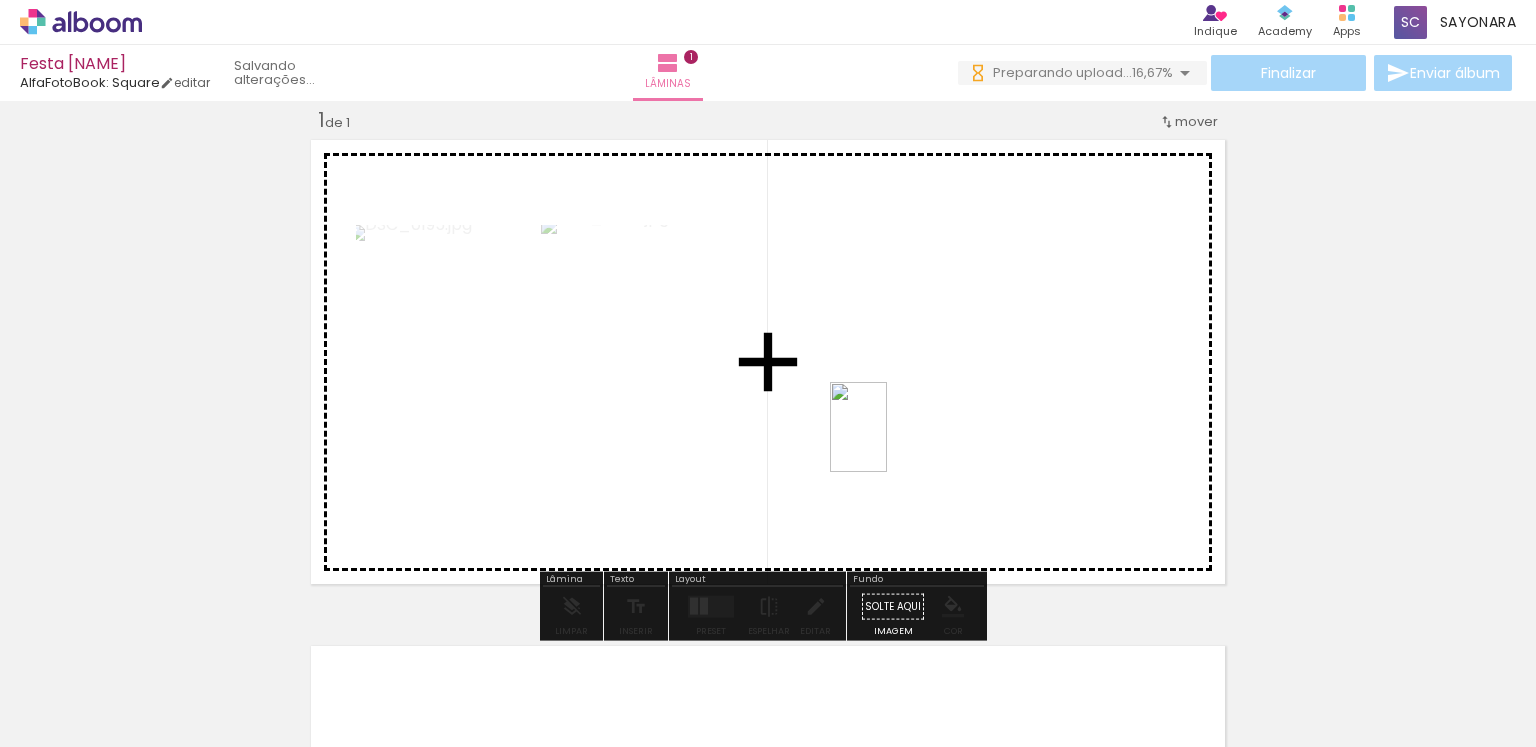 drag, startPoint x: 666, startPoint y: 689, endPoint x: 902, endPoint y: 409, distance: 366.1912 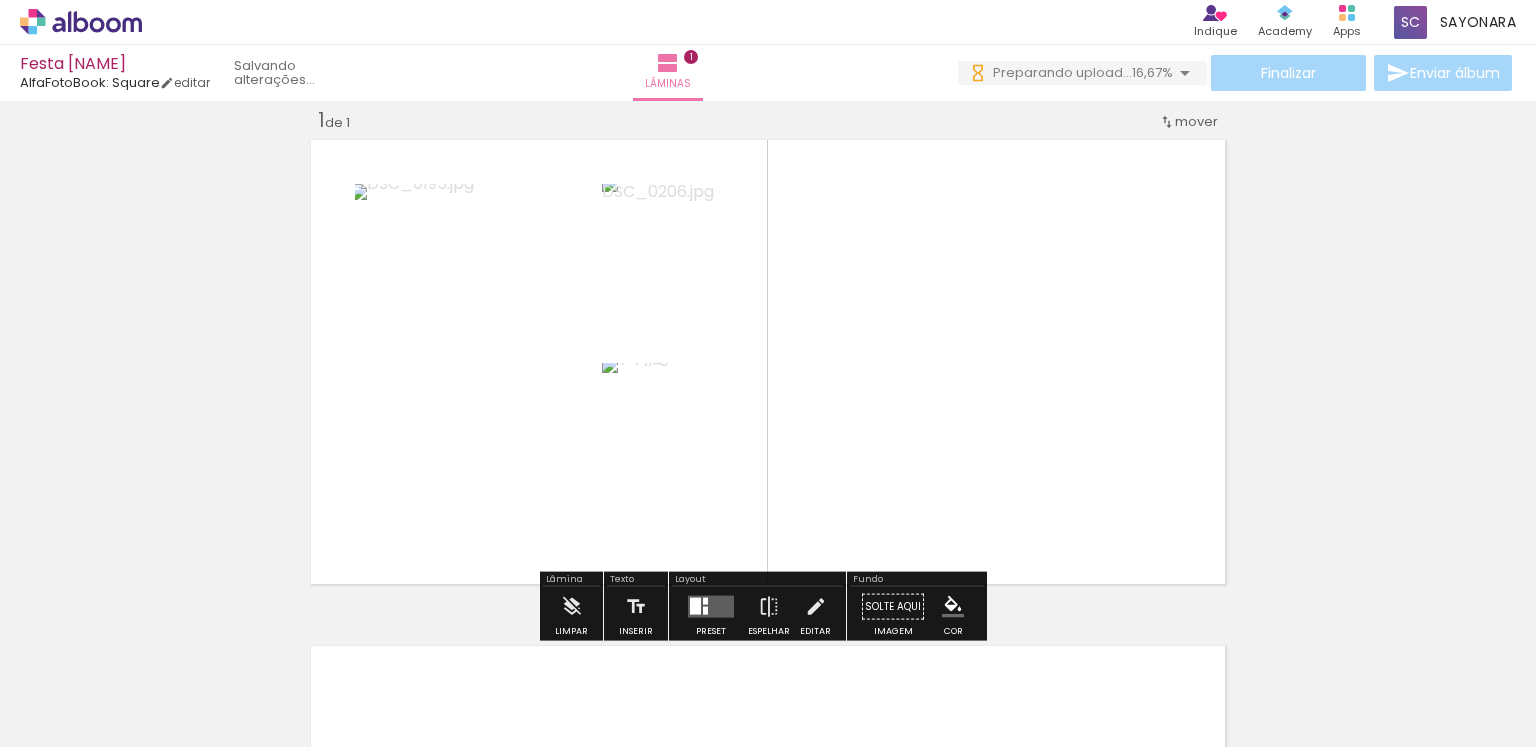 scroll, scrollTop: 0, scrollLeft: 0, axis: both 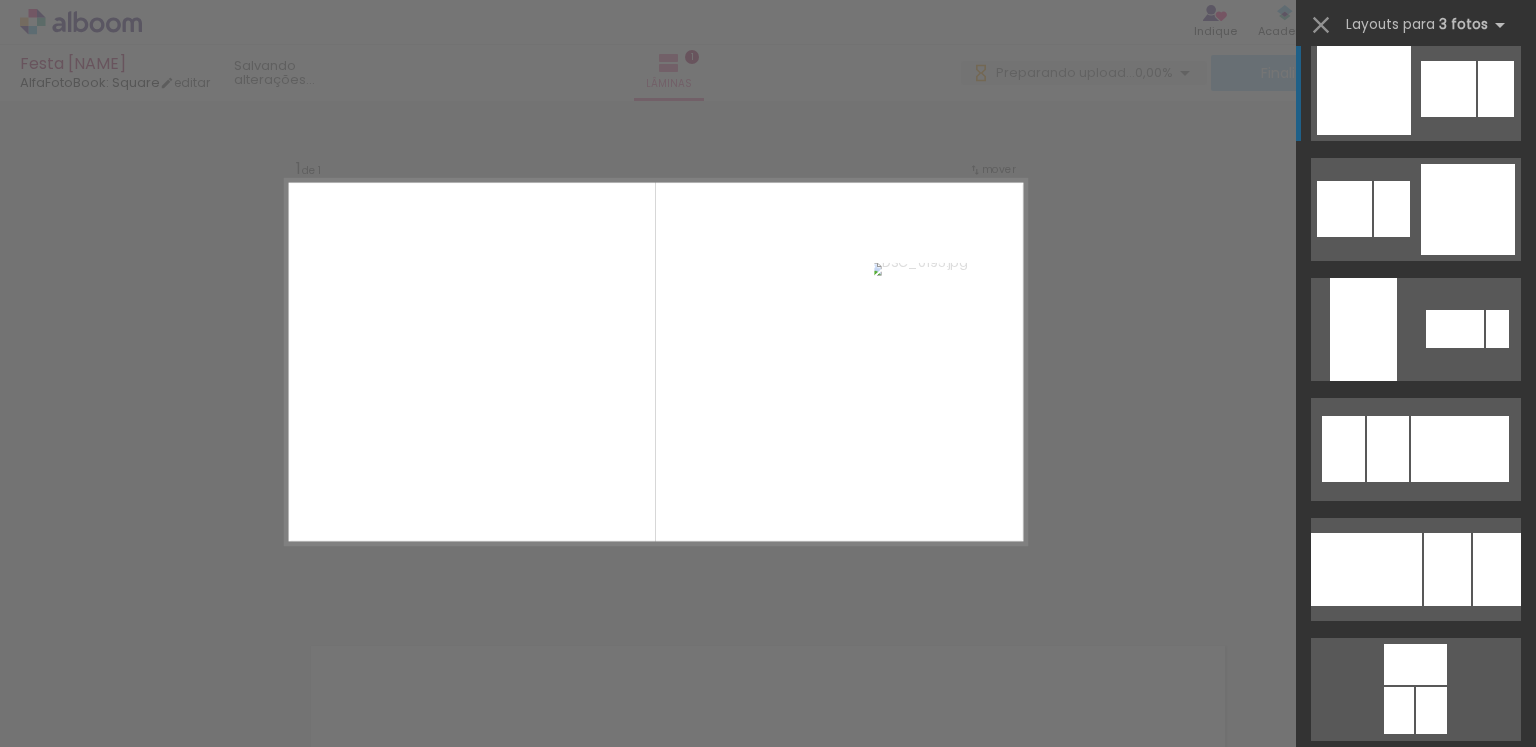 click at bounding box center [1350, -31] 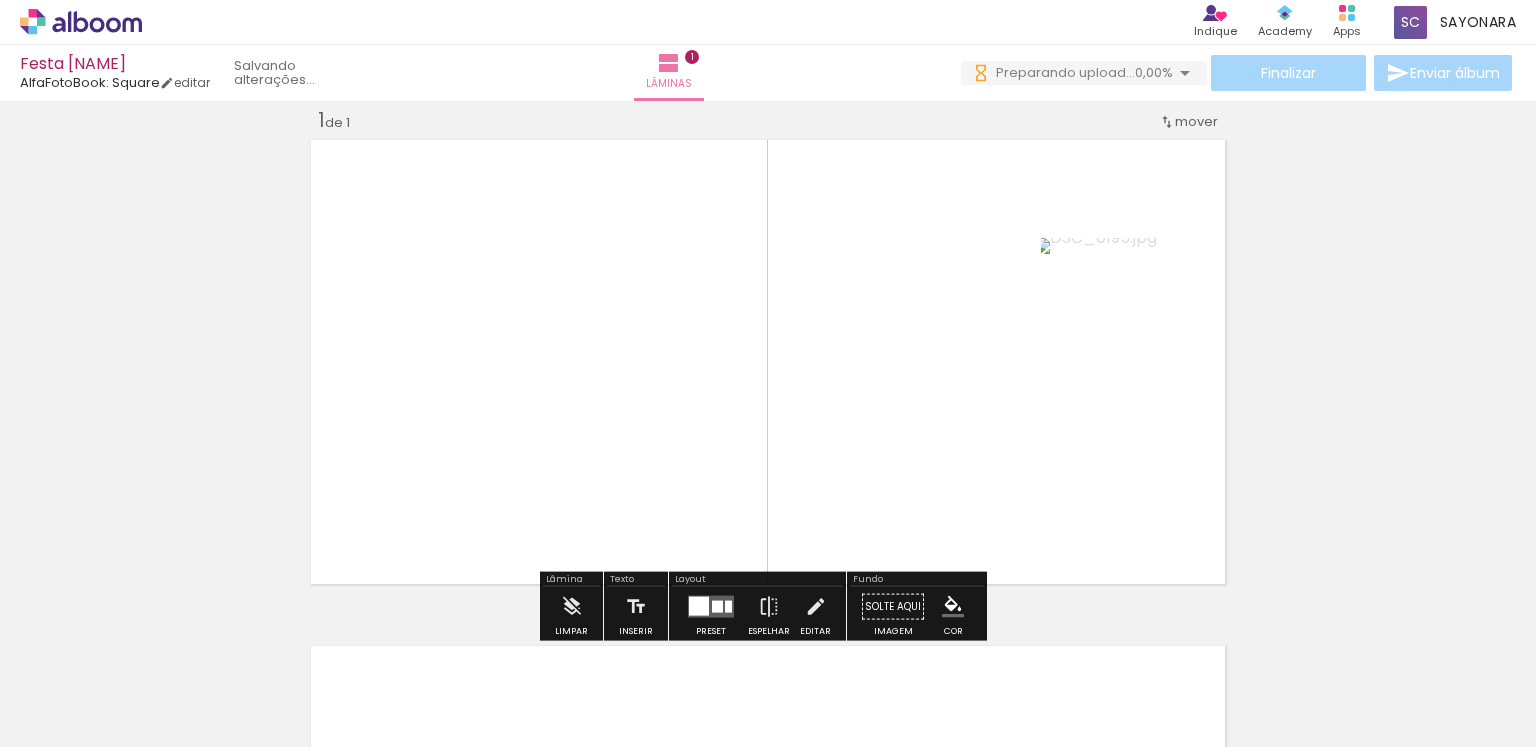 scroll, scrollTop: 0, scrollLeft: 0, axis: both 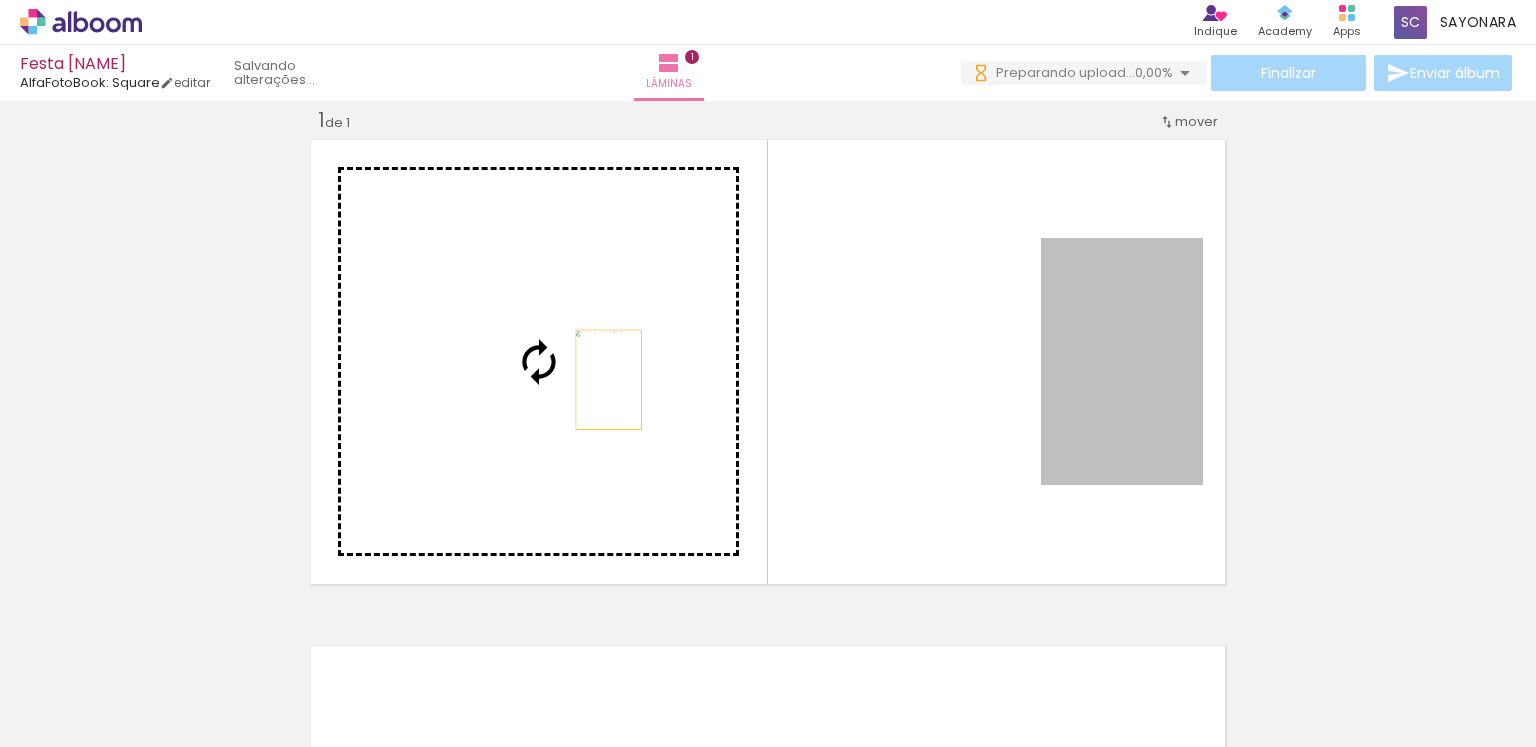 drag, startPoint x: 864, startPoint y: 379, endPoint x: 557, endPoint y: 372, distance: 307.0798 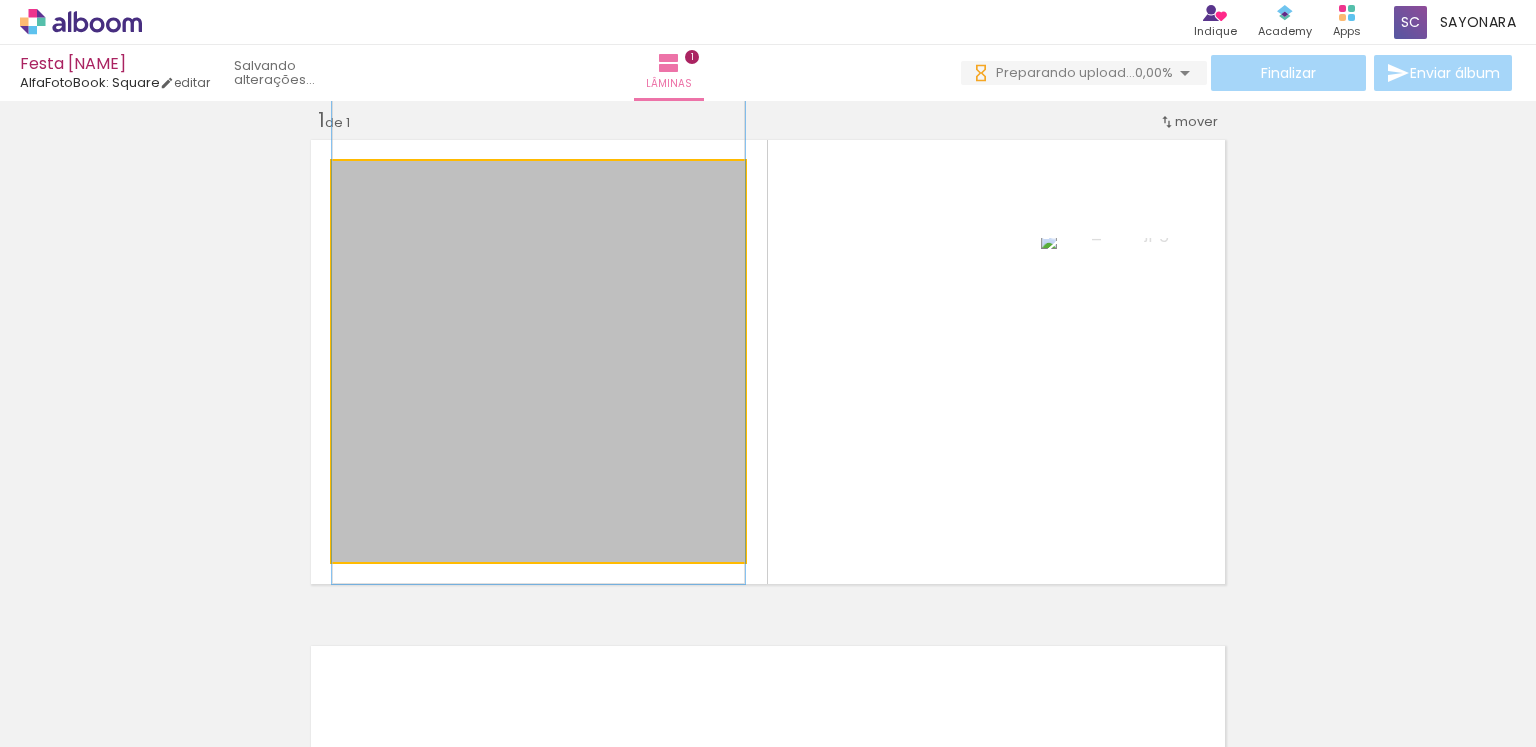 scroll, scrollTop: 0, scrollLeft: 0, axis: both 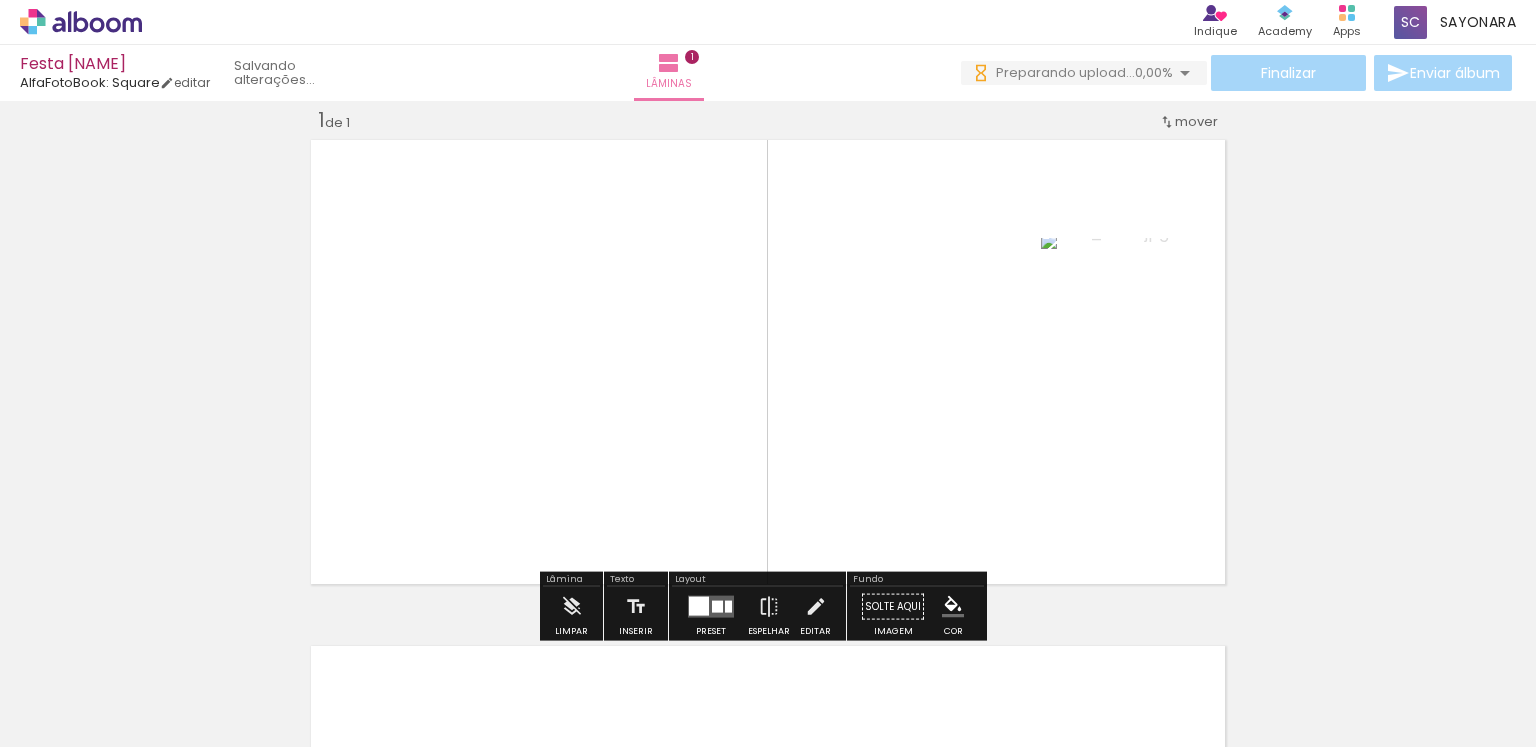 click at bounding box center (699, 606) 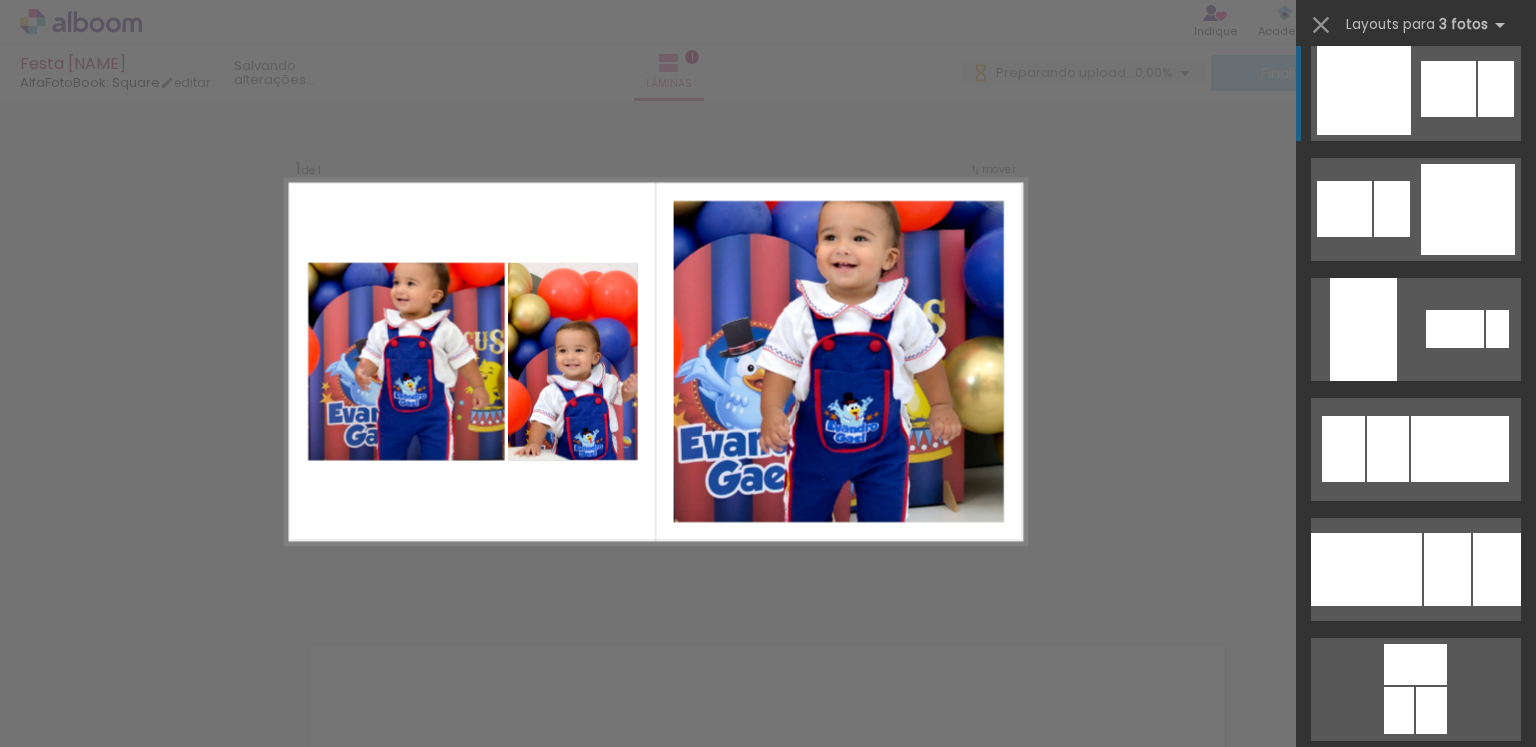 scroll, scrollTop: 3120, scrollLeft: 0, axis: vertical 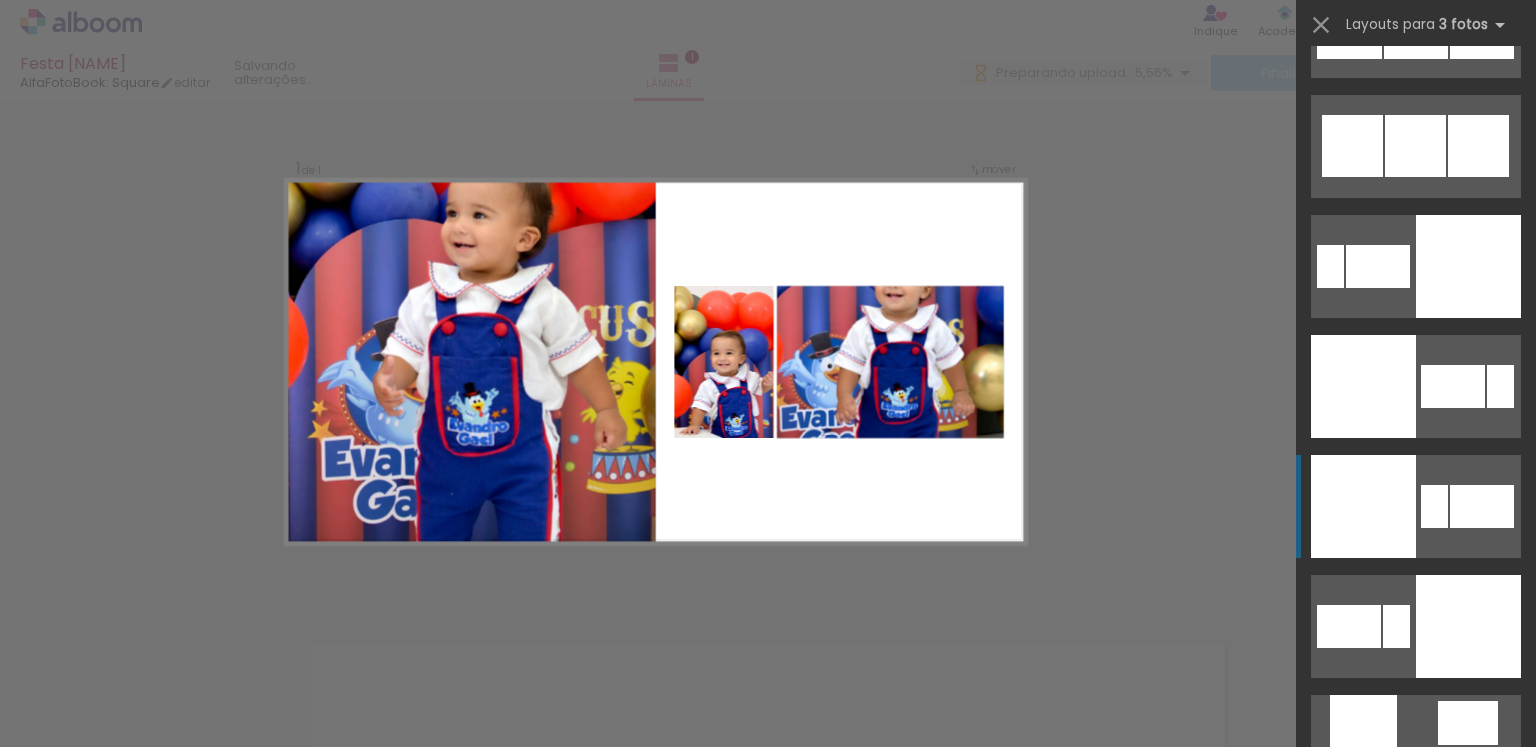click at bounding box center (1363, 506) 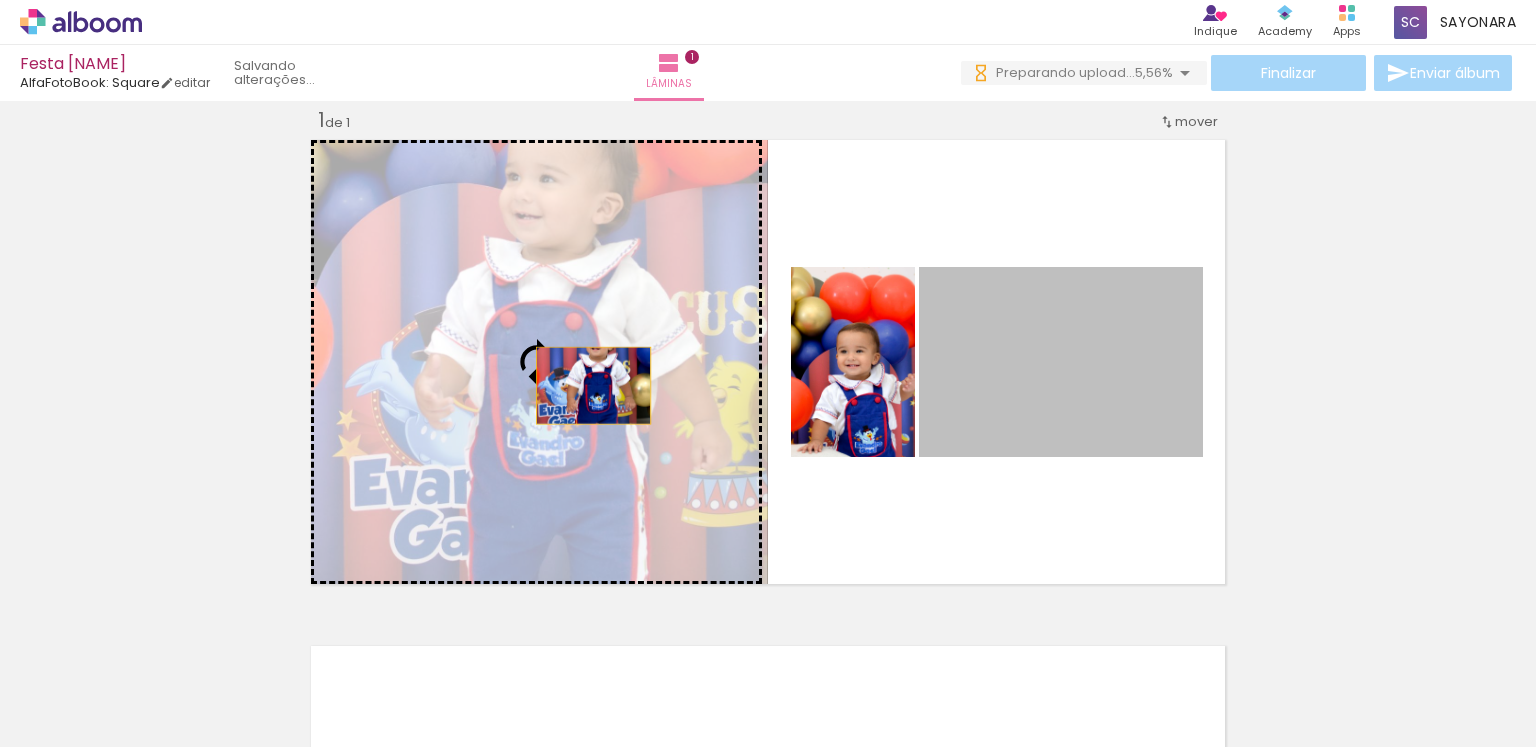 drag, startPoint x: 1072, startPoint y: 403, endPoint x: 555, endPoint y: 382, distance: 517.42633 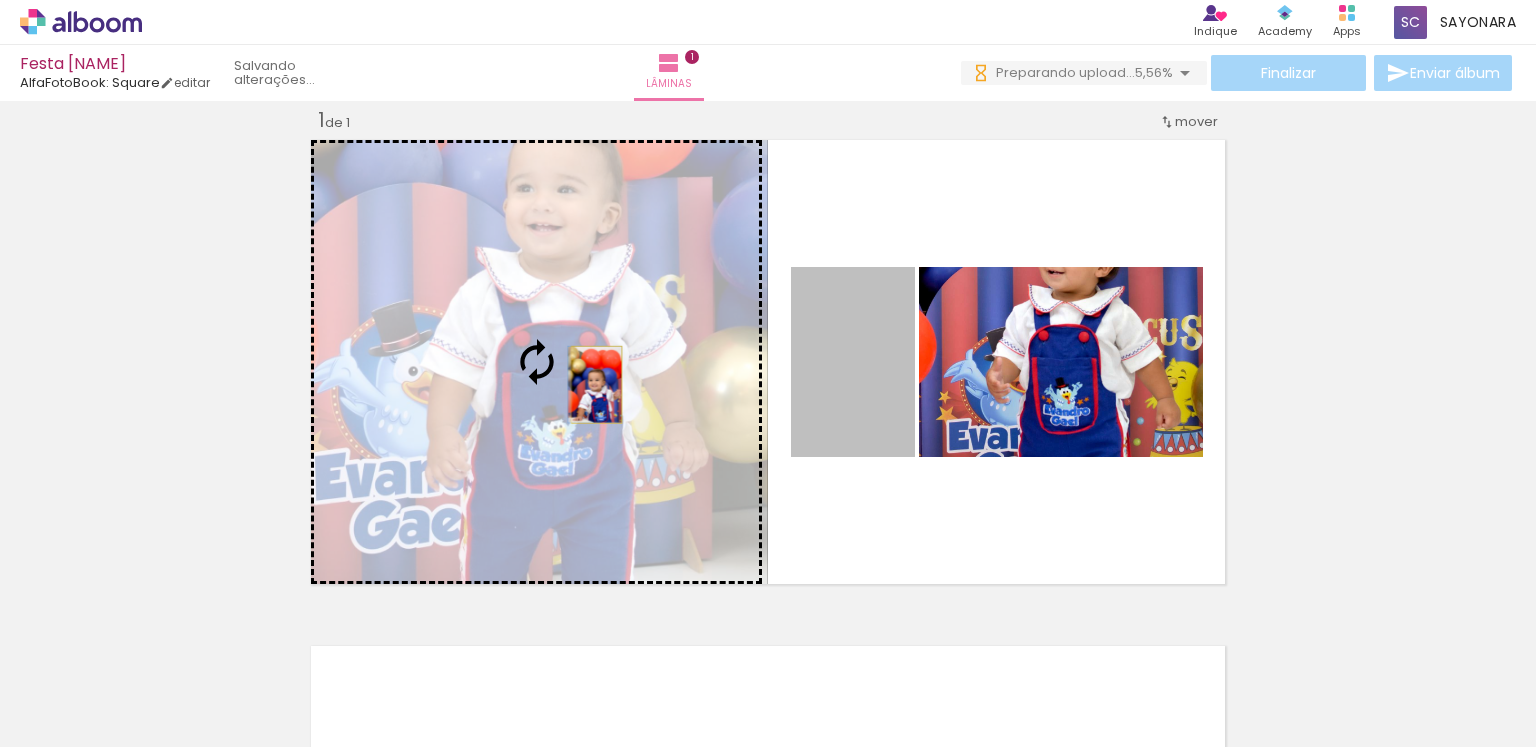 drag, startPoint x: 856, startPoint y: 389, endPoint x: 589, endPoint y: 384, distance: 267.0468 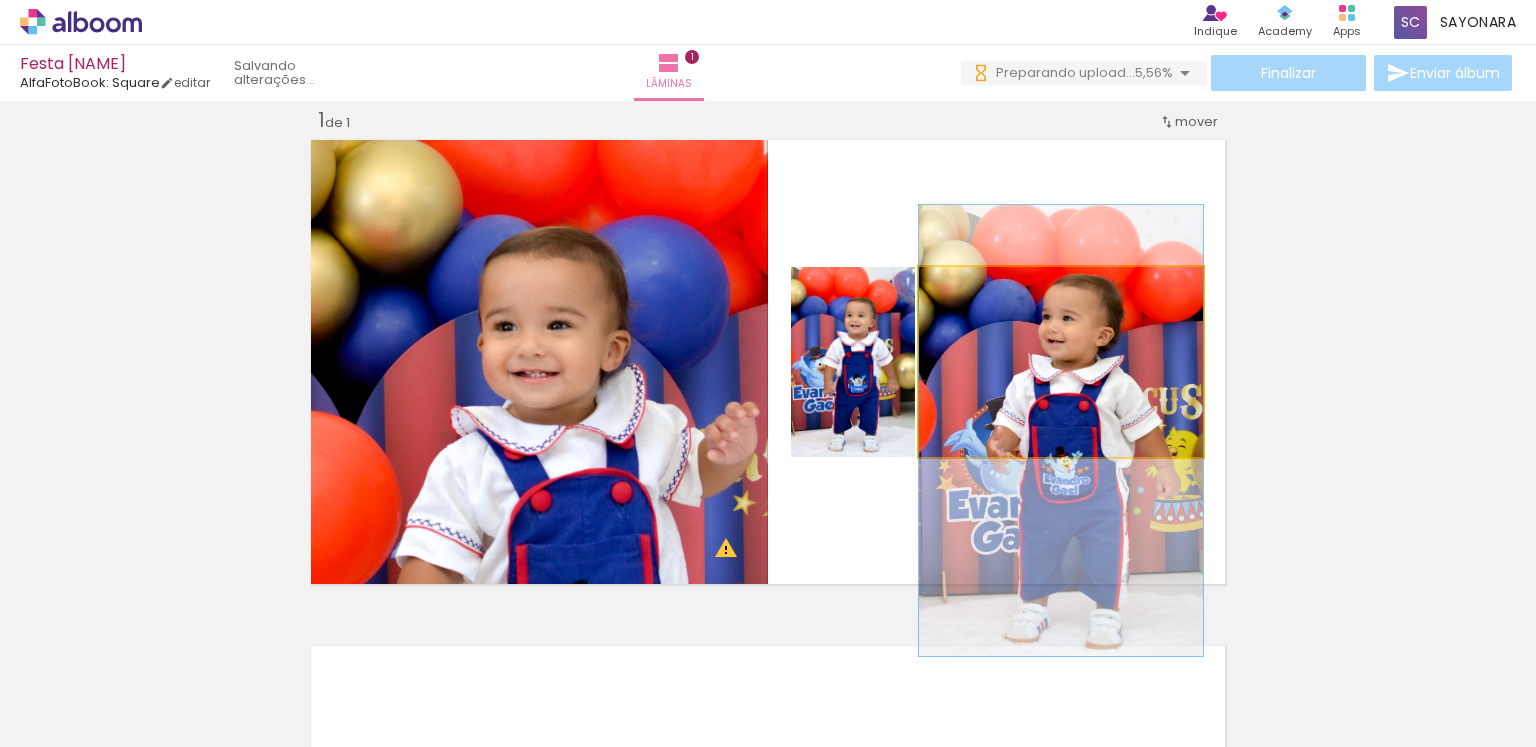 drag, startPoint x: 1080, startPoint y: 368, endPoint x: 1091, endPoint y: 437, distance: 69.87131 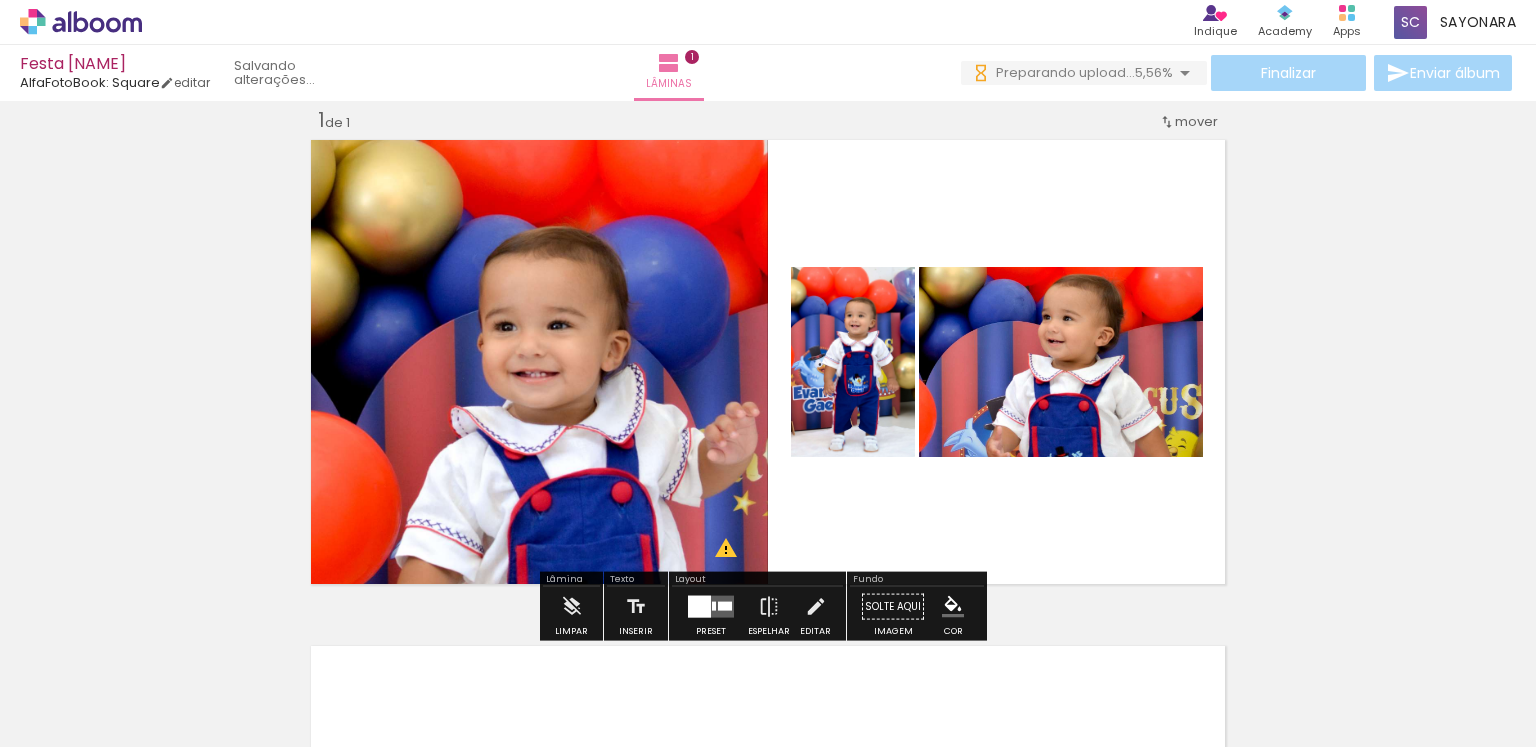 scroll, scrollTop: 0, scrollLeft: 0, axis: both 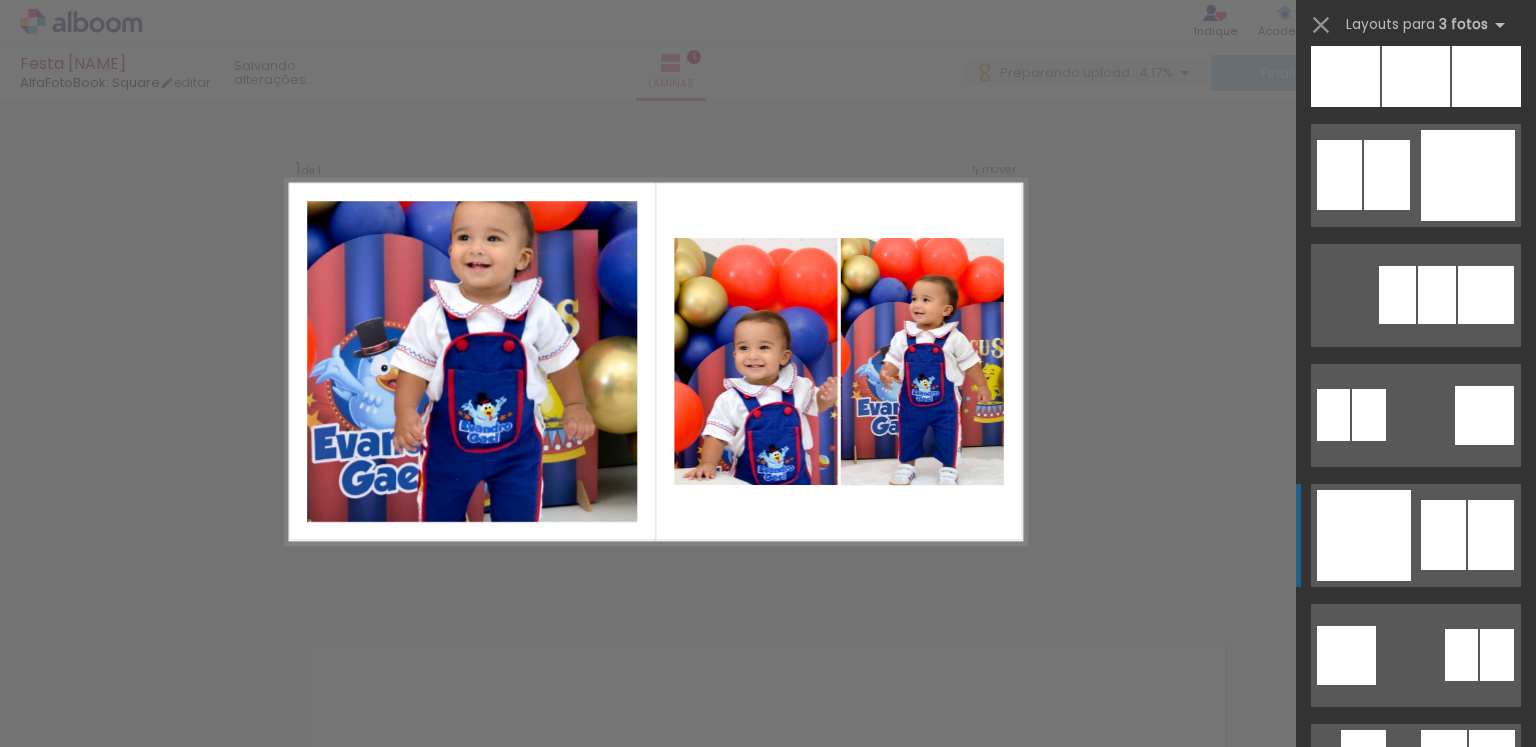 click at bounding box center (1335, -11865) 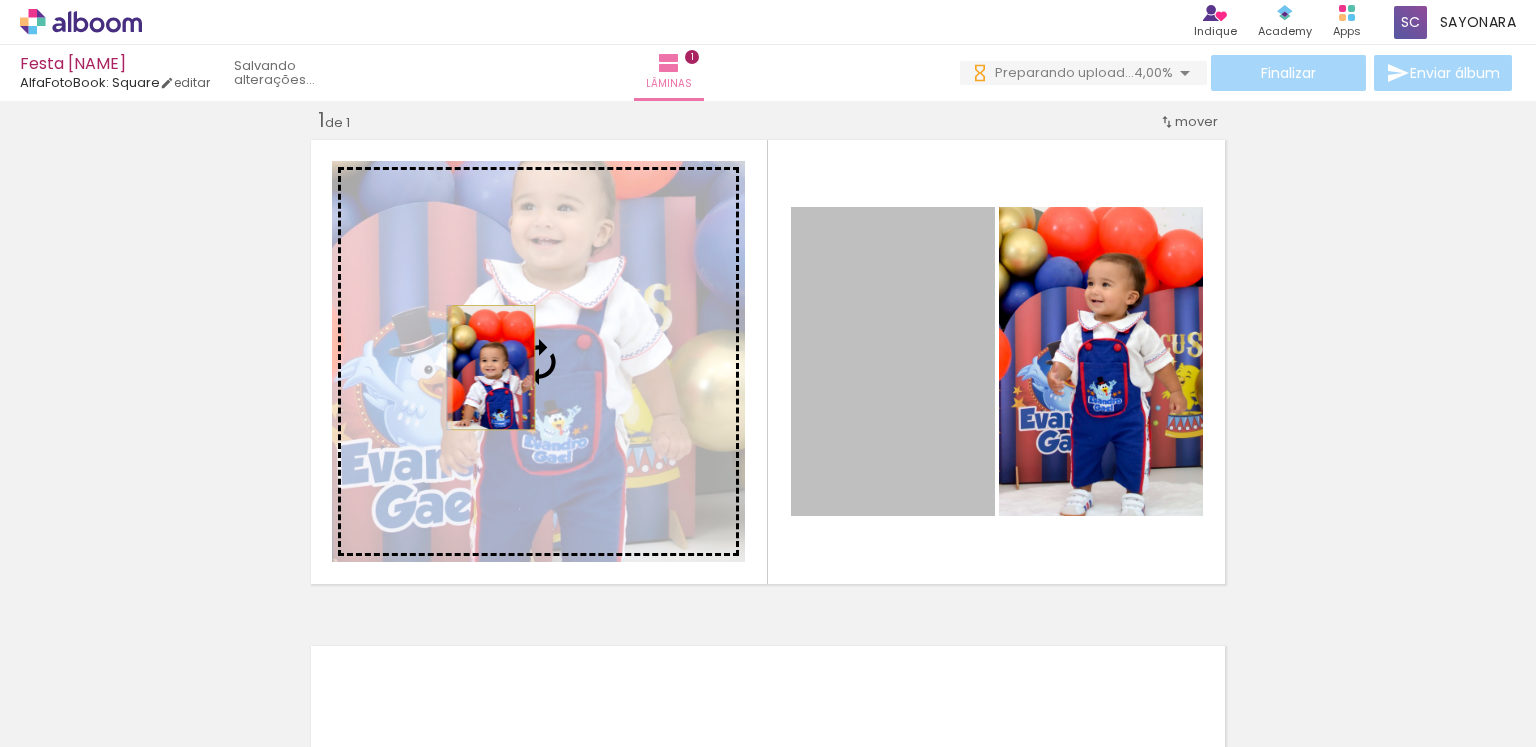 drag, startPoint x: 901, startPoint y: 431, endPoint x: 486, endPoint y: 367, distance: 419.90594 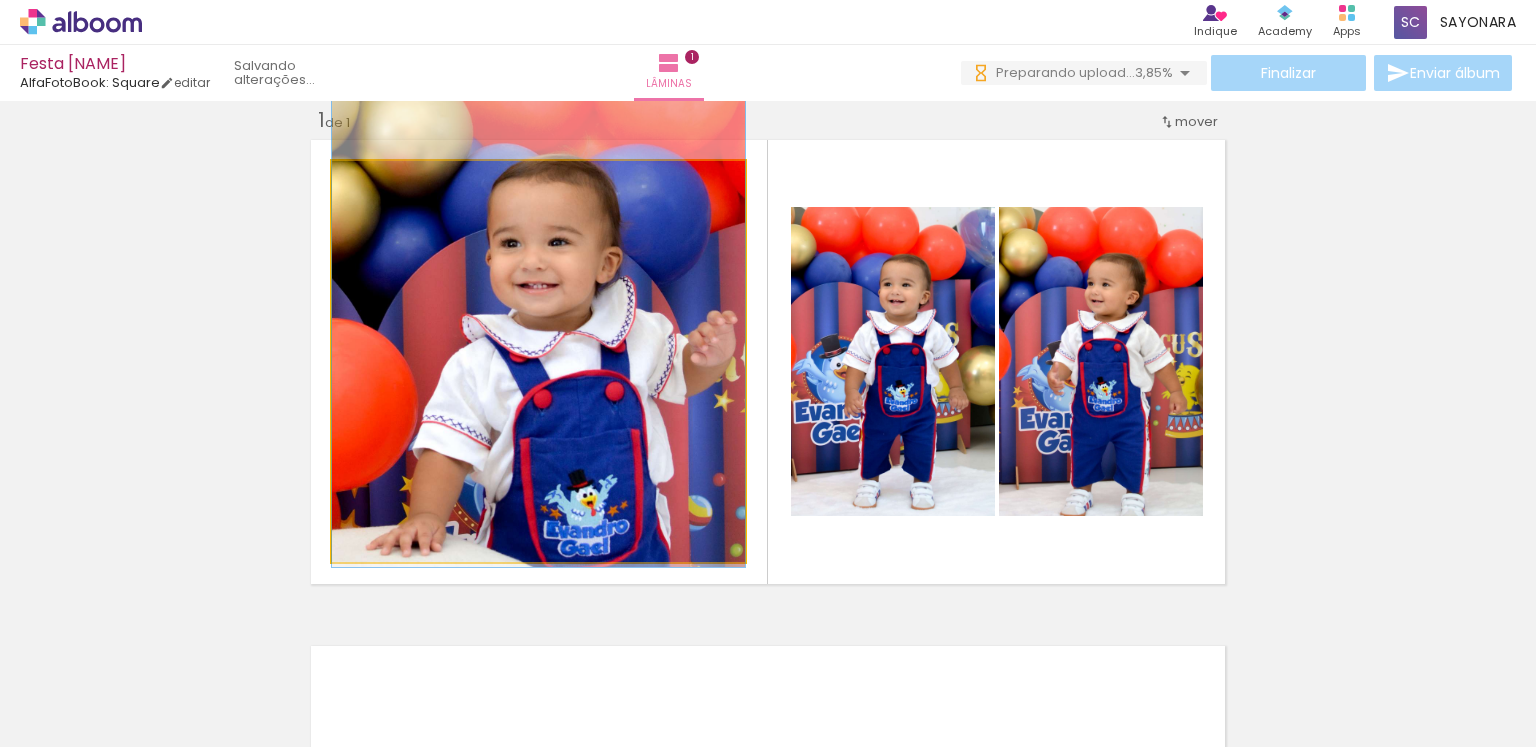 drag, startPoint x: 566, startPoint y: 360, endPoint x: 566, endPoint y: 274, distance: 86 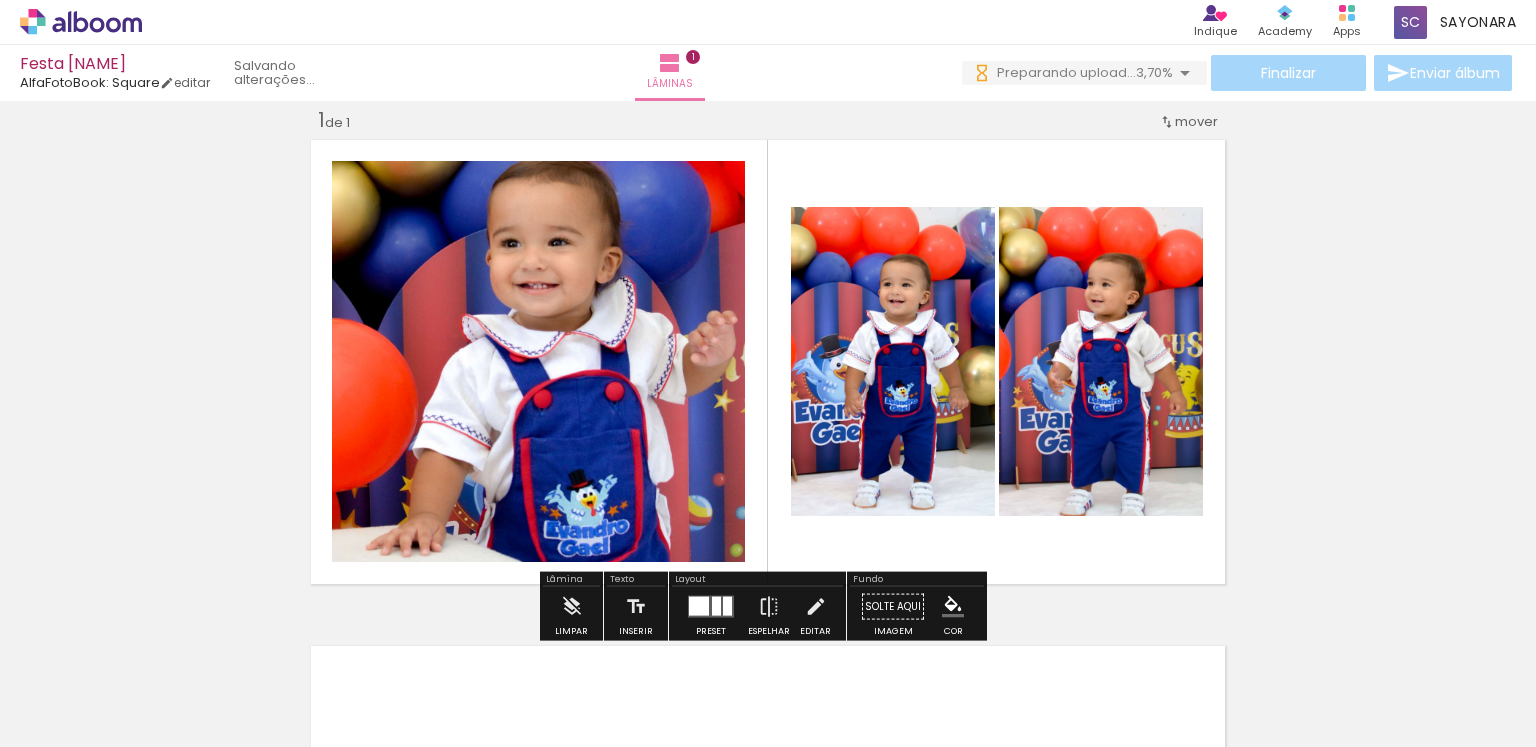 click at bounding box center [699, 606] 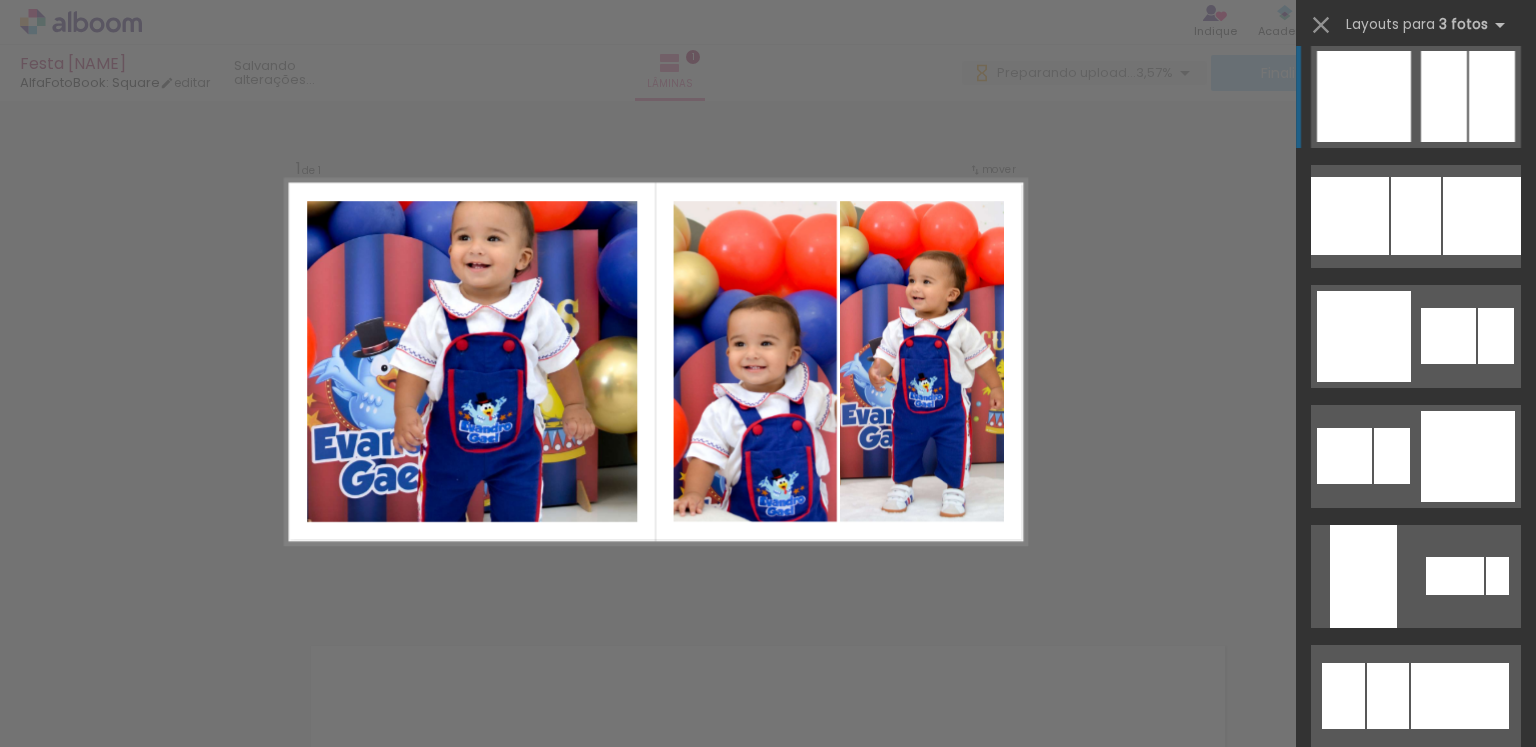 click at bounding box center [1344, 456] 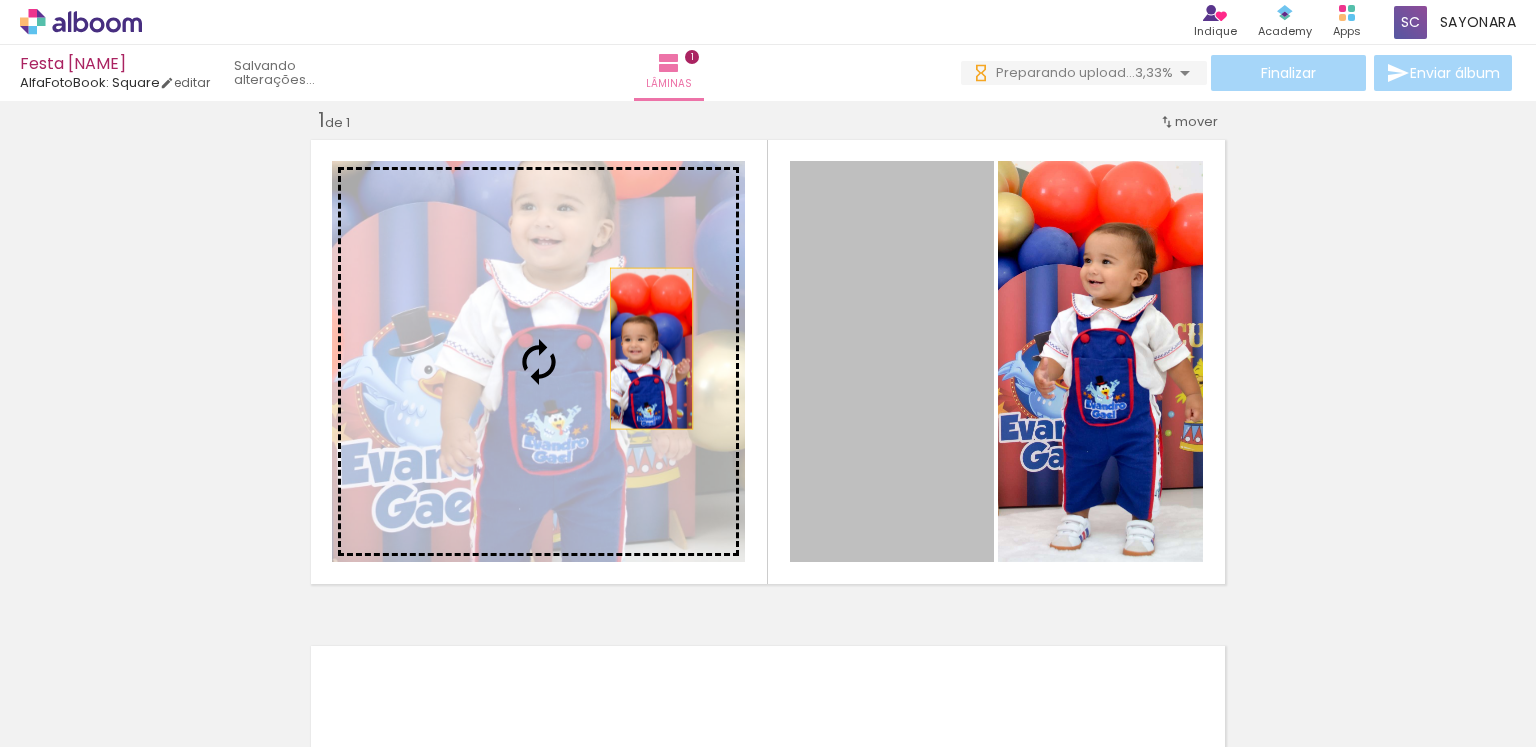 drag, startPoint x: 888, startPoint y: 441, endPoint x: 644, endPoint y: 348, distance: 261.1226 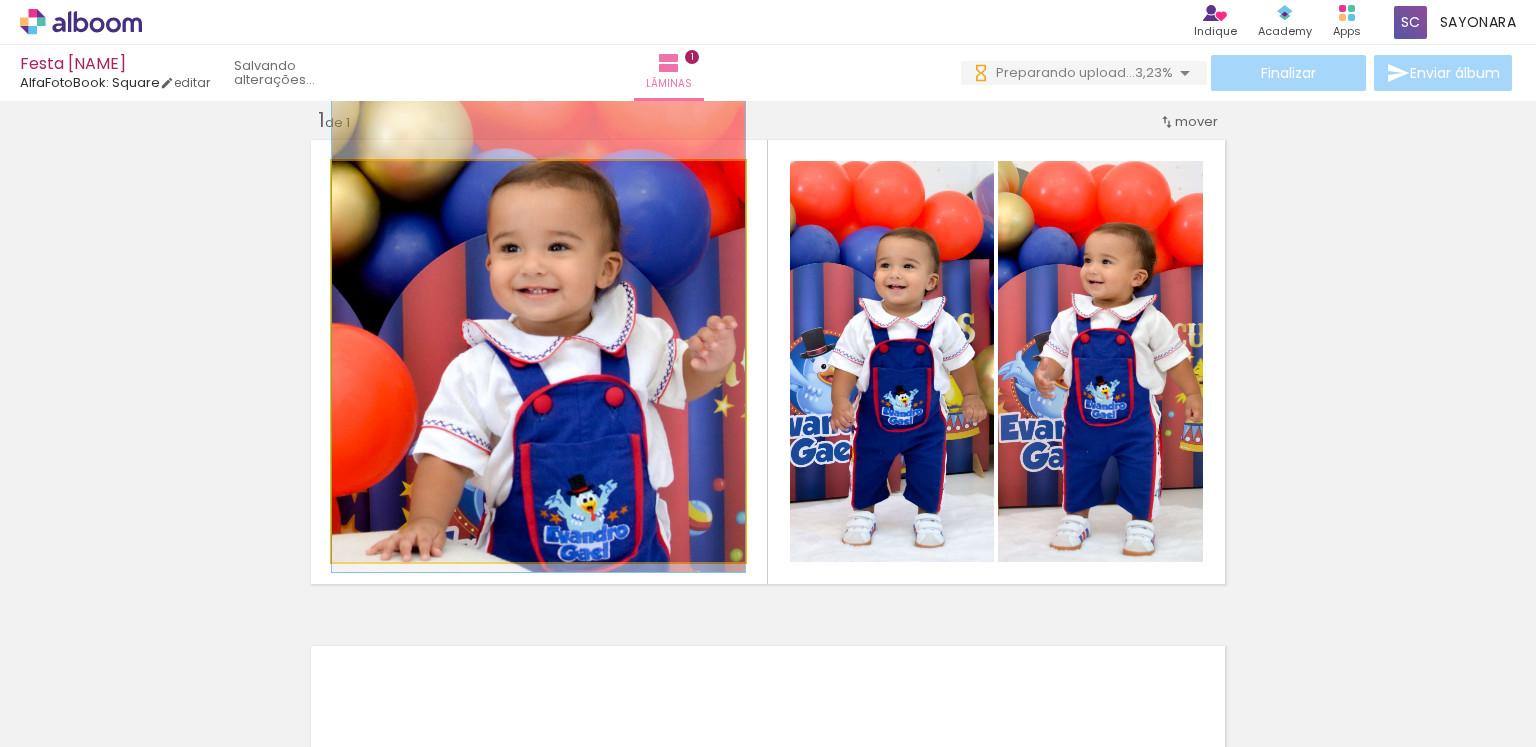 drag, startPoint x: 604, startPoint y: 346, endPoint x: 608, endPoint y: 269, distance: 77.10383 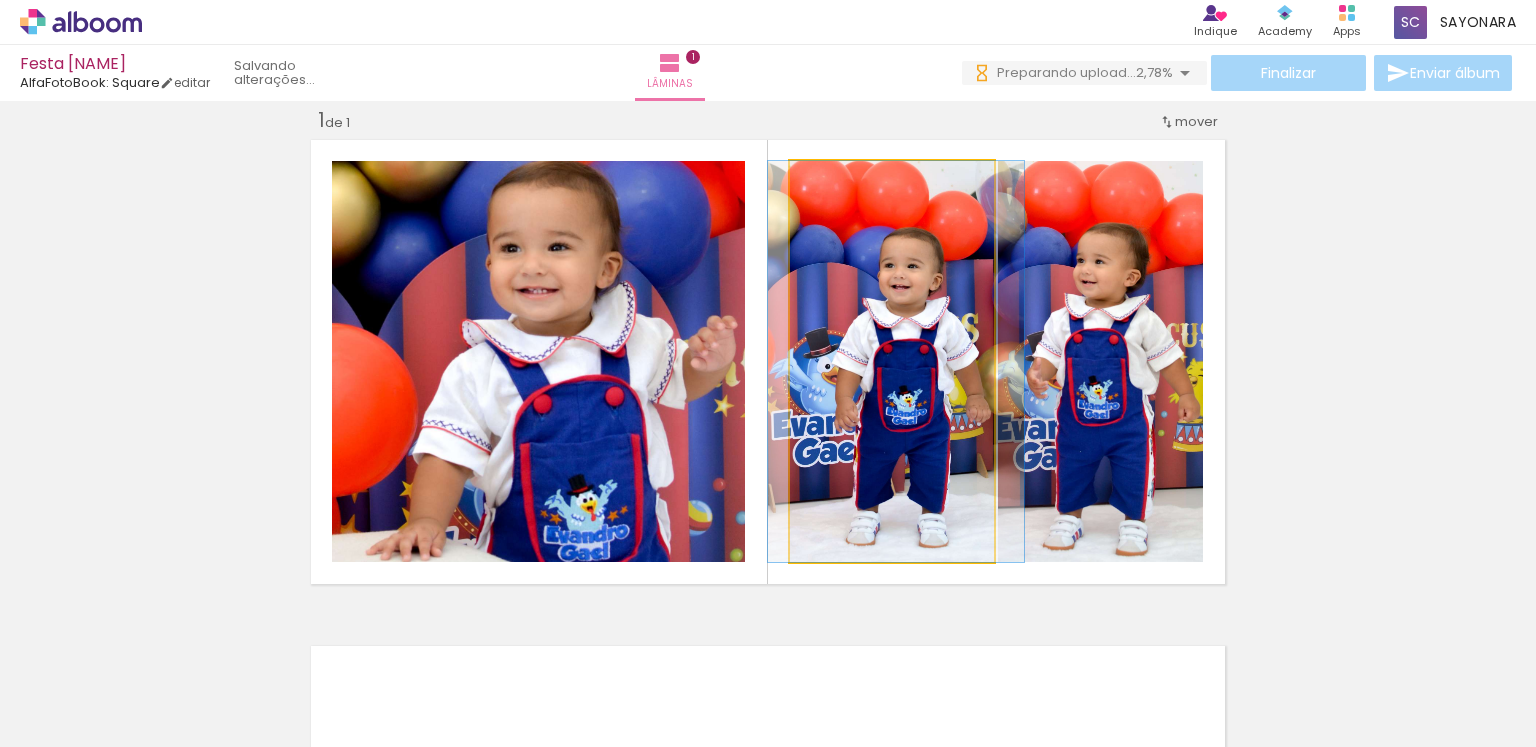 drag, startPoint x: 924, startPoint y: 378, endPoint x: 928, endPoint y: 360, distance: 18.439089 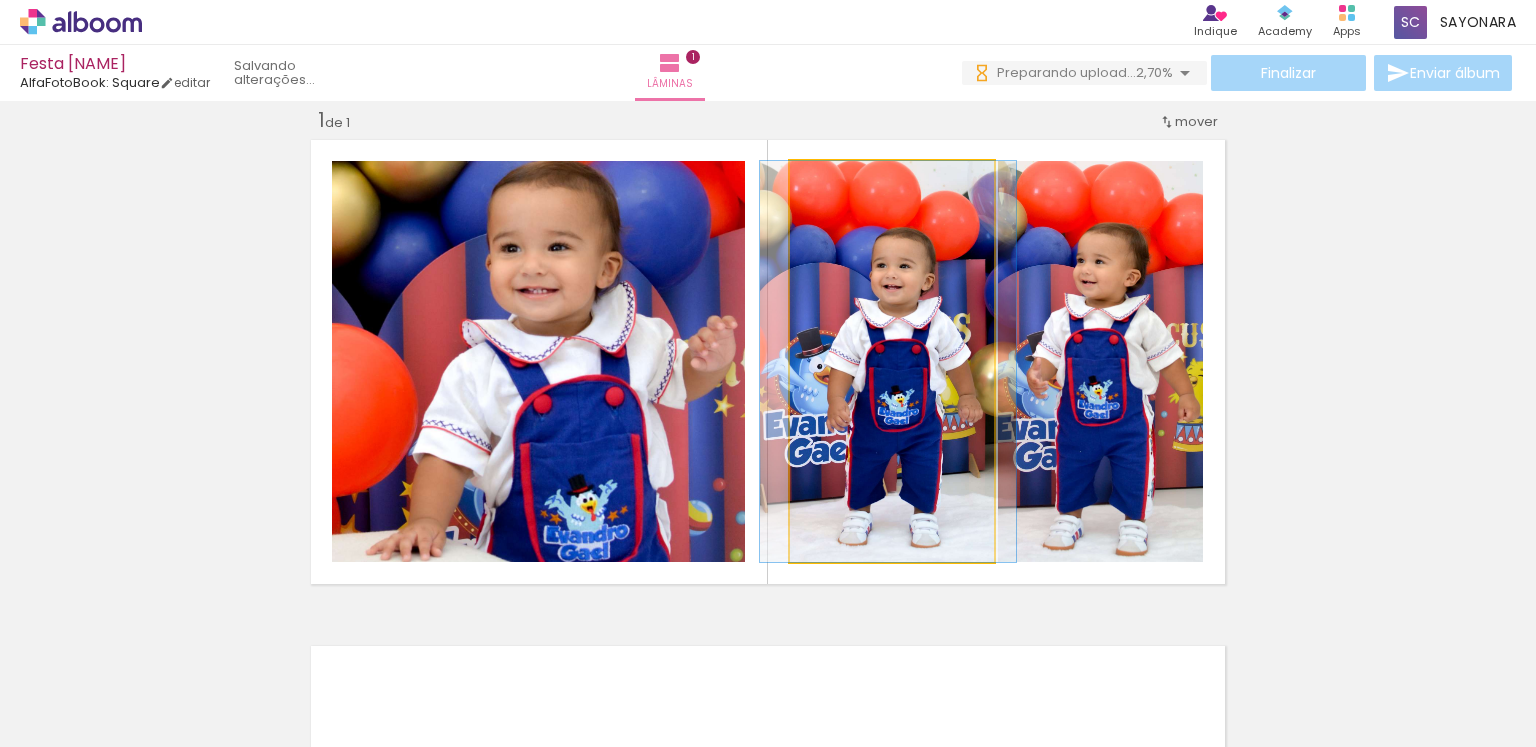 drag, startPoint x: 928, startPoint y: 360, endPoint x: 920, endPoint y: 353, distance: 10.630146 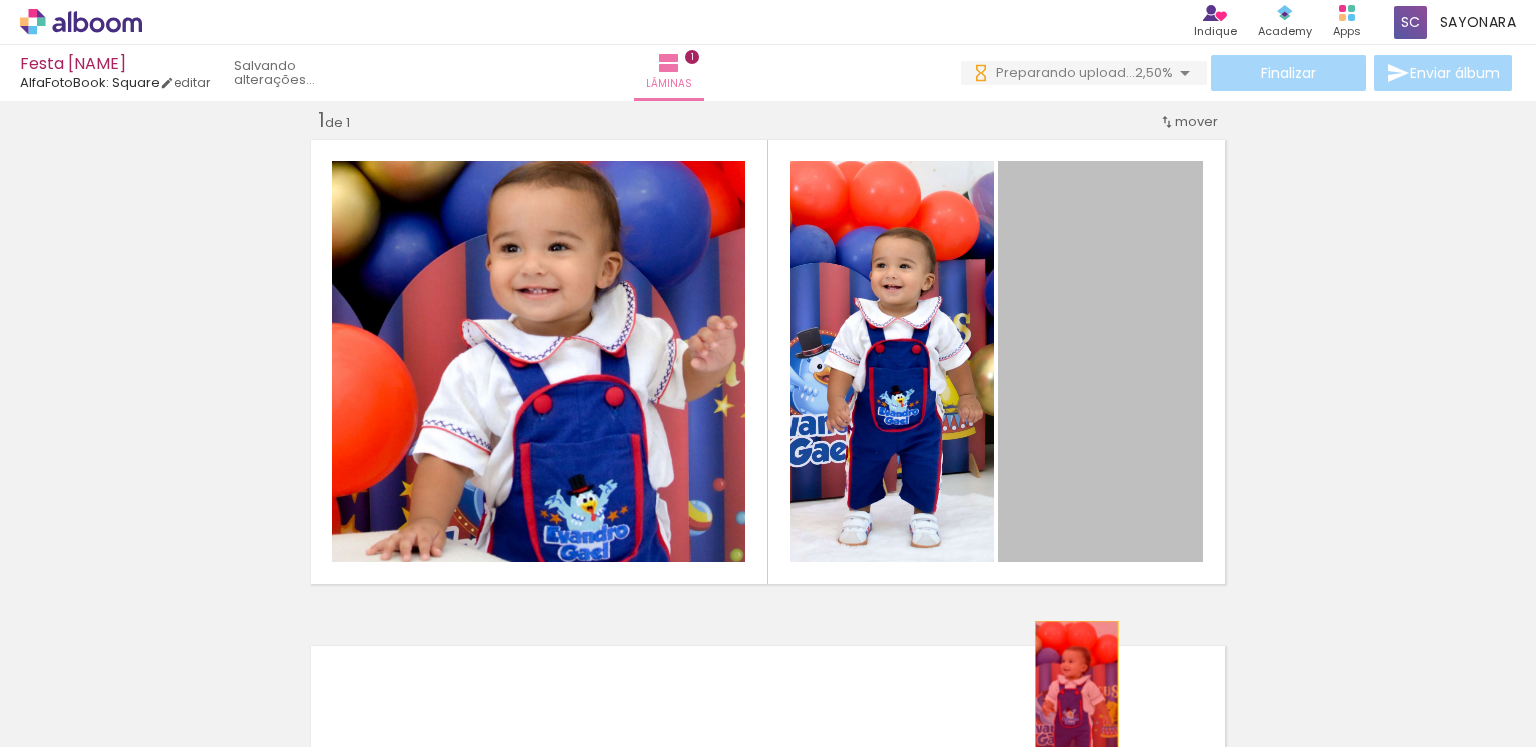 drag, startPoint x: 1118, startPoint y: 377, endPoint x: 1064, endPoint y: 710, distance: 337.34998 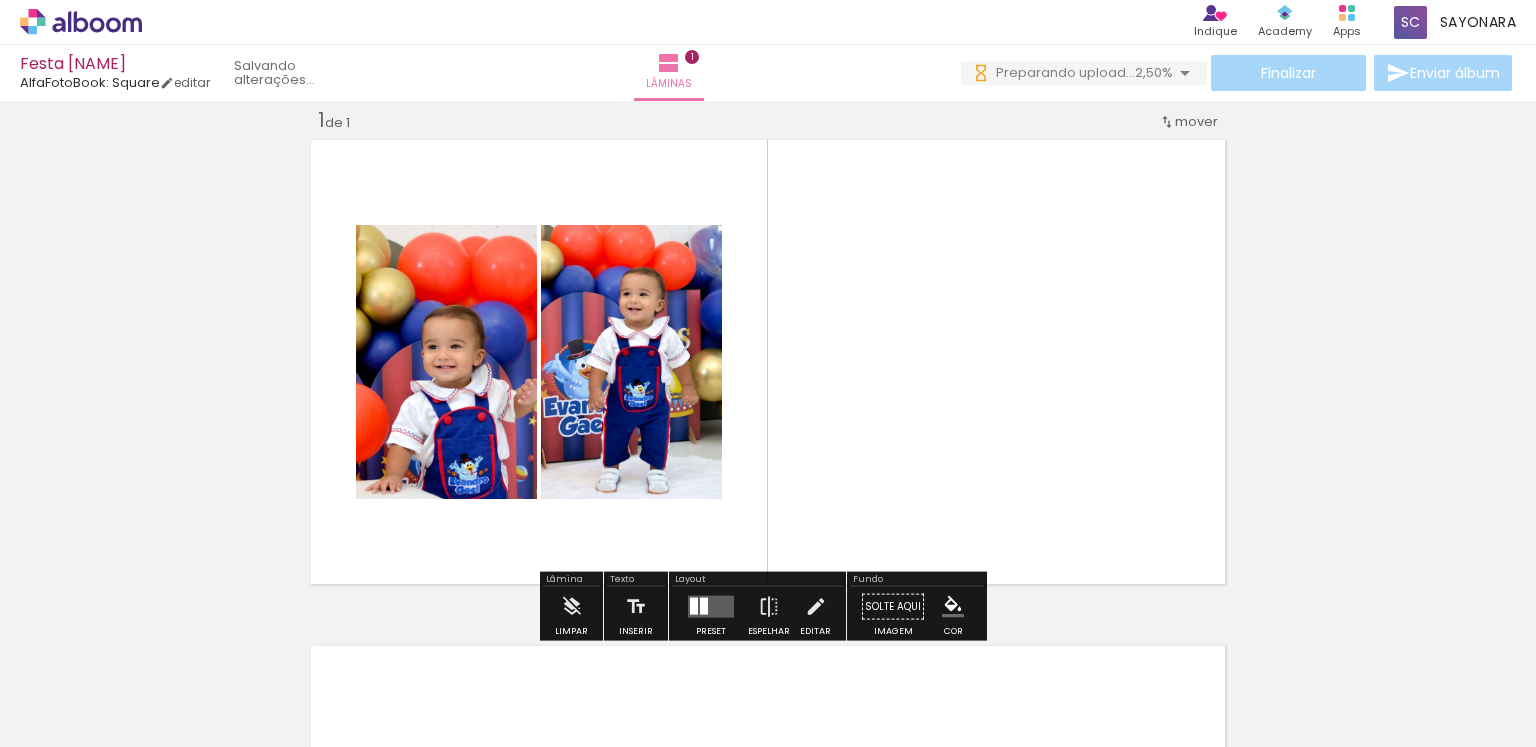 click at bounding box center [704, 606] 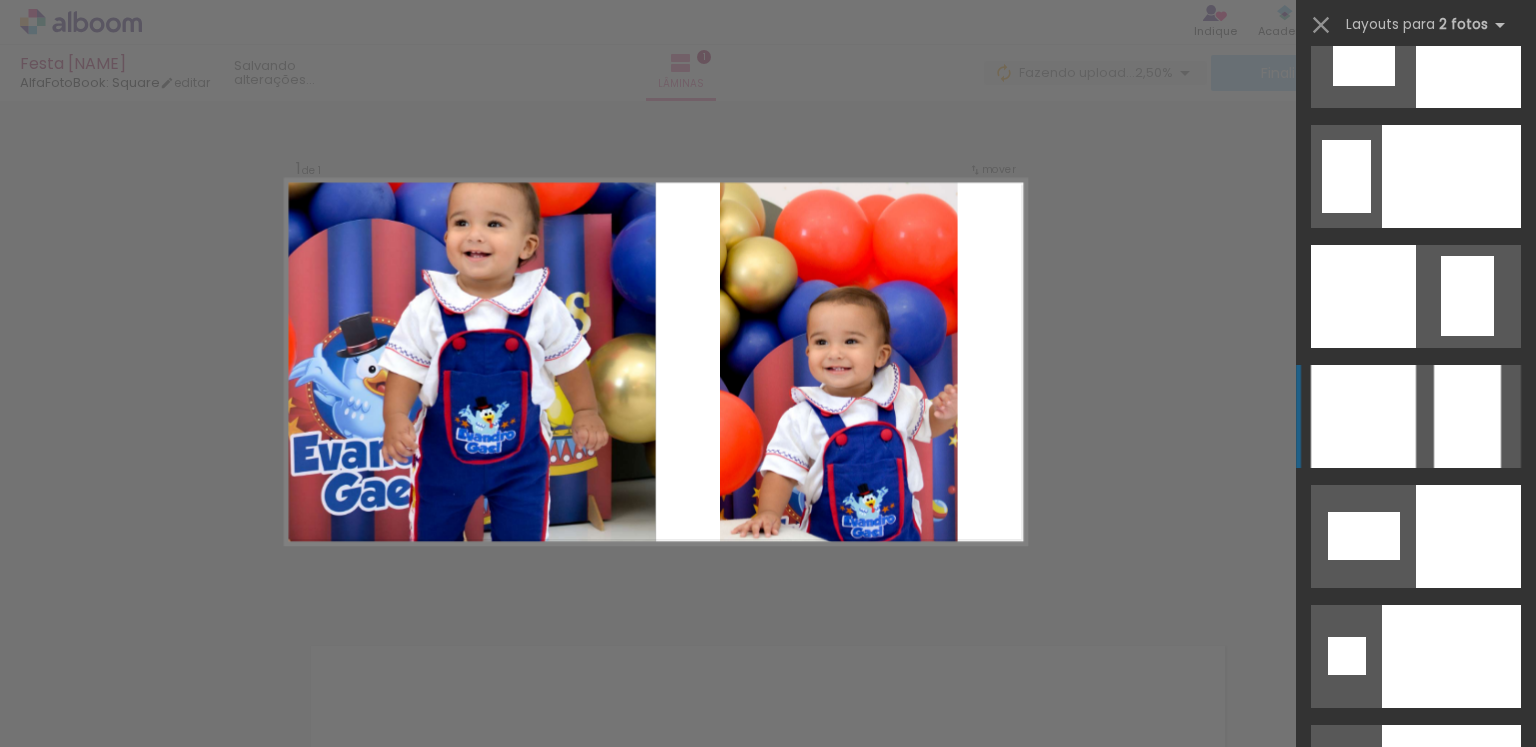 click at bounding box center (1380, 1136) 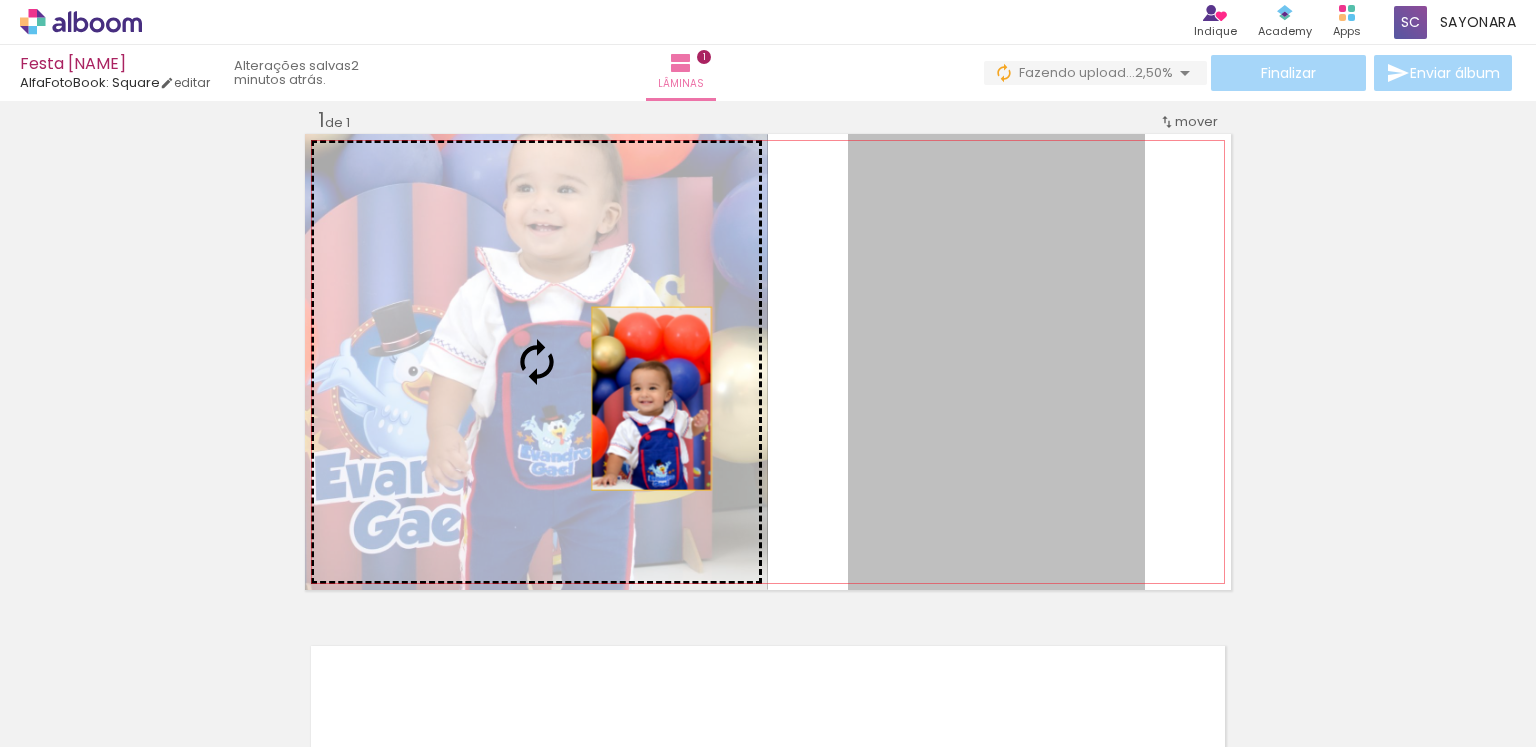 drag, startPoint x: 956, startPoint y: 421, endPoint x: 636, endPoint y: 398, distance: 320.8255 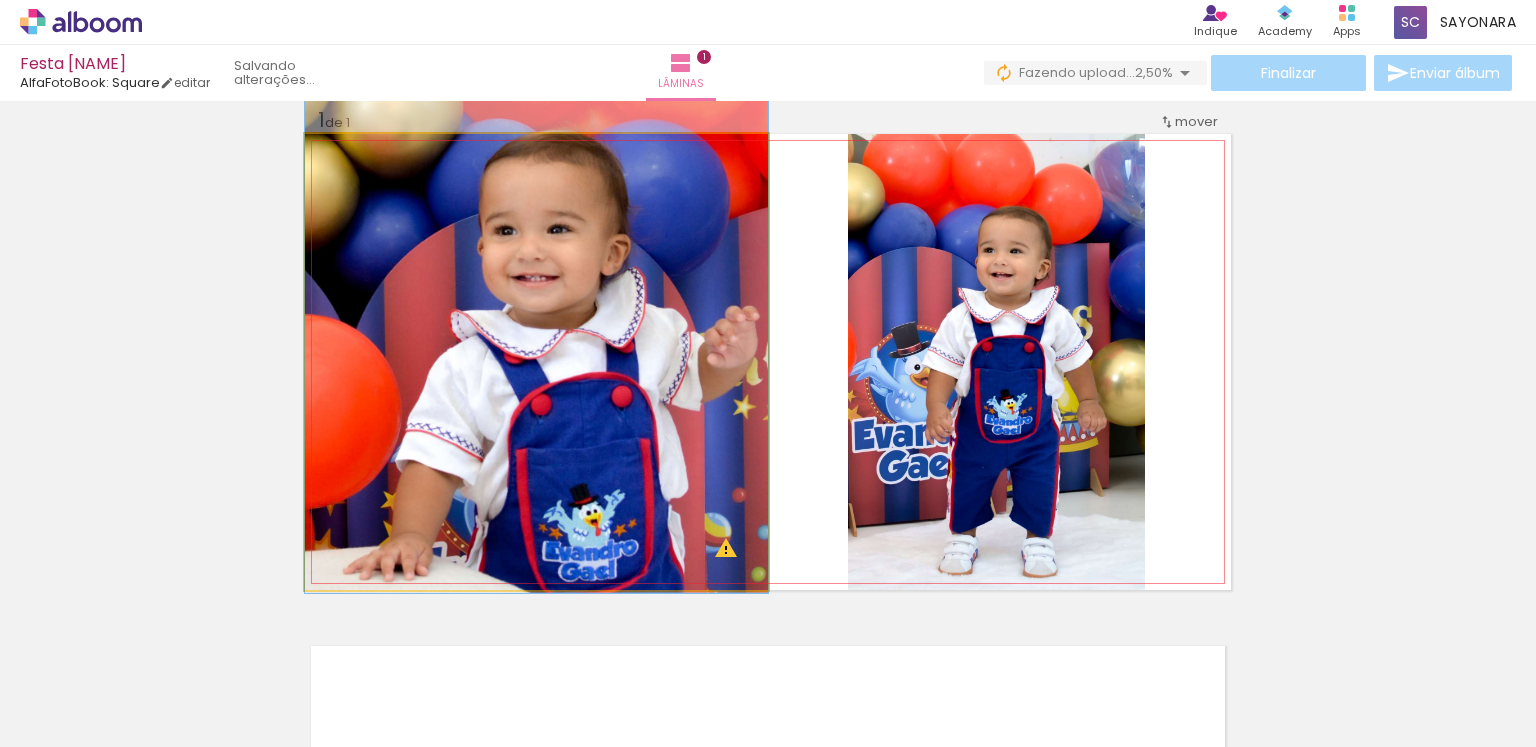 drag, startPoint x: 634, startPoint y: 384, endPoint x: 632, endPoint y: 289, distance: 95.02105 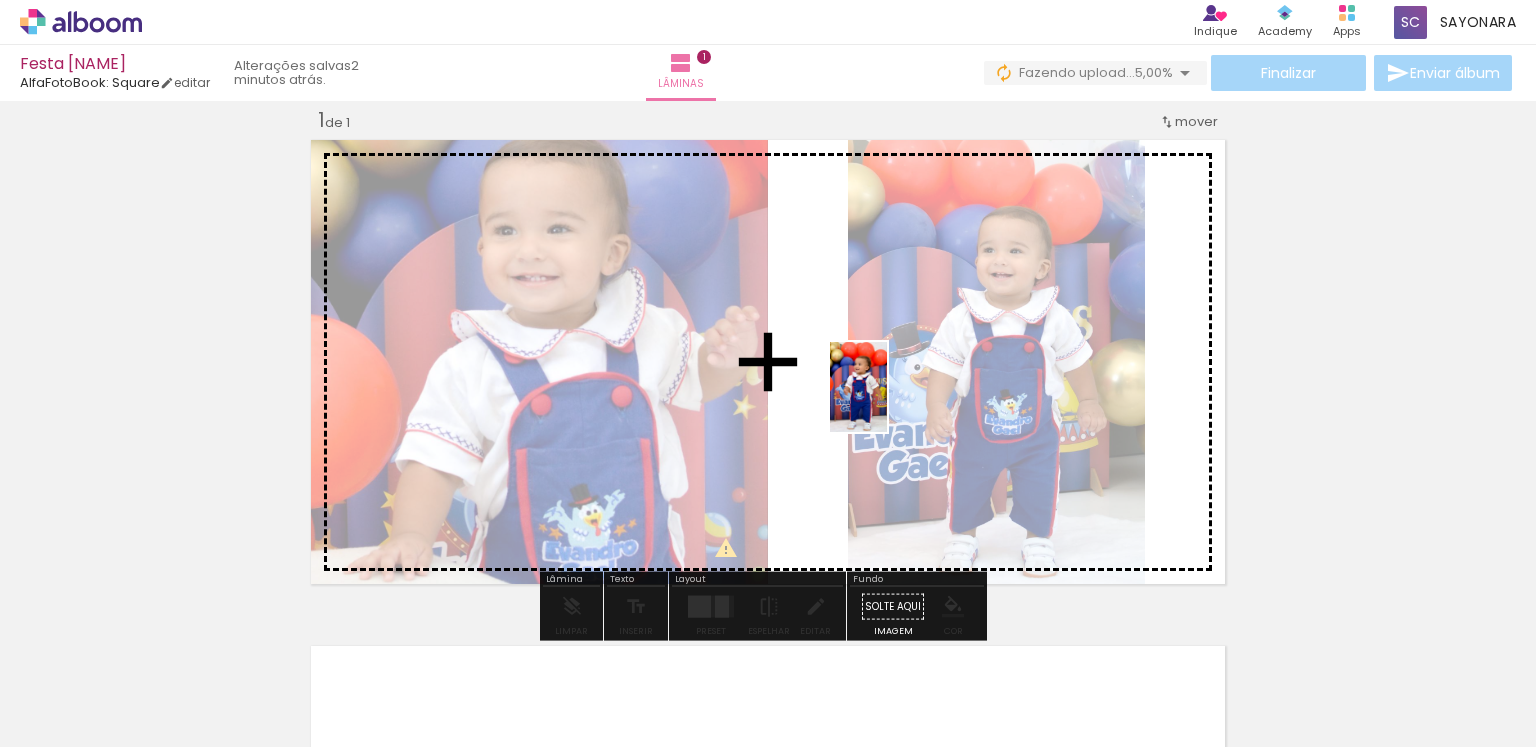 drag, startPoint x: 524, startPoint y: 703, endPoint x: 1291, endPoint y: 473, distance: 800.7428 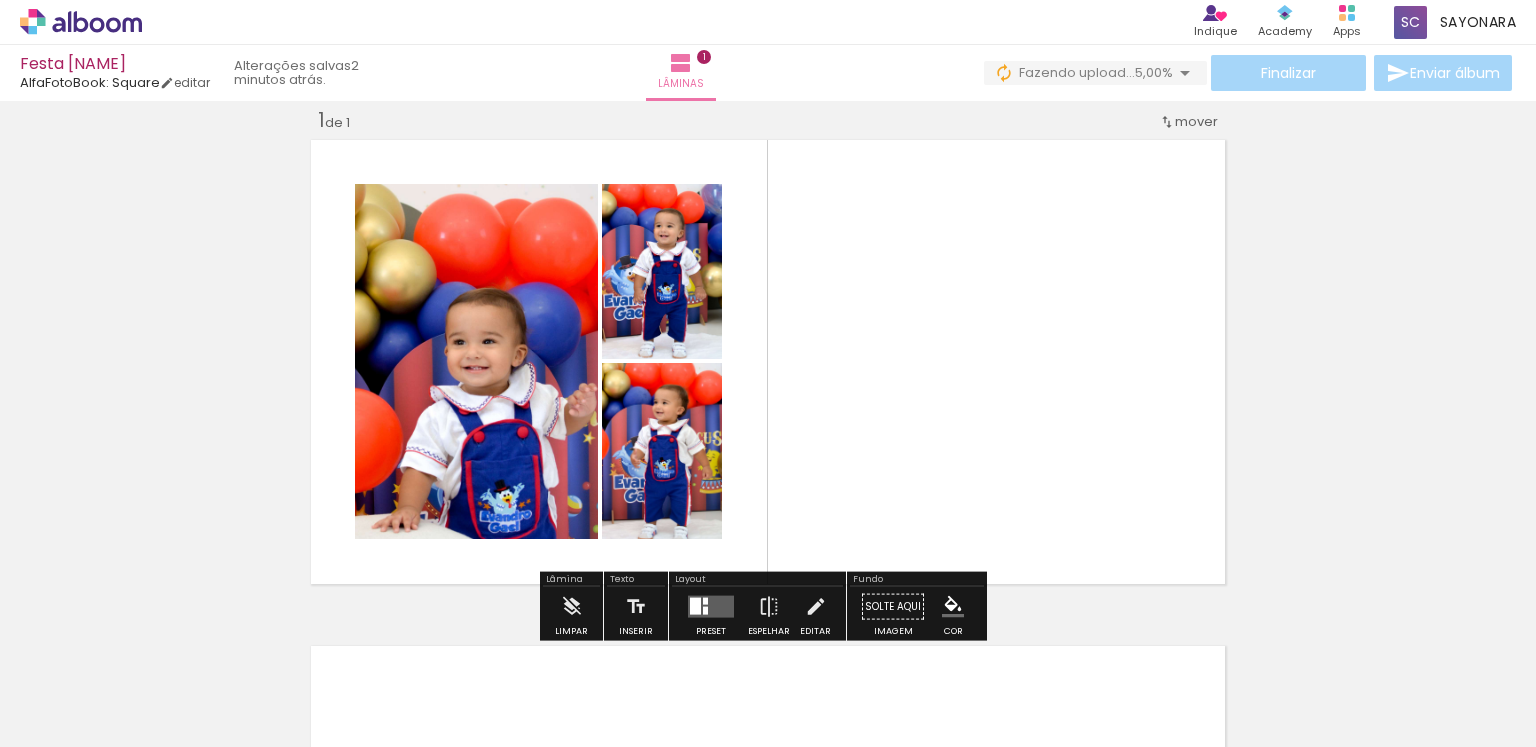 click at bounding box center [711, 607] 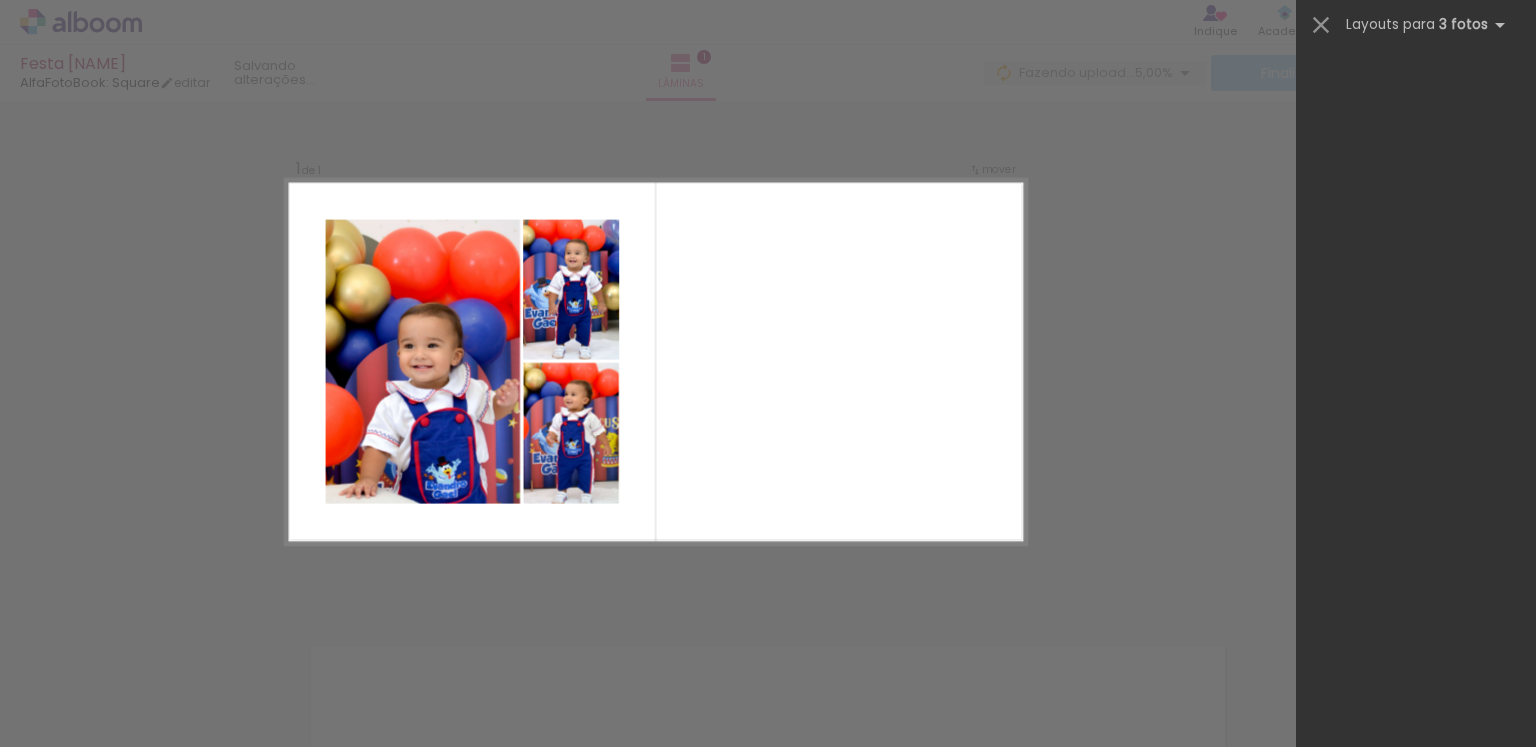scroll, scrollTop: 0, scrollLeft: 0, axis: both 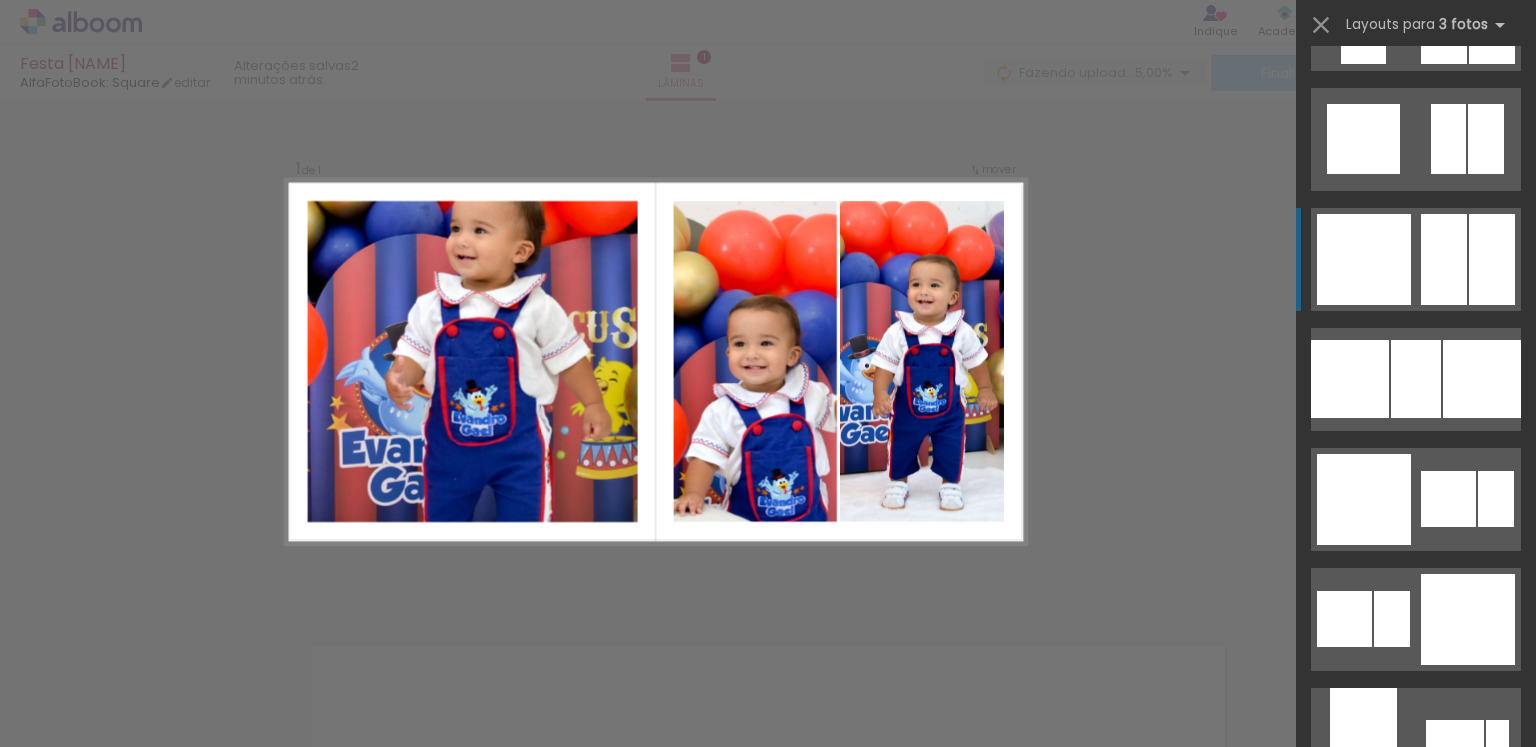 click at bounding box center [1346, -101] 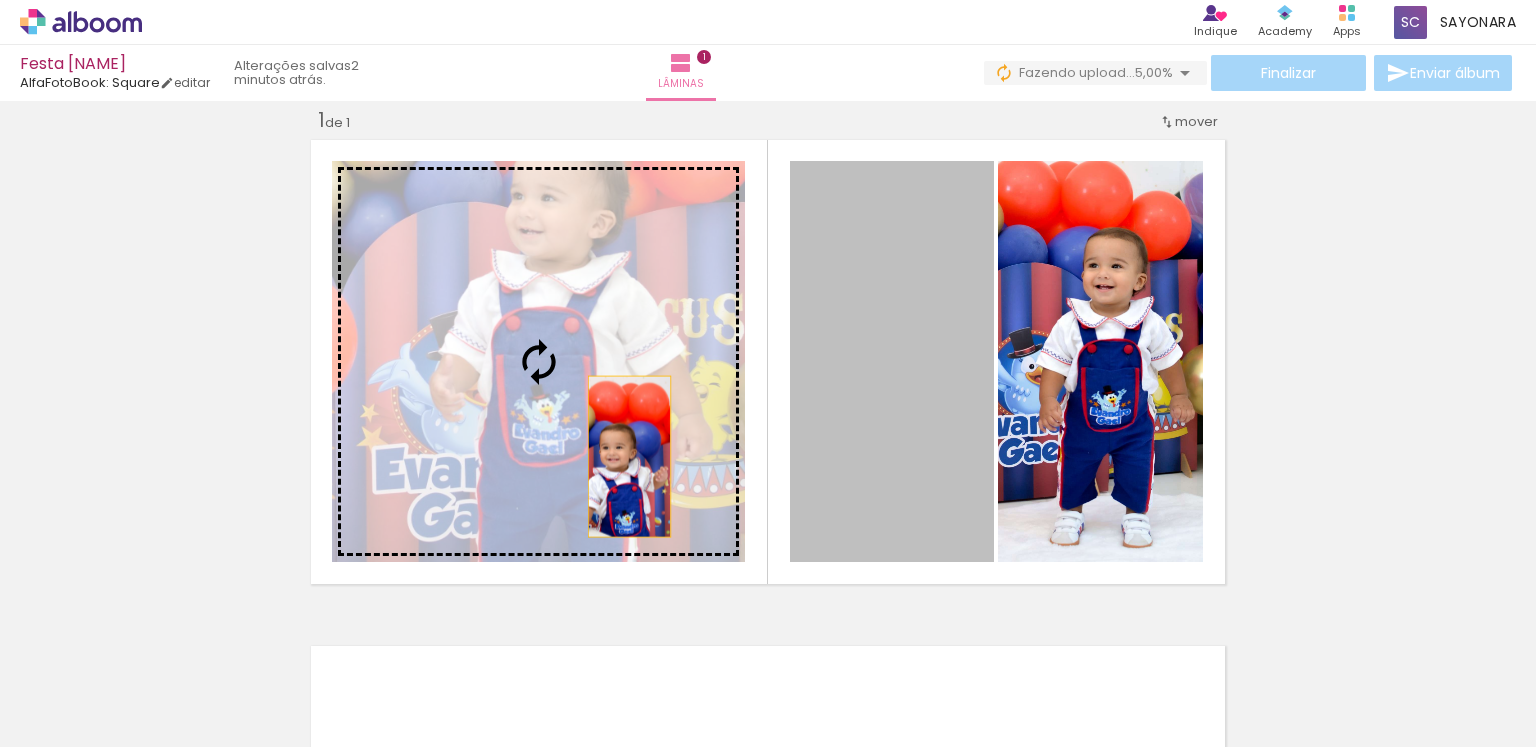 drag, startPoint x: 904, startPoint y: 489, endPoint x: 560, endPoint y: 441, distance: 347.3327 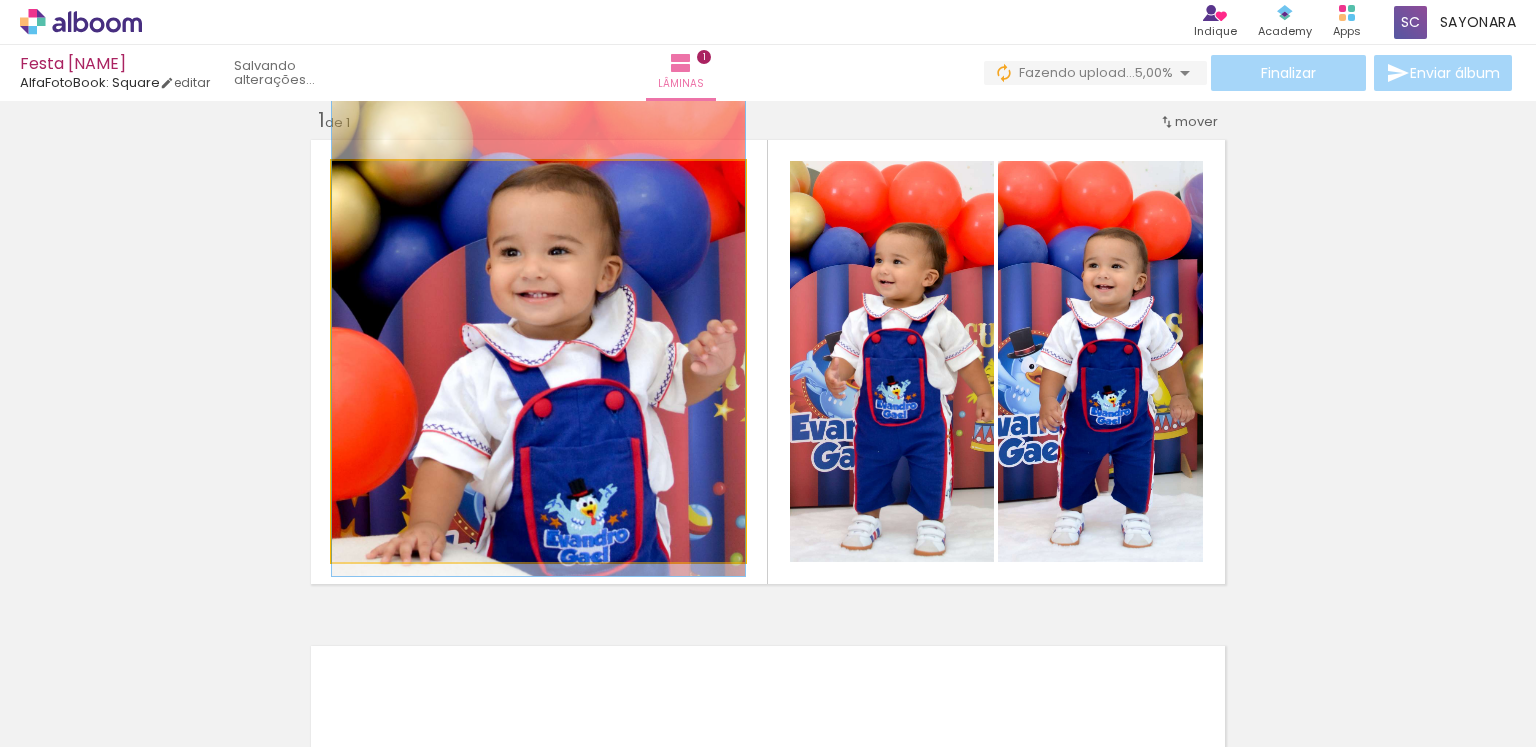 drag, startPoint x: 602, startPoint y: 447, endPoint x: 602, endPoint y: 380, distance: 67 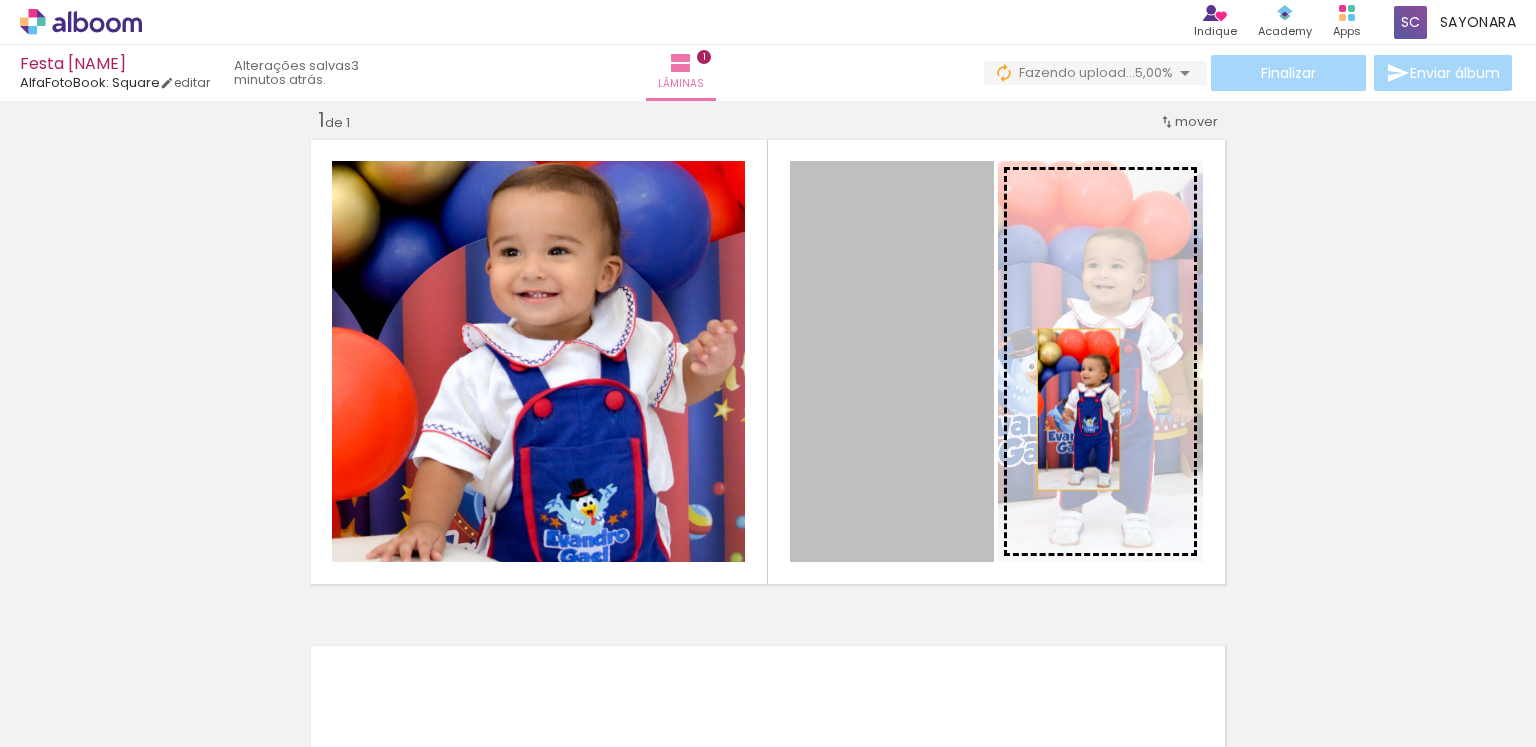 drag, startPoint x: 888, startPoint y: 429, endPoint x: 1071, endPoint y: 409, distance: 184.08965 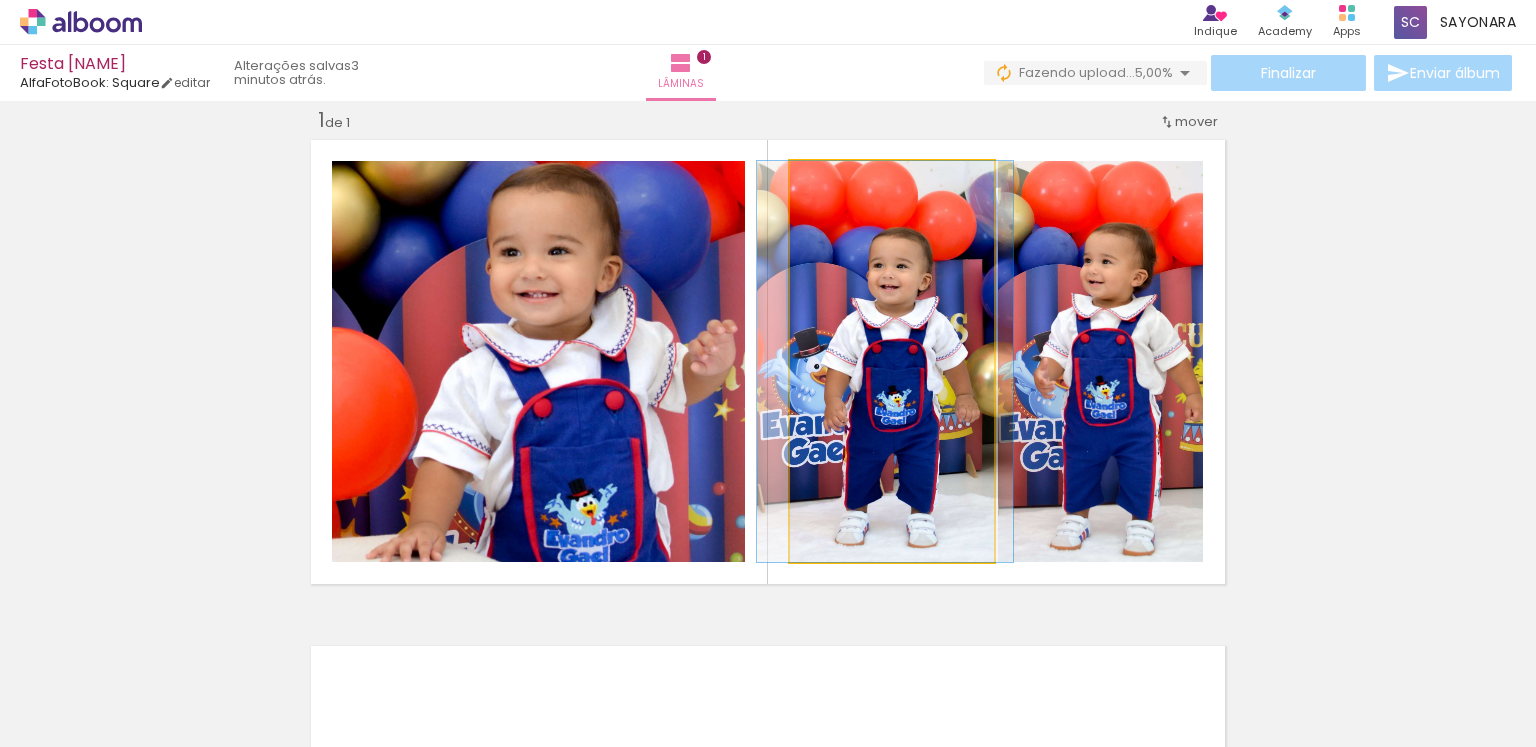 drag, startPoint x: 943, startPoint y: 396, endPoint x: 937, endPoint y: 377, distance: 19.924858 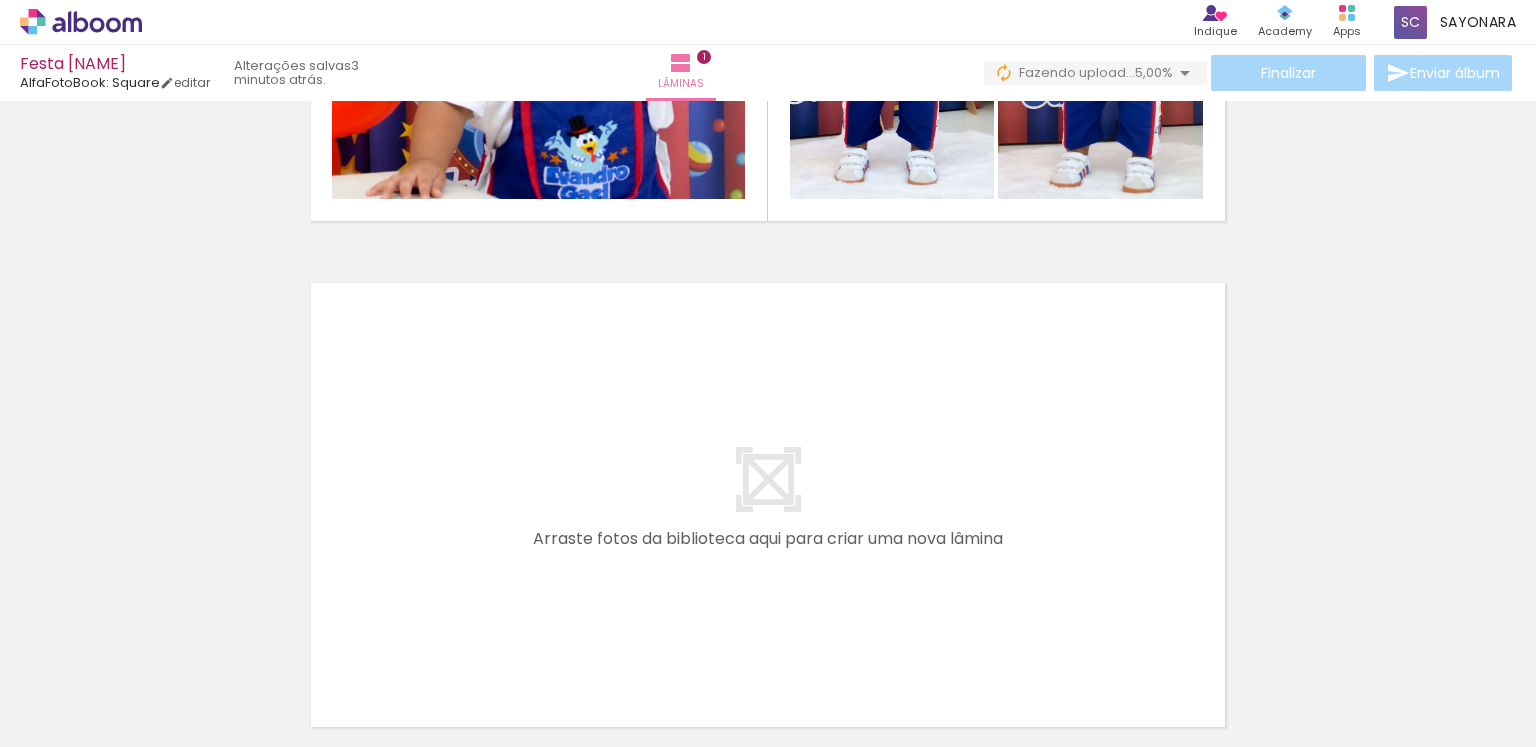 scroll, scrollTop: 392, scrollLeft: 0, axis: vertical 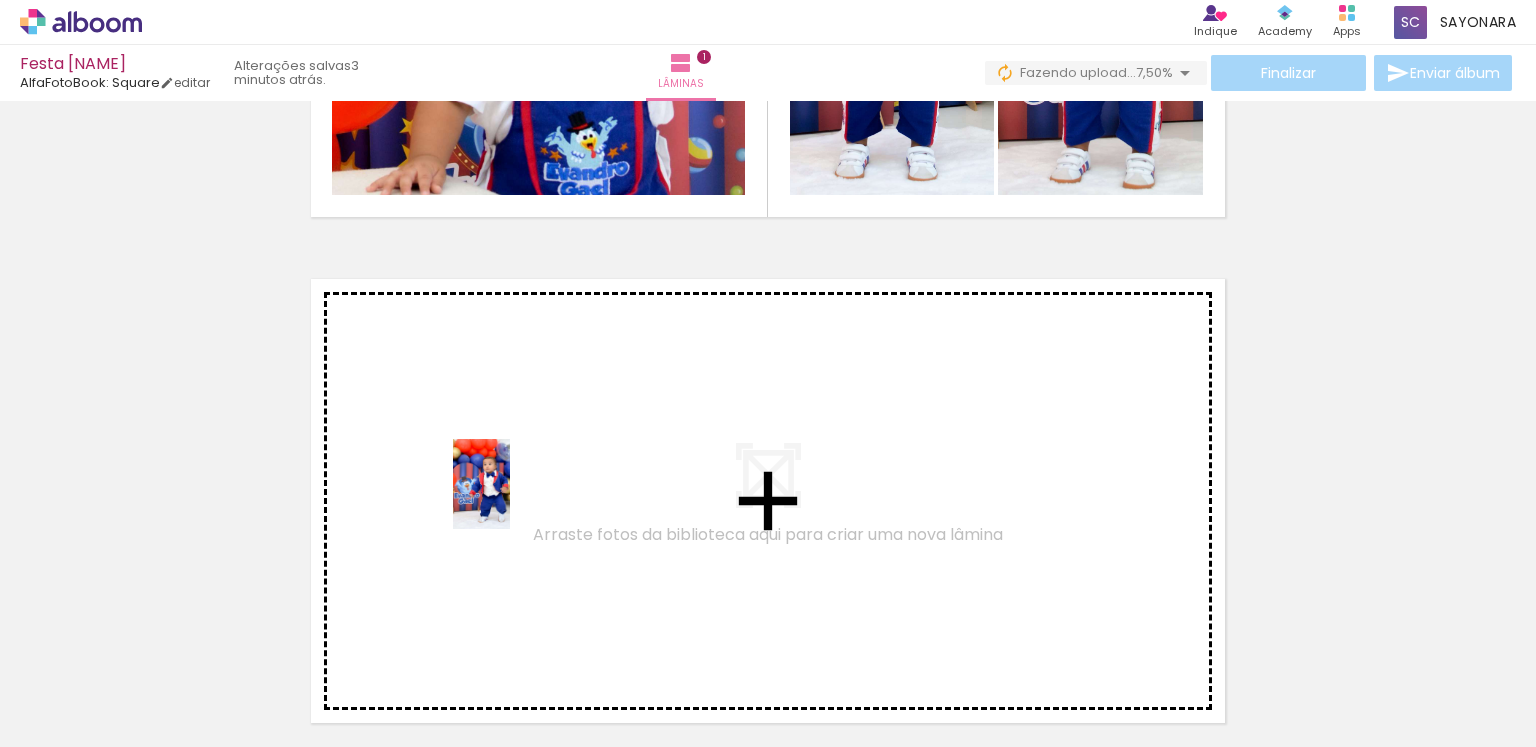 drag, startPoint x: 202, startPoint y: 701, endPoint x: 513, endPoint y: 499, distance: 370.84363 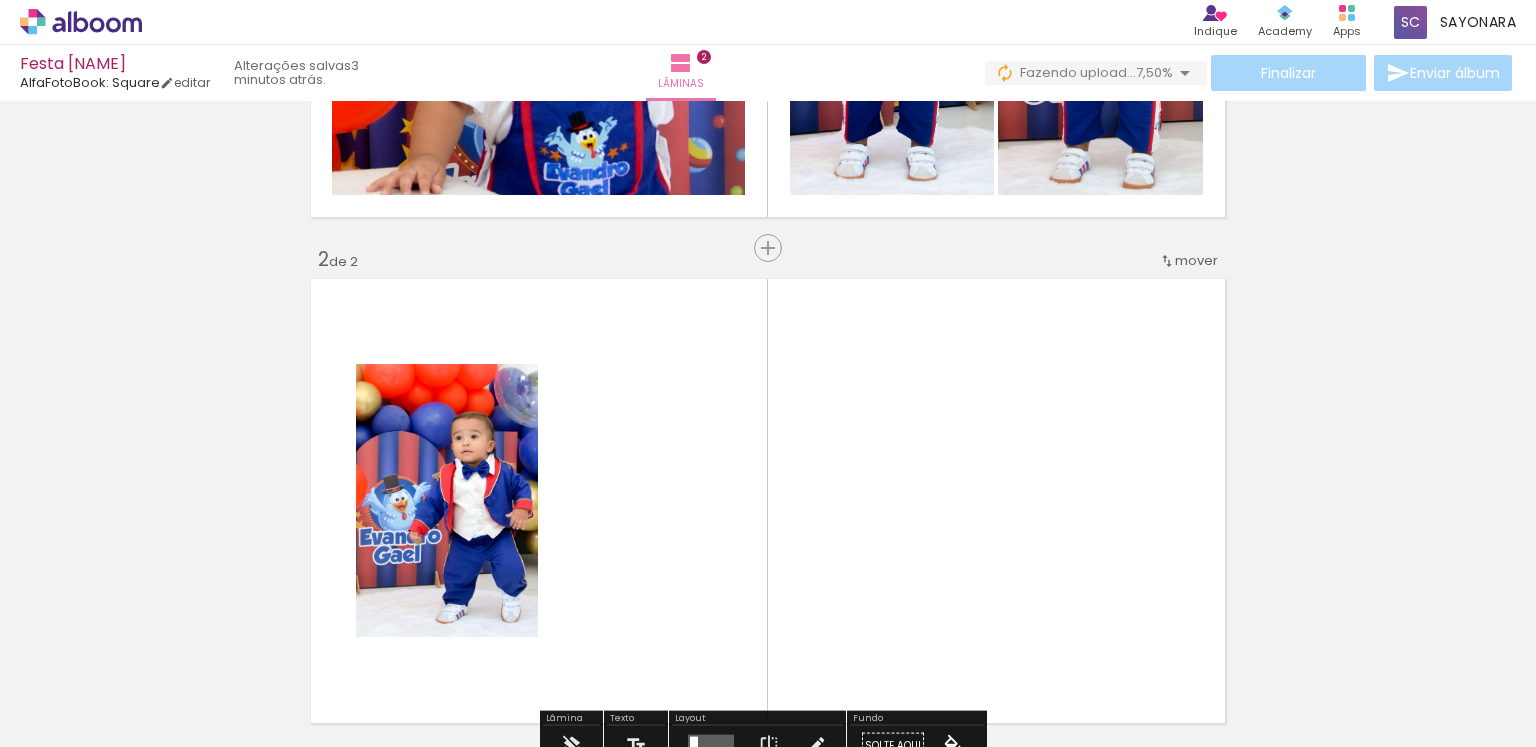 scroll, scrollTop: 531, scrollLeft: 0, axis: vertical 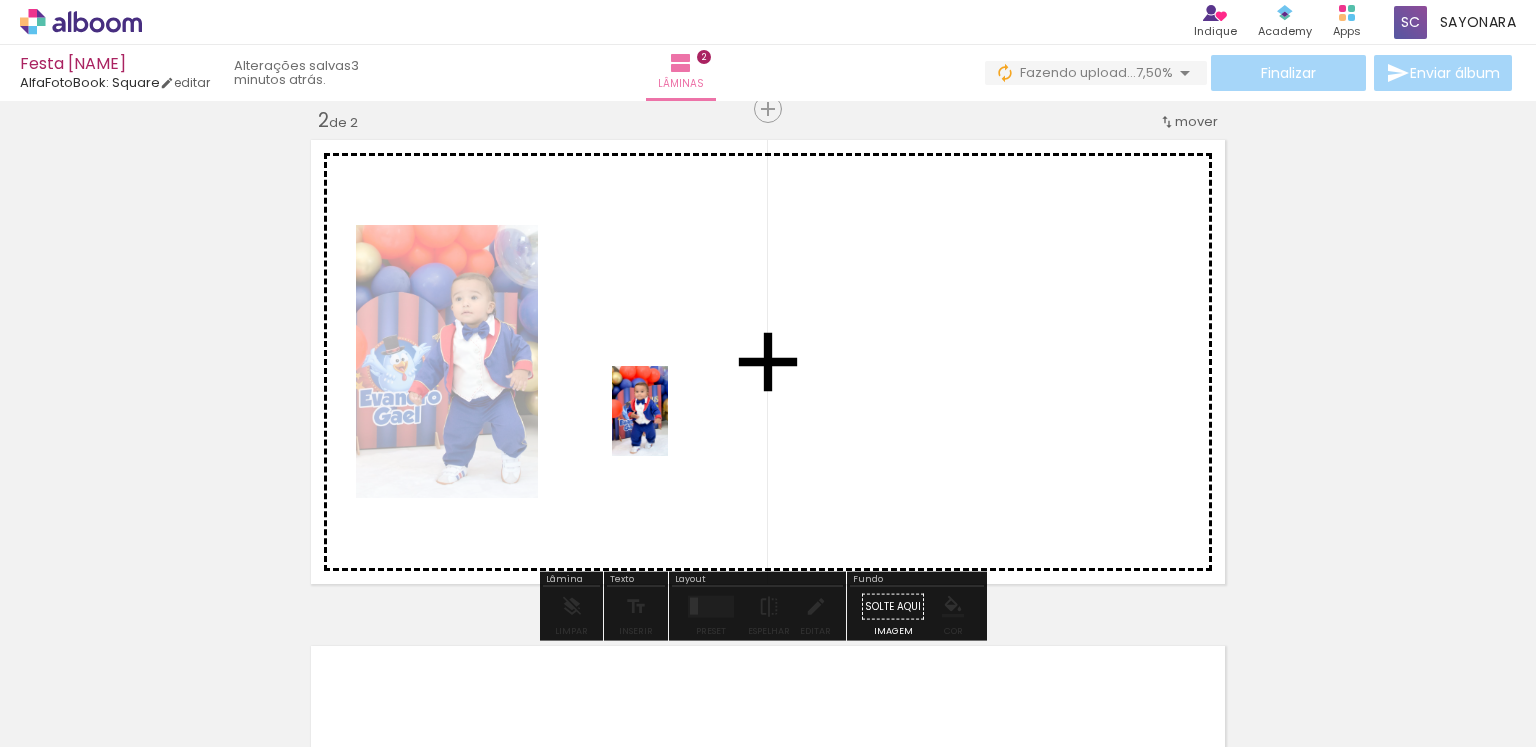 drag, startPoint x: 312, startPoint y: 698, endPoint x: 672, endPoint y: 426, distance: 451.20285 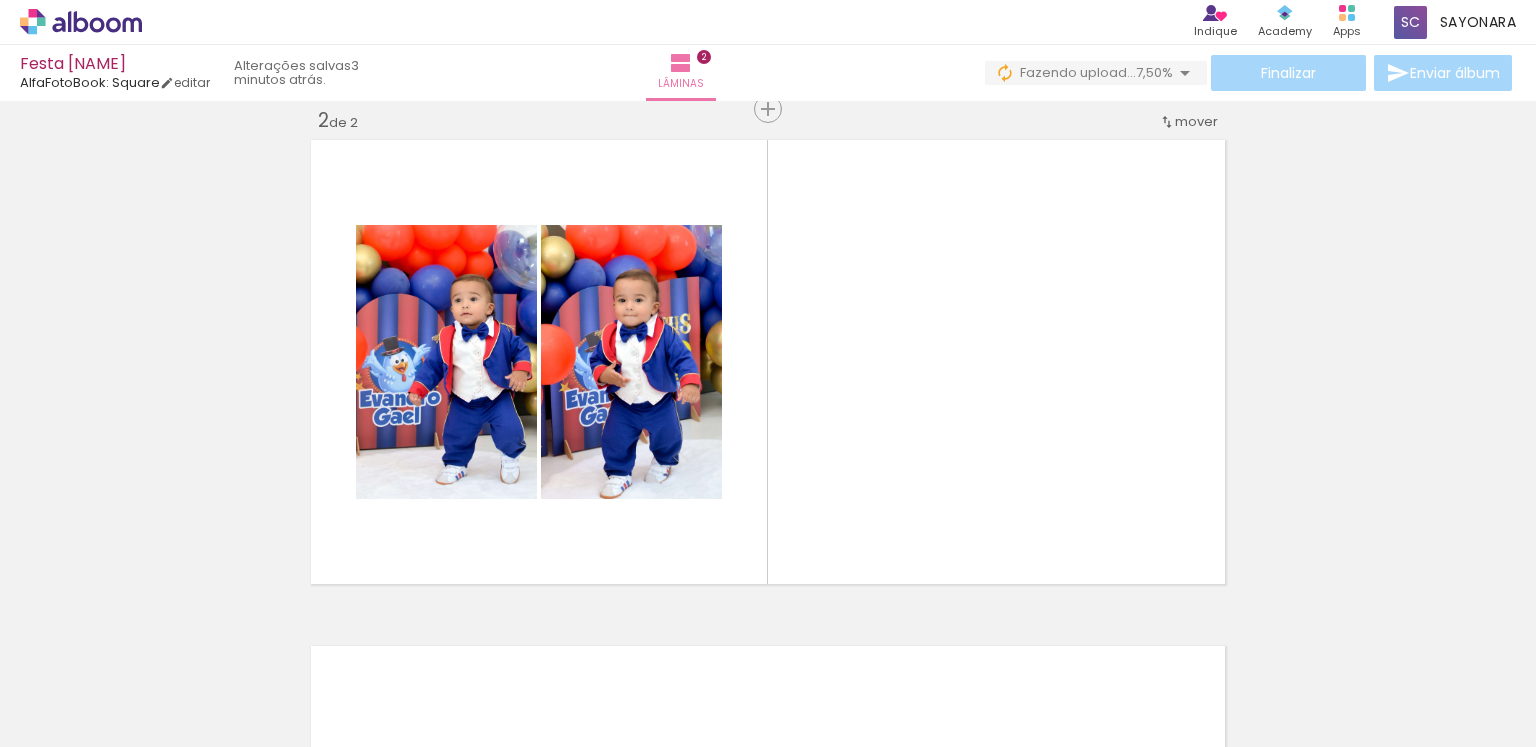 scroll, scrollTop: 0, scrollLeft: 3113, axis: horizontal 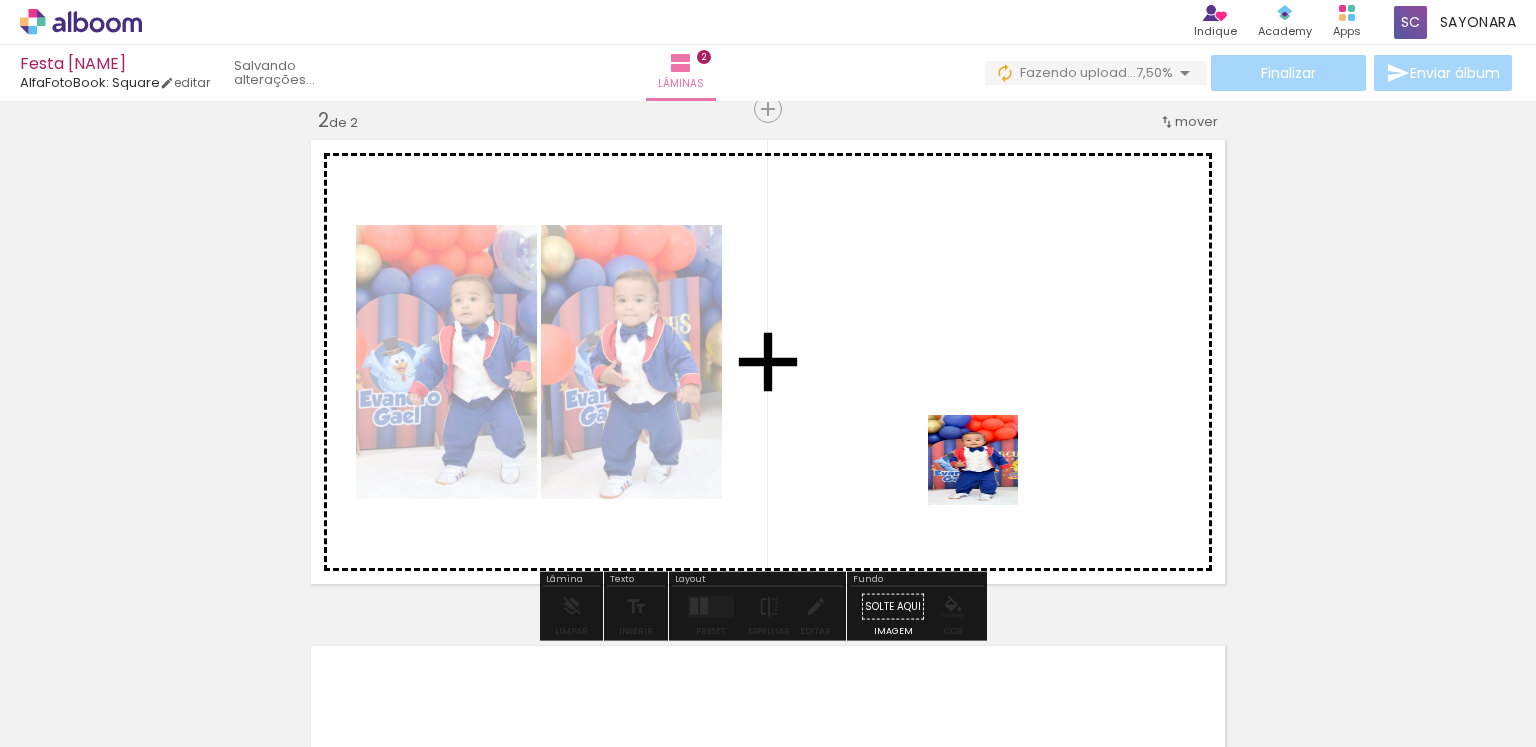 drag, startPoint x: 1136, startPoint y: 686, endPoint x: 1268, endPoint y: 647, distance: 137.64084 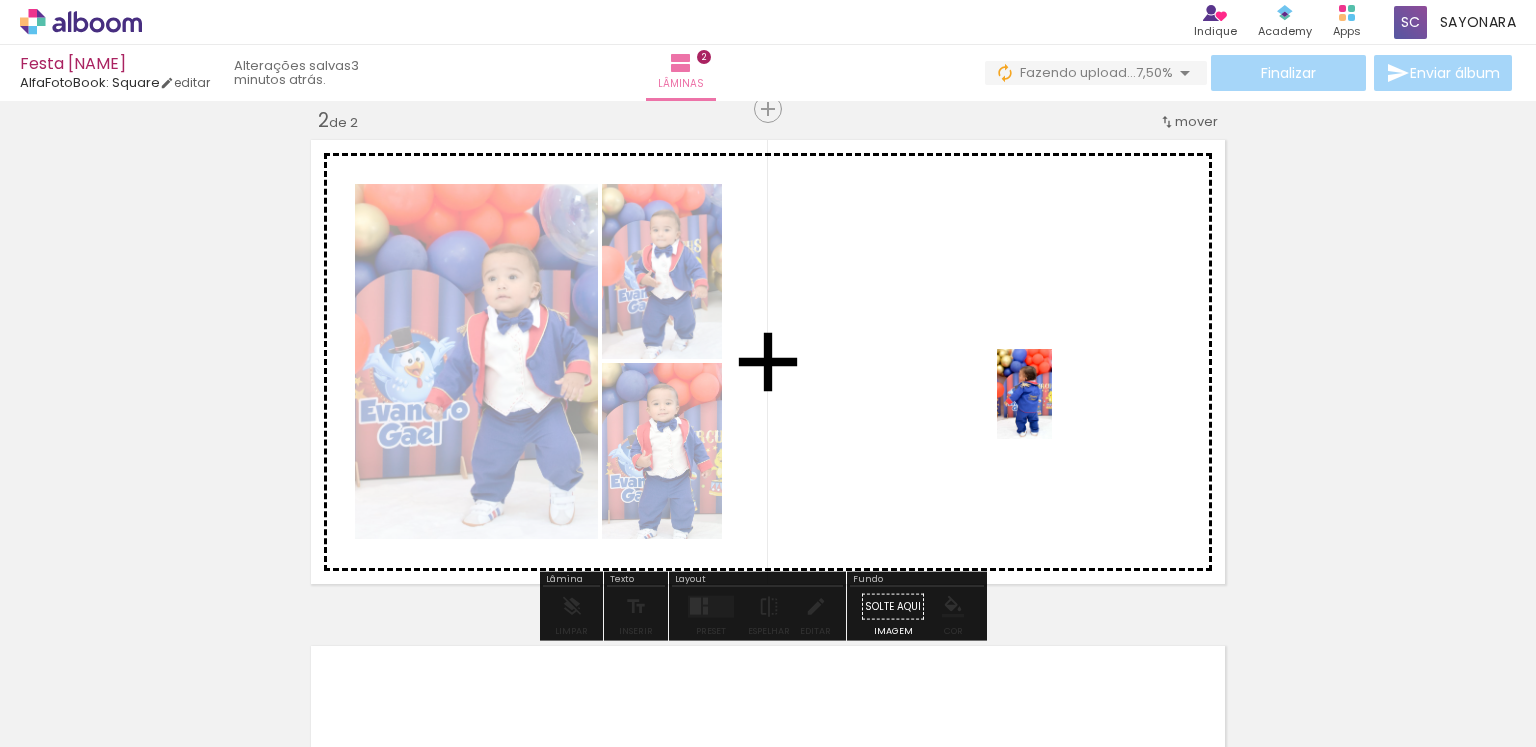 drag, startPoint x: 1244, startPoint y: 693, endPoint x: 1363, endPoint y: 619, distance: 140.13208 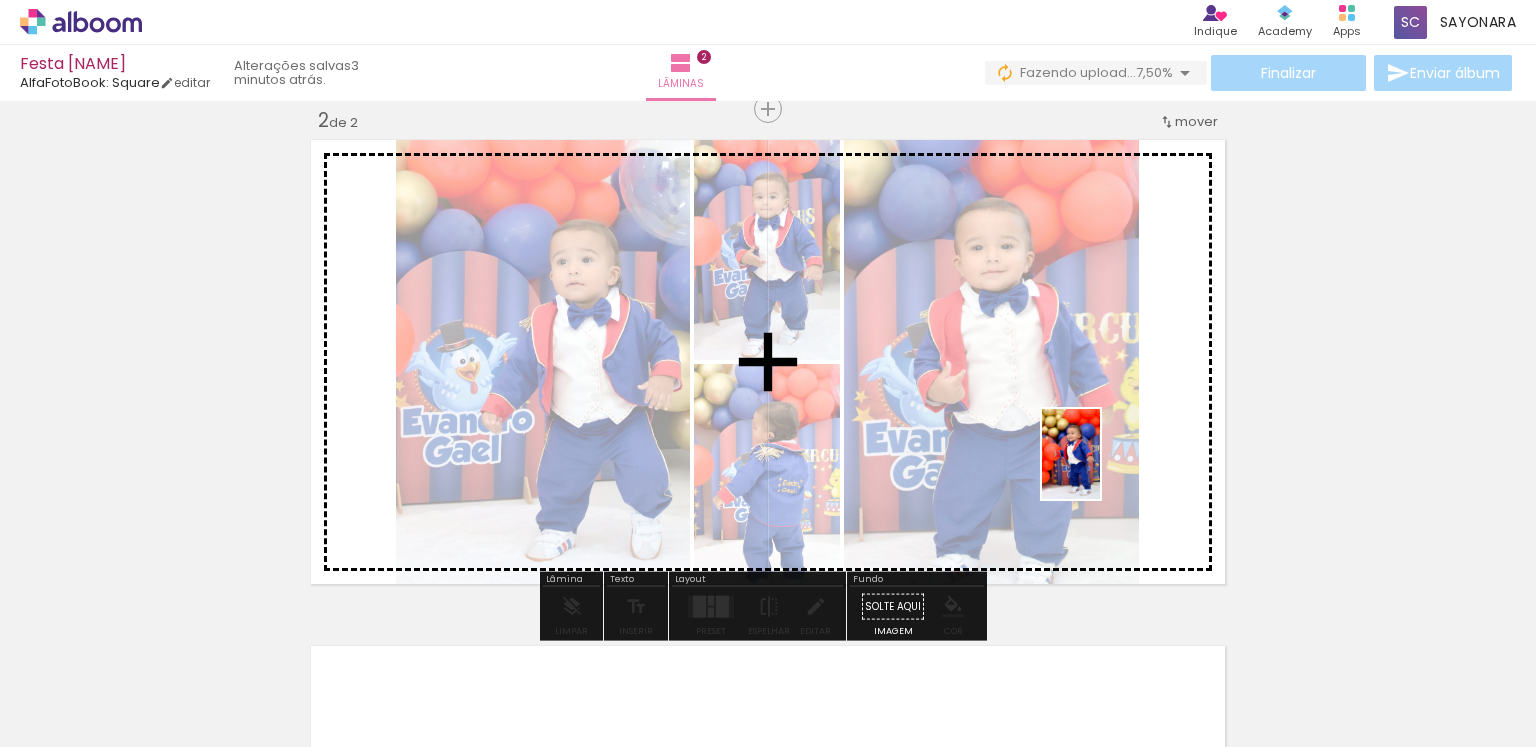 drag, startPoint x: 1324, startPoint y: 670, endPoint x: 1463, endPoint y: 688, distance: 140.16063 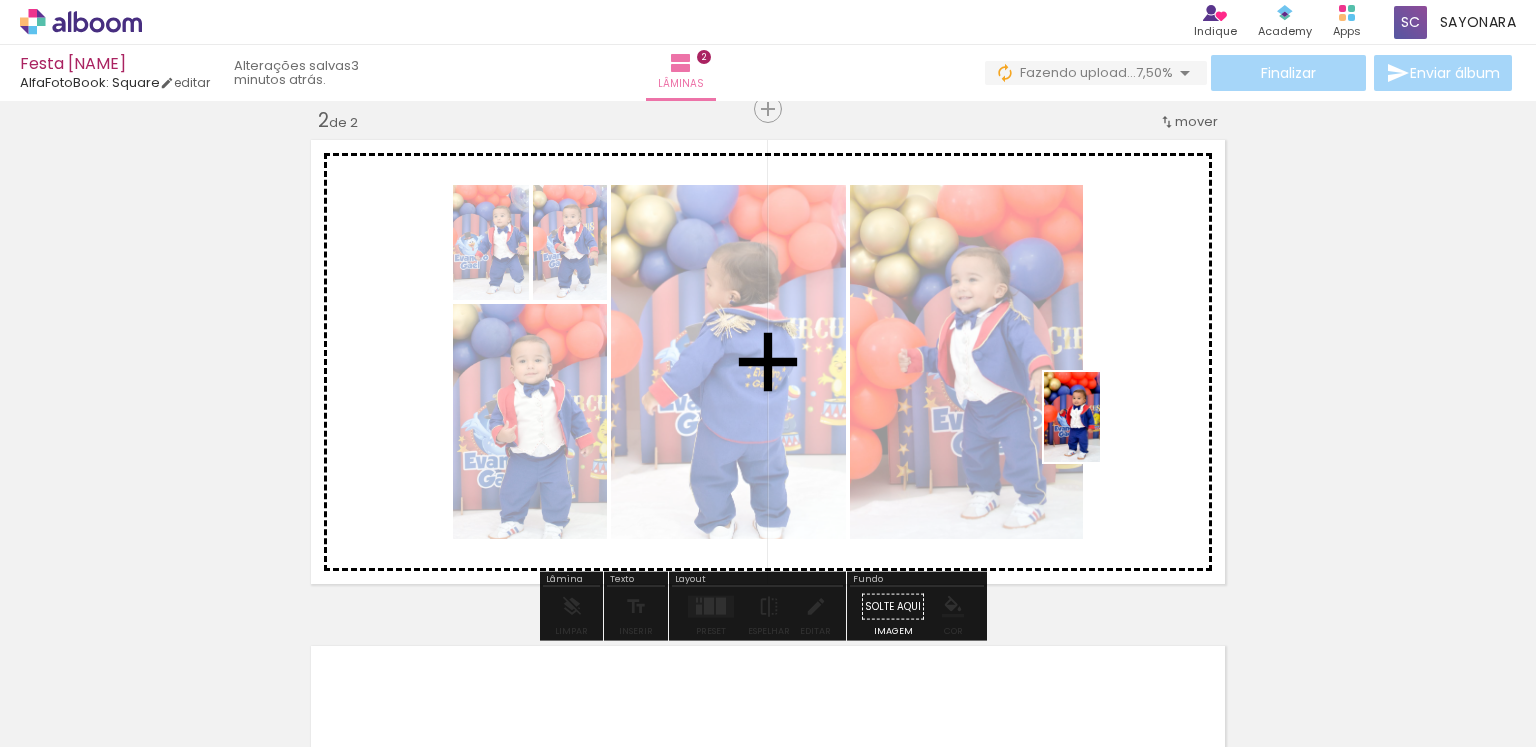 drag, startPoint x: 1464, startPoint y: 691, endPoint x: 1337, endPoint y: 551, distance: 189.02116 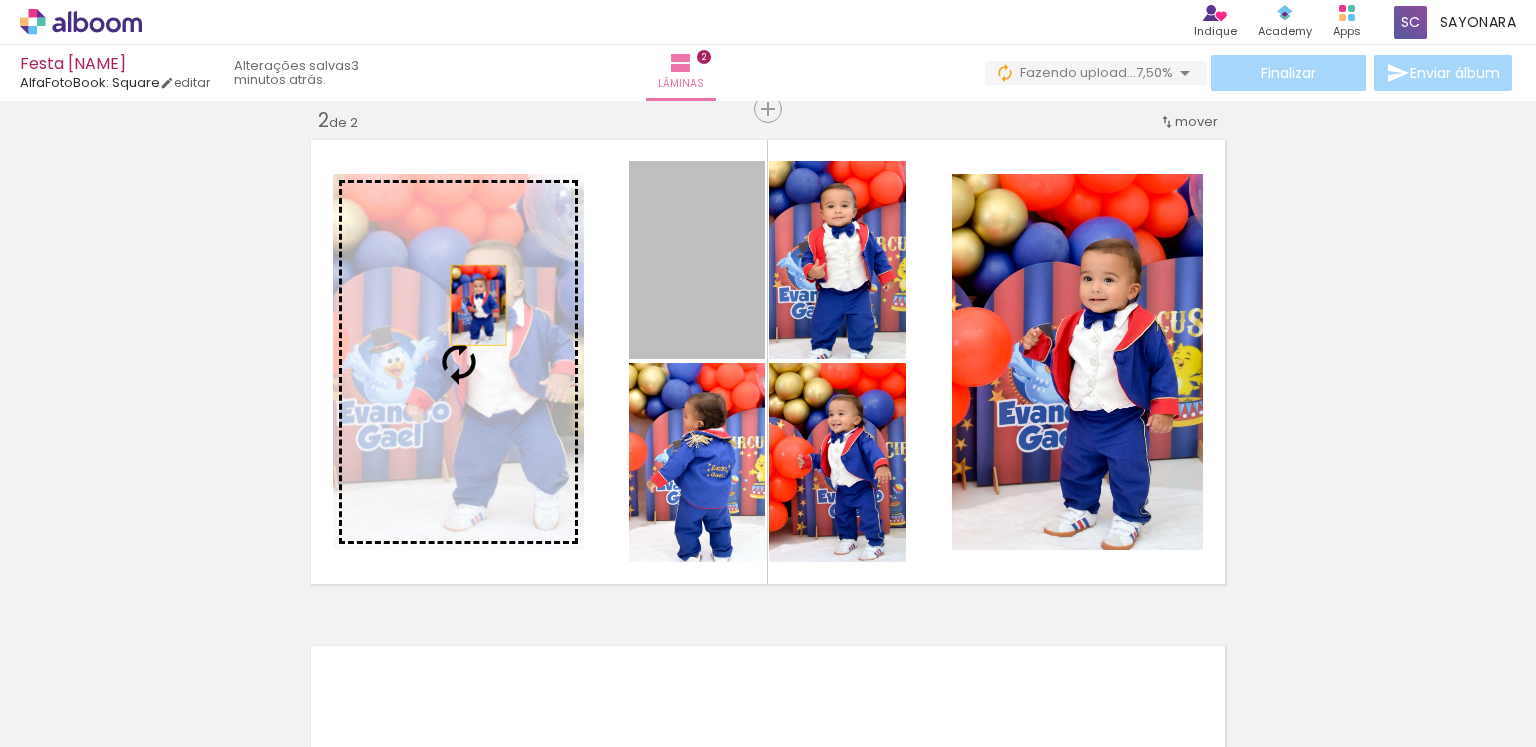 drag, startPoint x: 728, startPoint y: 290, endPoint x: 471, endPoint y: 305, distance: 257.43738 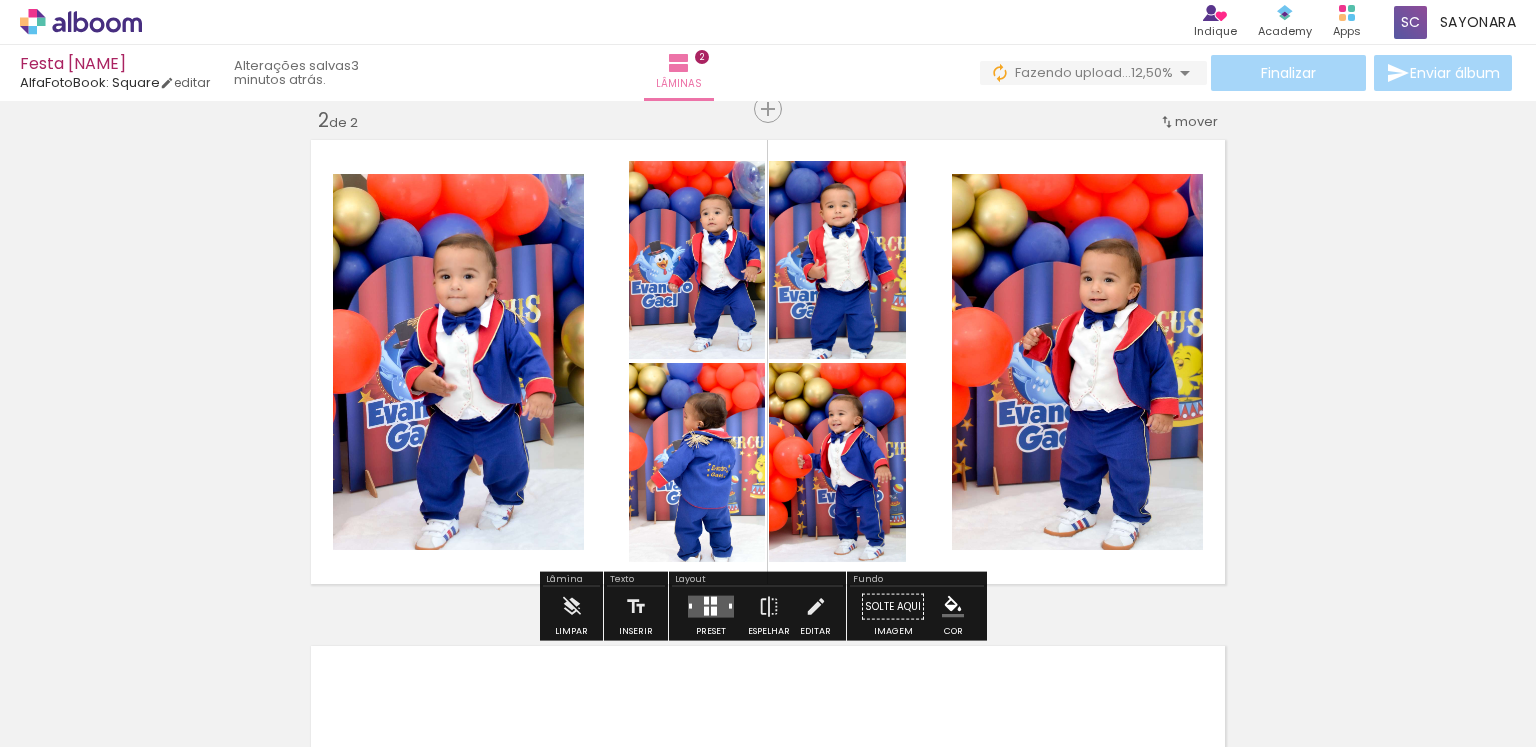 click at bounding box center [0, 0] 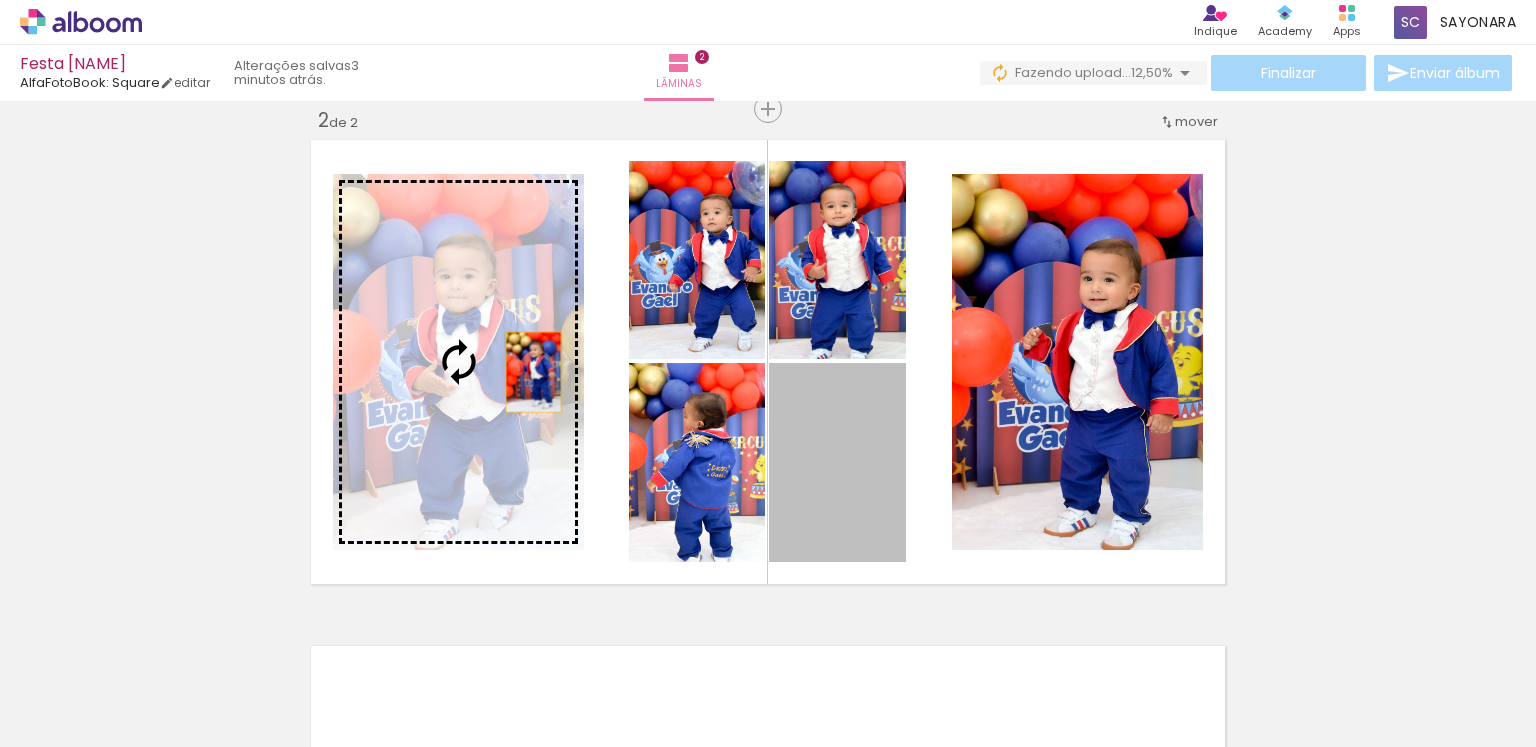drag, startPoint x: 864, startPoint y: 476, endPoint x: 526, endPoint y: 372, distance: 353.63824 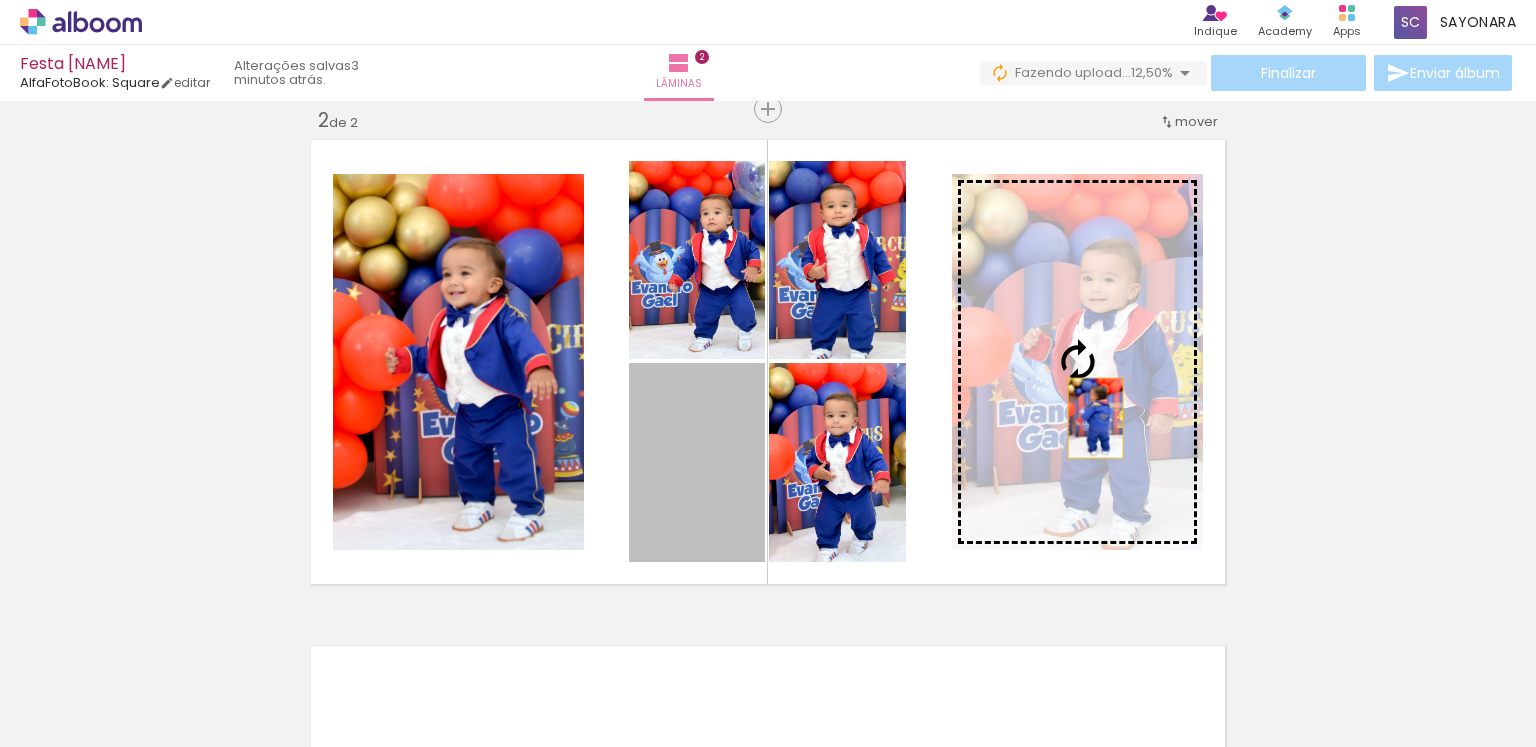 drag, startPoint x: 704, startPoint y: 487, endPoint x: 1088, endPoint y: 418, distance: 390.14996 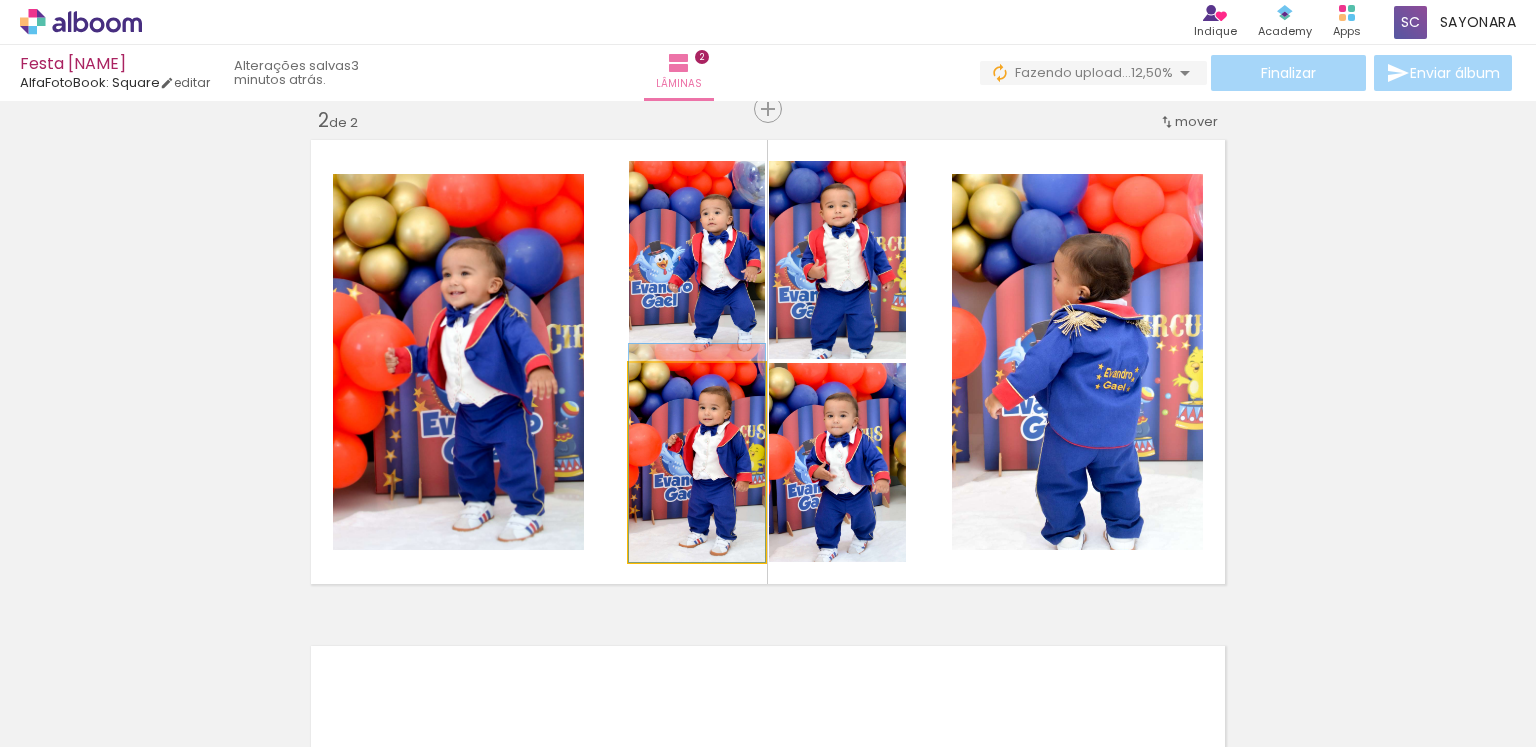 drag, startPoint x: 694, startPoint y: 485, endPoint x: 694, endPoint y: 457, distance: 28 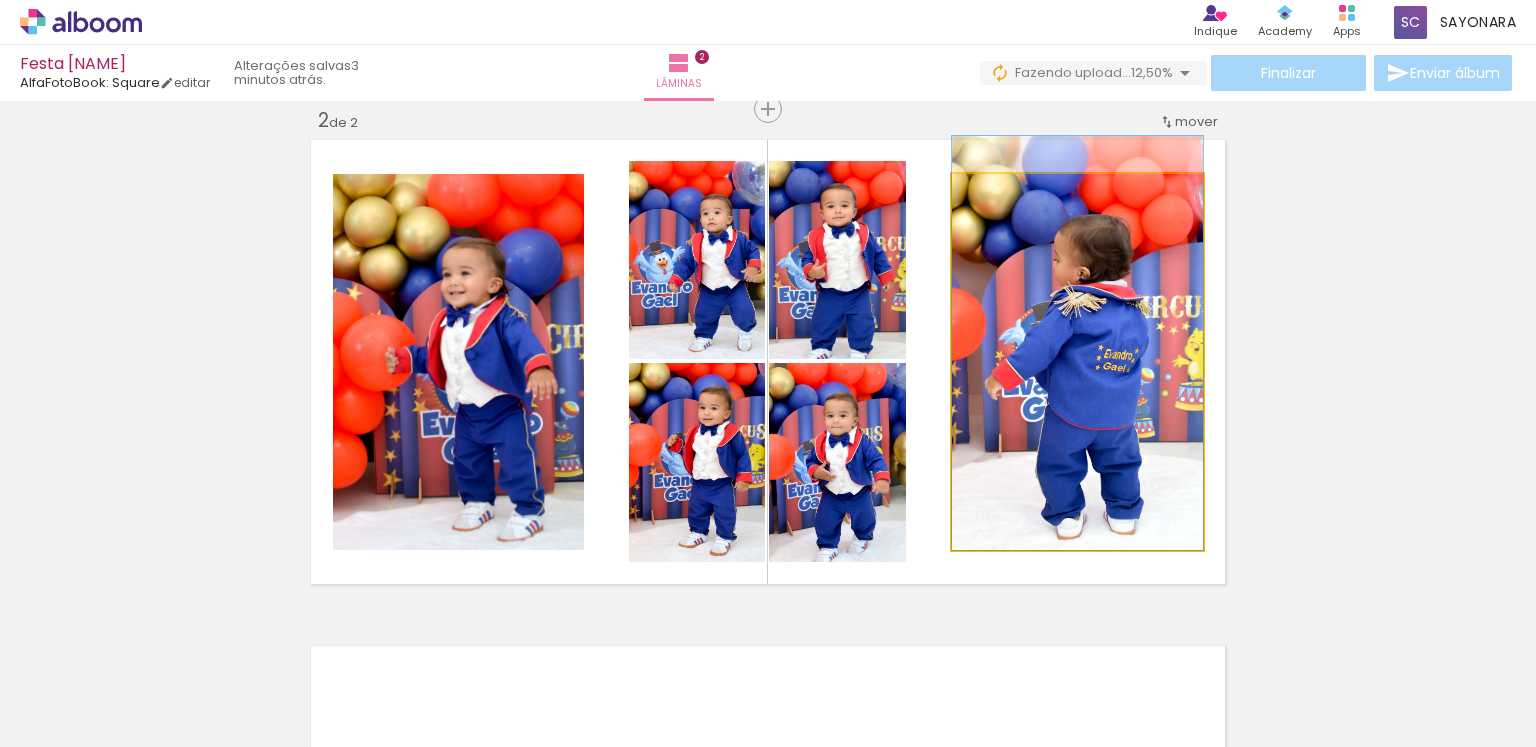 drag, startPoint x: 1075, startPoint y: 415, endPoint x: 1075, endPoint y: 381, distance: 34 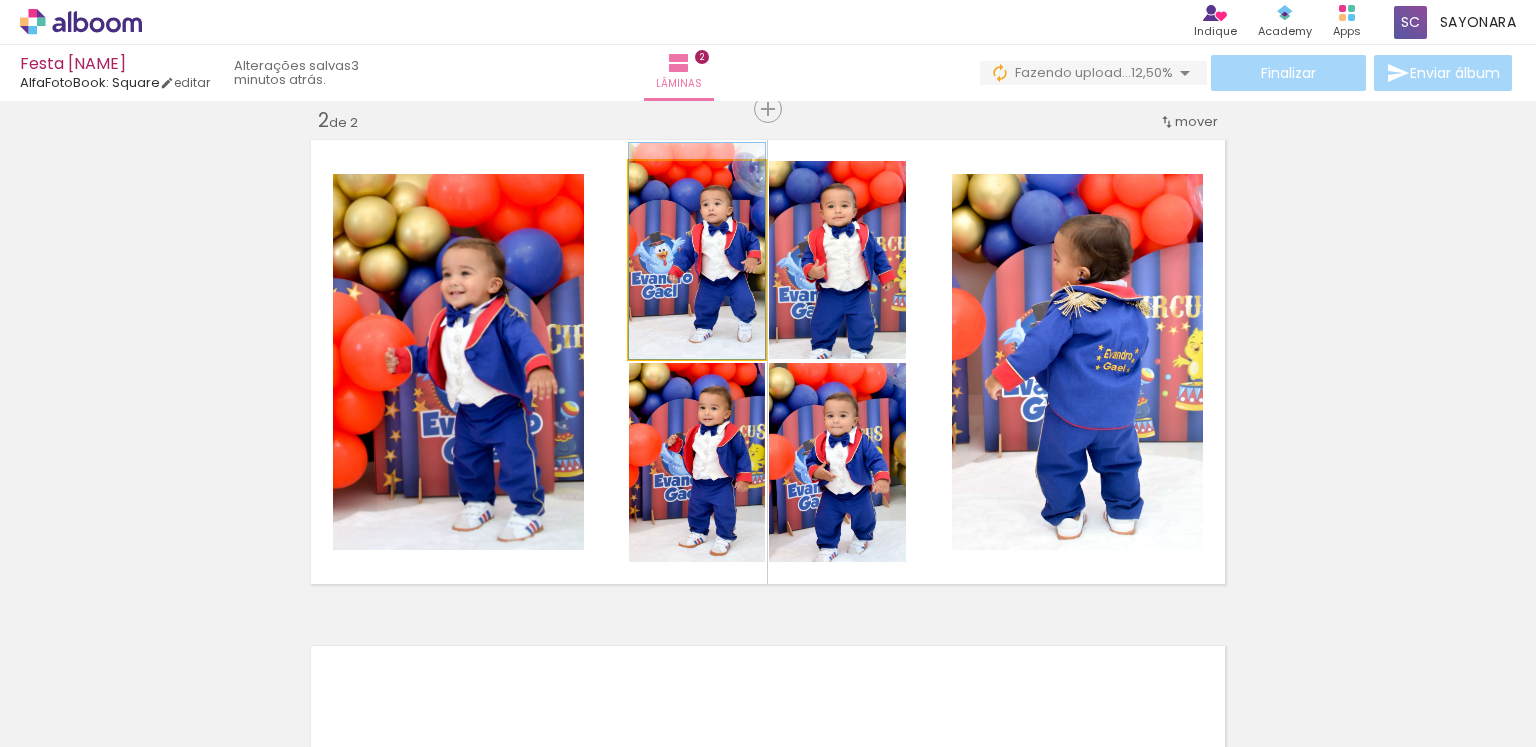 drag, startPoint x: 709, startPoint y: 283, endPoint x: 698, endPoint y: 277, distance: 12.529964 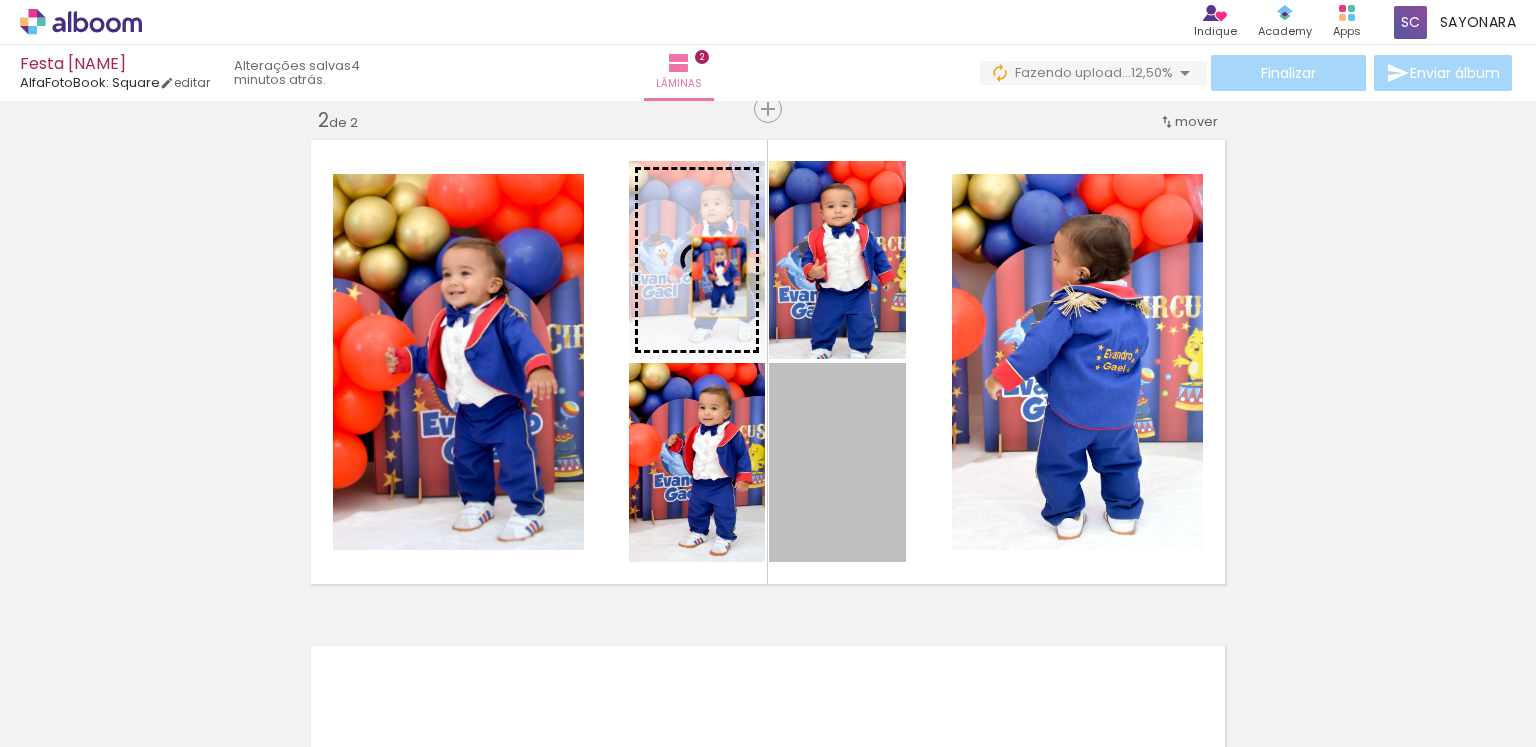 drag, startPoint x: 877, startPoint y: 448, endPoint x: 700, endPoint y: 269, distance: 251.734 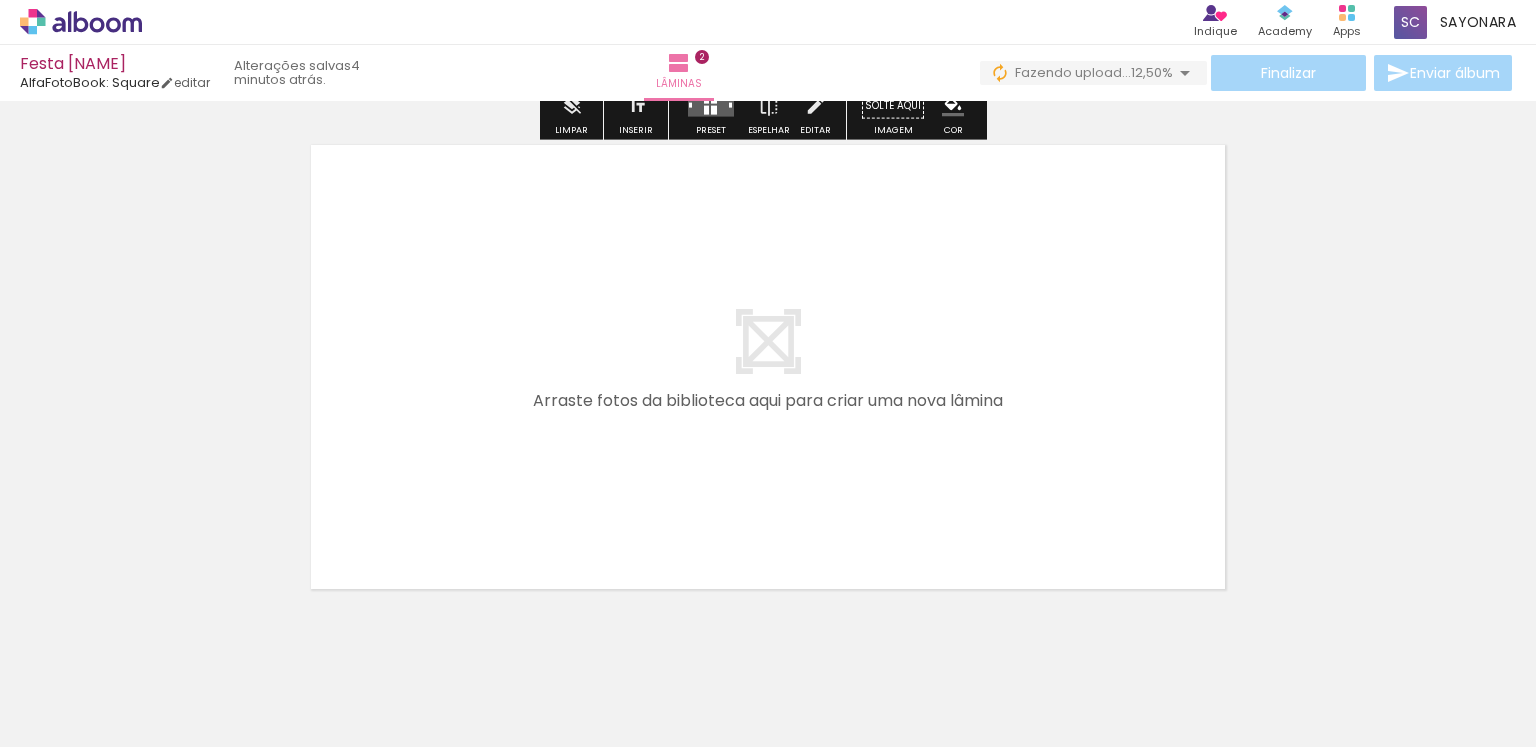 scroll, scrollTop: 1040, scrollLeft: 0, axis: vertical 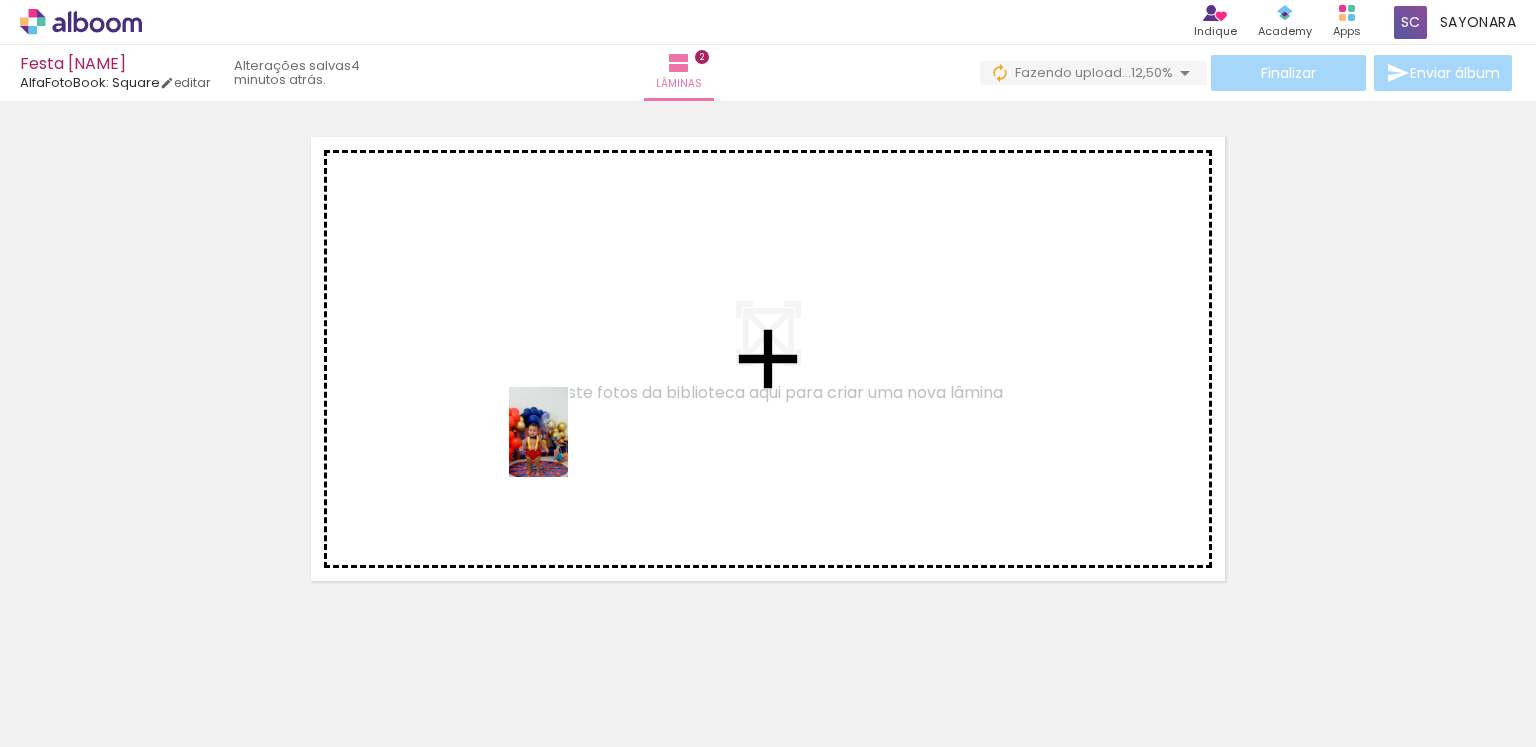 drag, startPoint x: 788, startPoint y: 705, endPoint x: 973, endPoint y: 608, distance: 208.88753 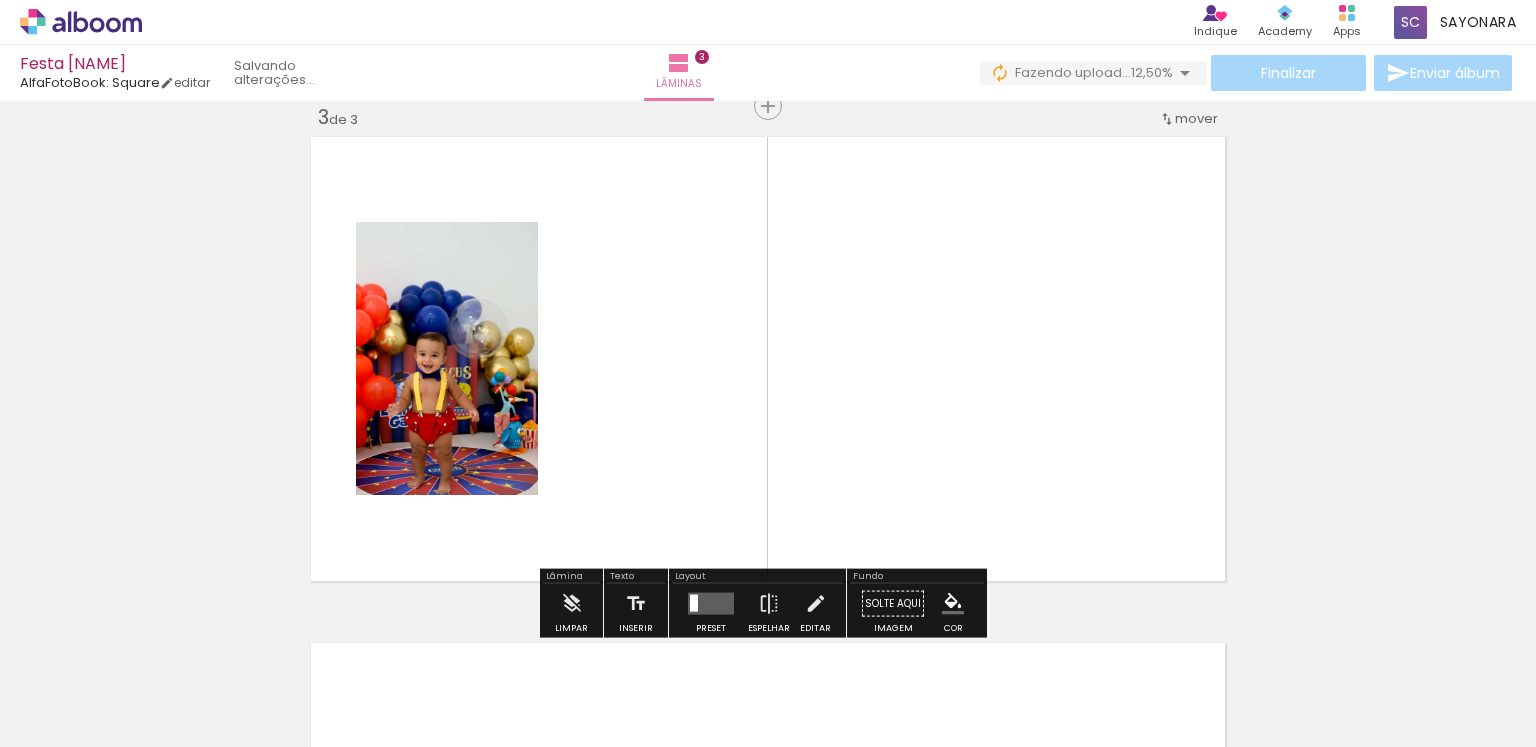 scroll, scrollTop: 1037, scrollLeft: 0, axis: vertical 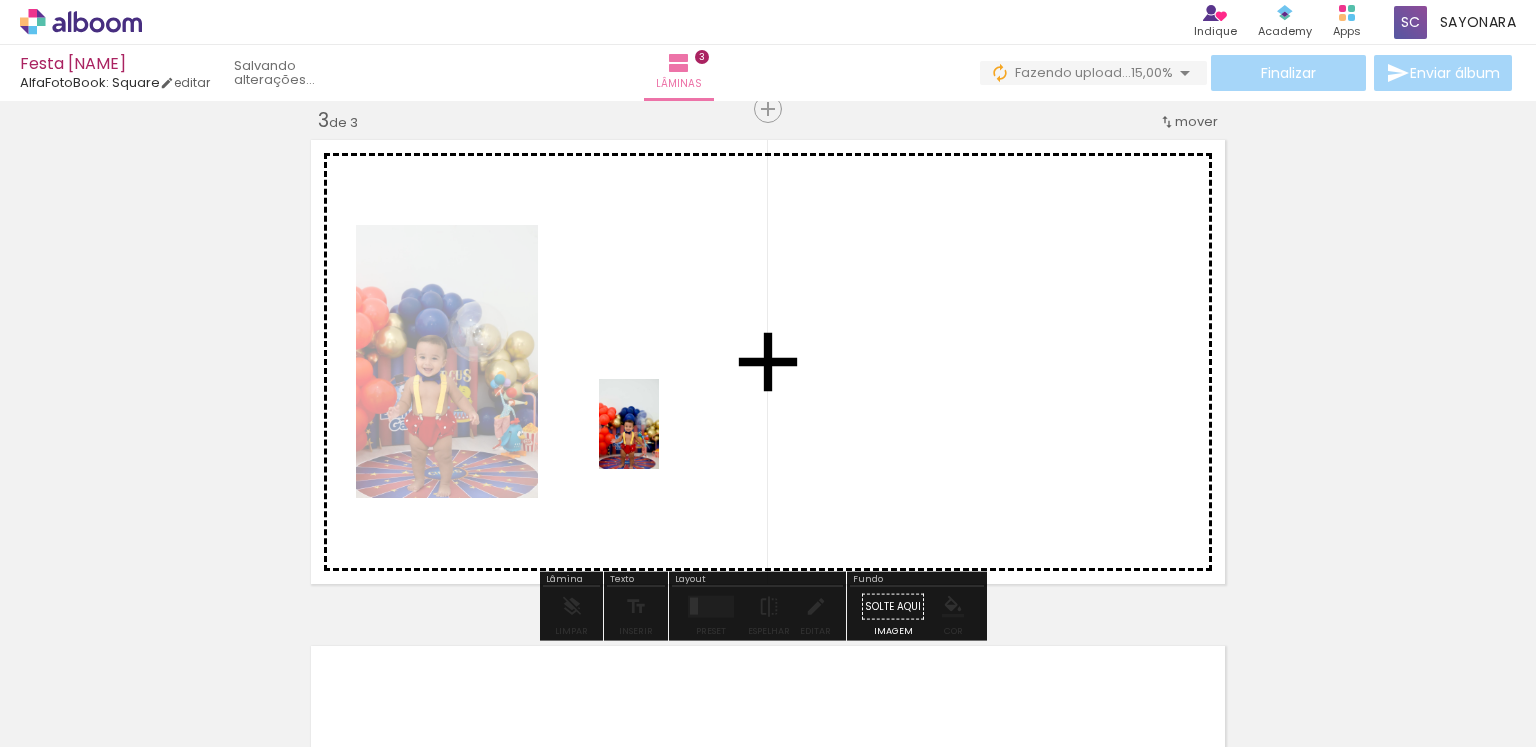 drag, startPoint x: 1017, startPoint y: 710, endPoint x: 796, endPoint y: 515, distance: 294.73038 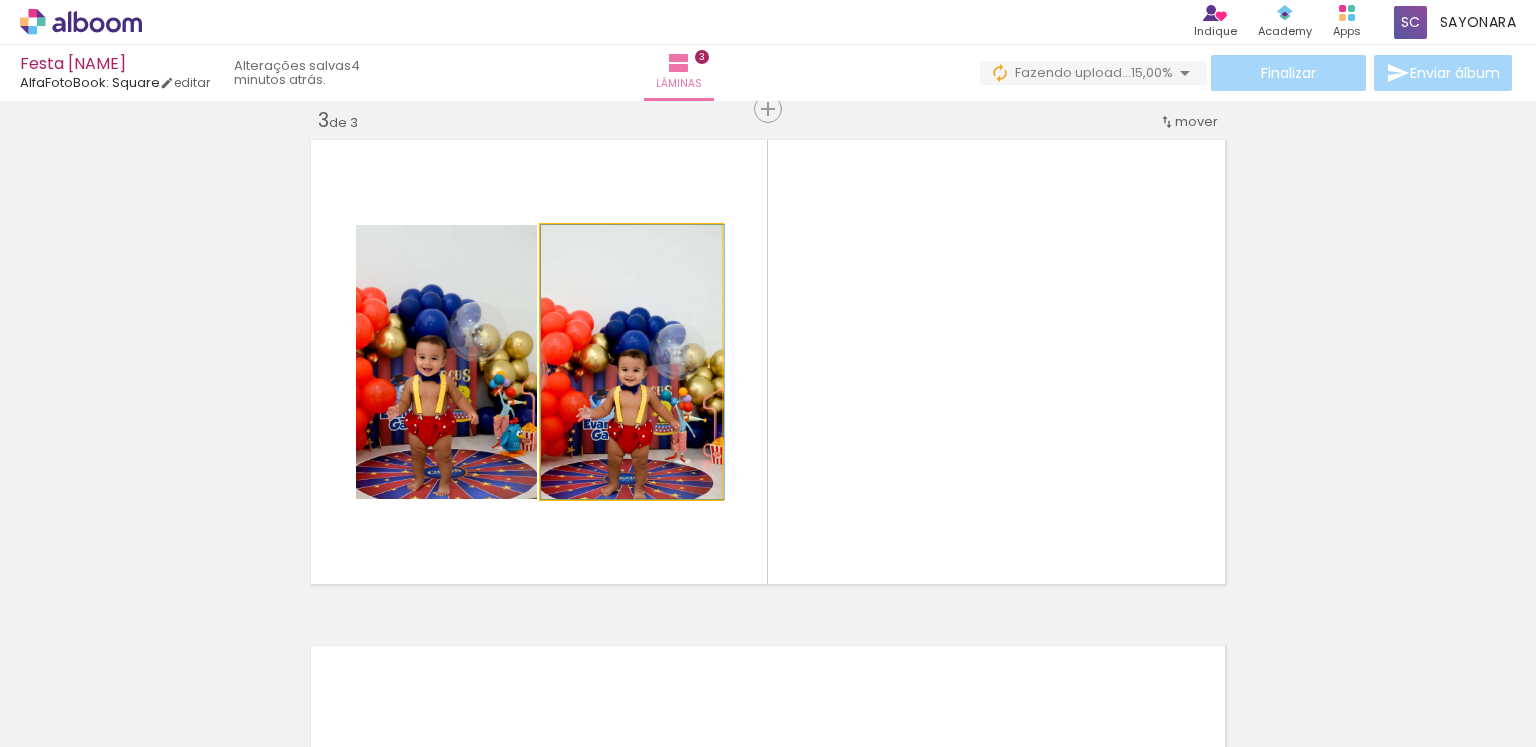 drag, startPoint x: 609, startPoint y: 382, endPoint x: 613, endPoint y: 358, distance: 24.33105 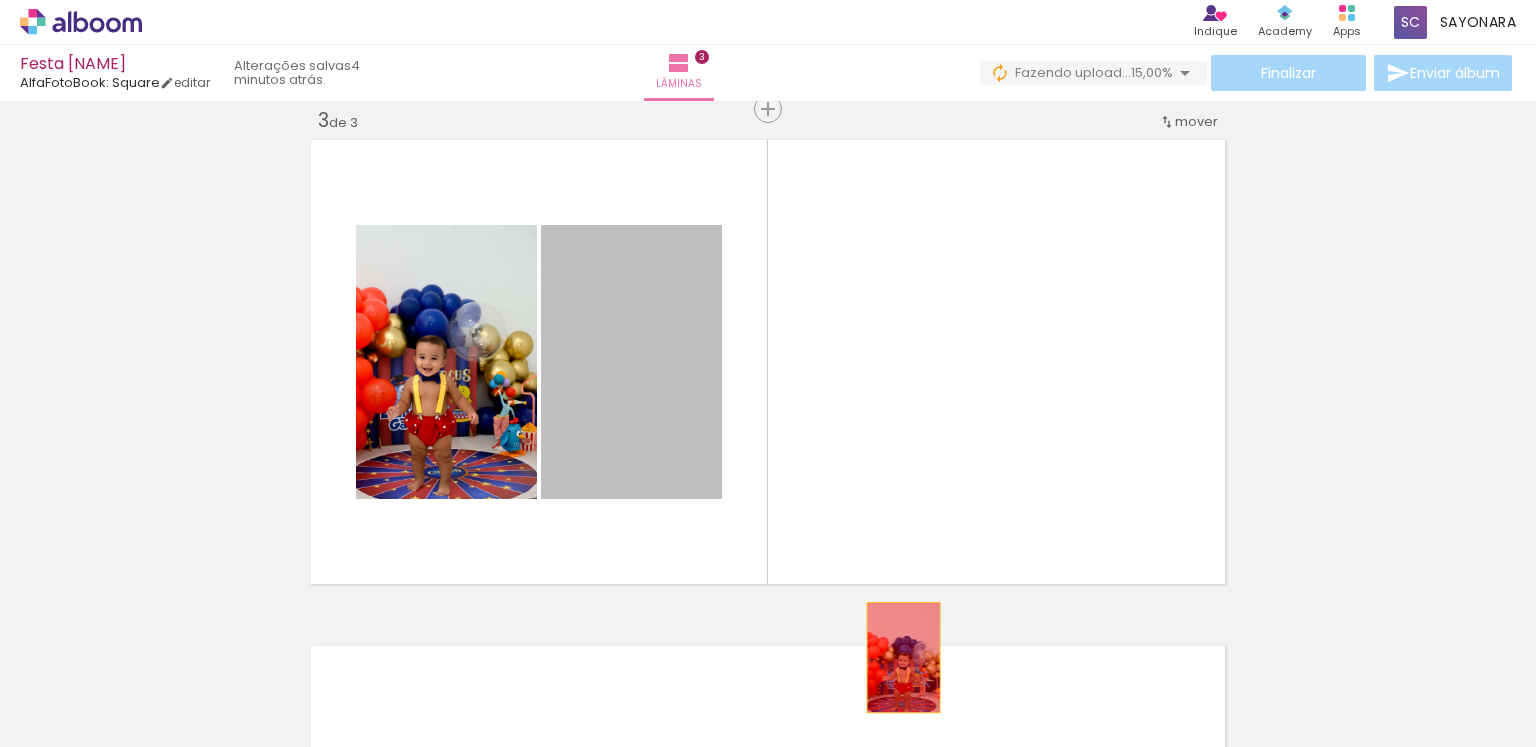 drag, startPoint x: 656, startPoint y: 391, endPoint x: 896, endPoint y: 657, distance: 358.26807 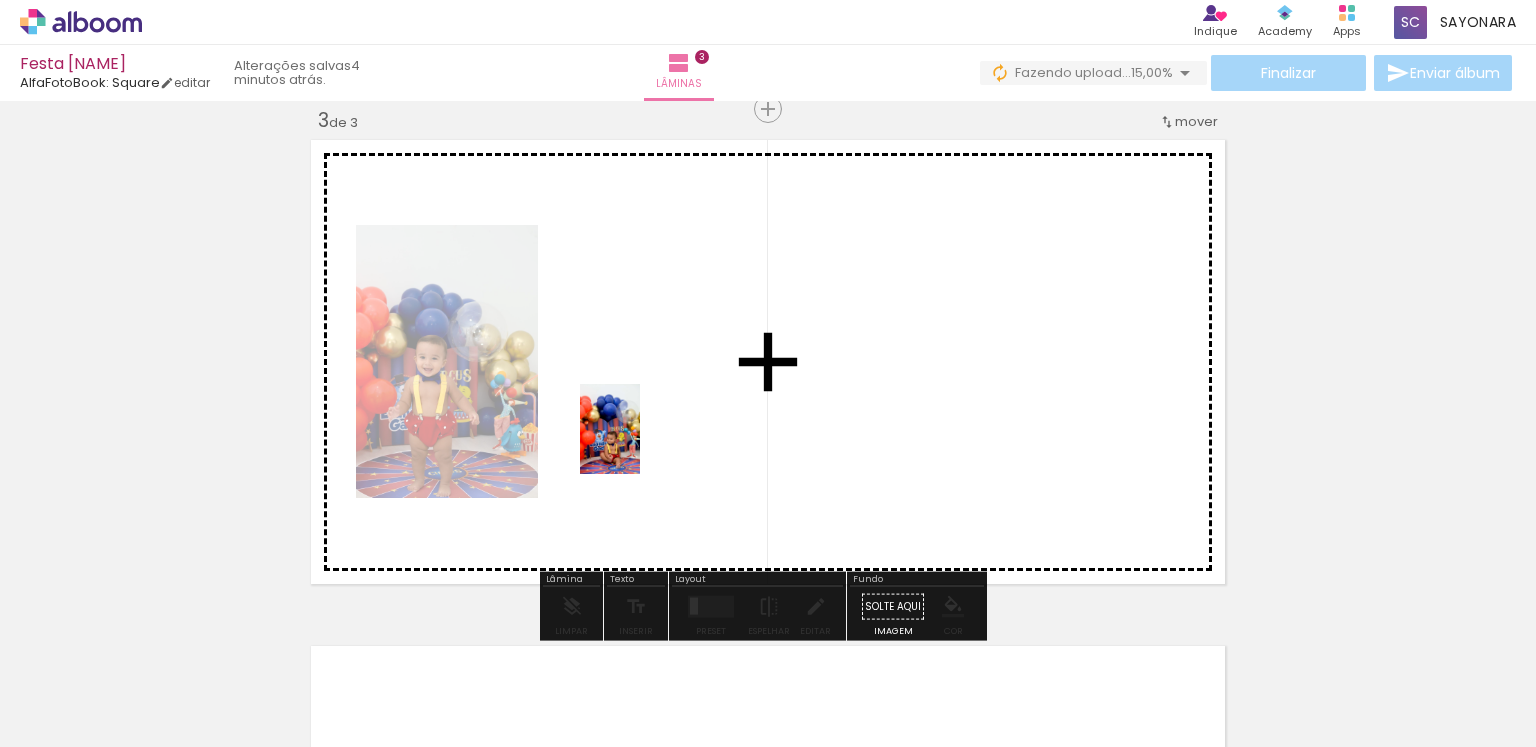 drag, startPoint x: 900, startPoint y: 696, endPoint x: 908, endPoint y: 506, distance: 190.16835 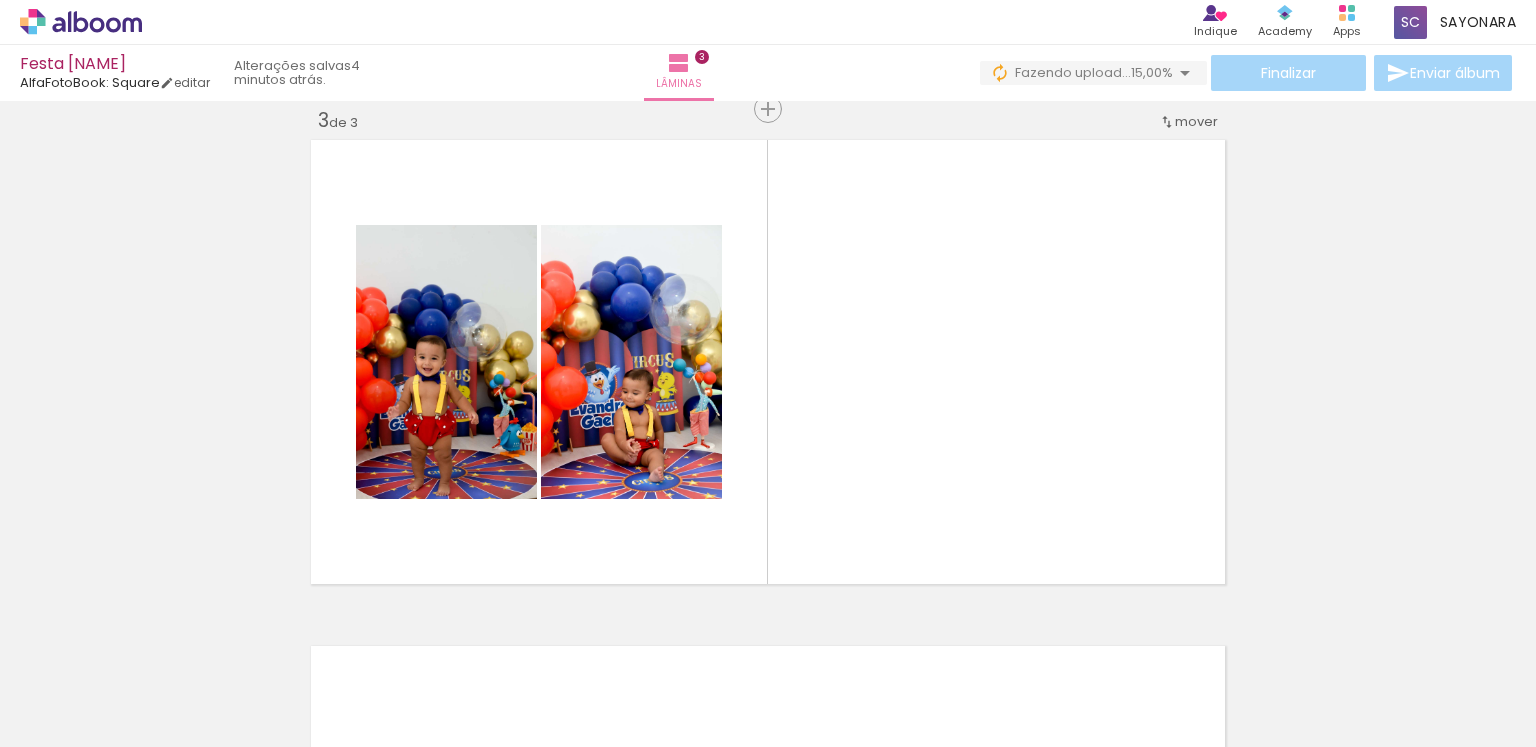 scroll, scrollTop: 0, scrollLeft: 295, axis: horizontal 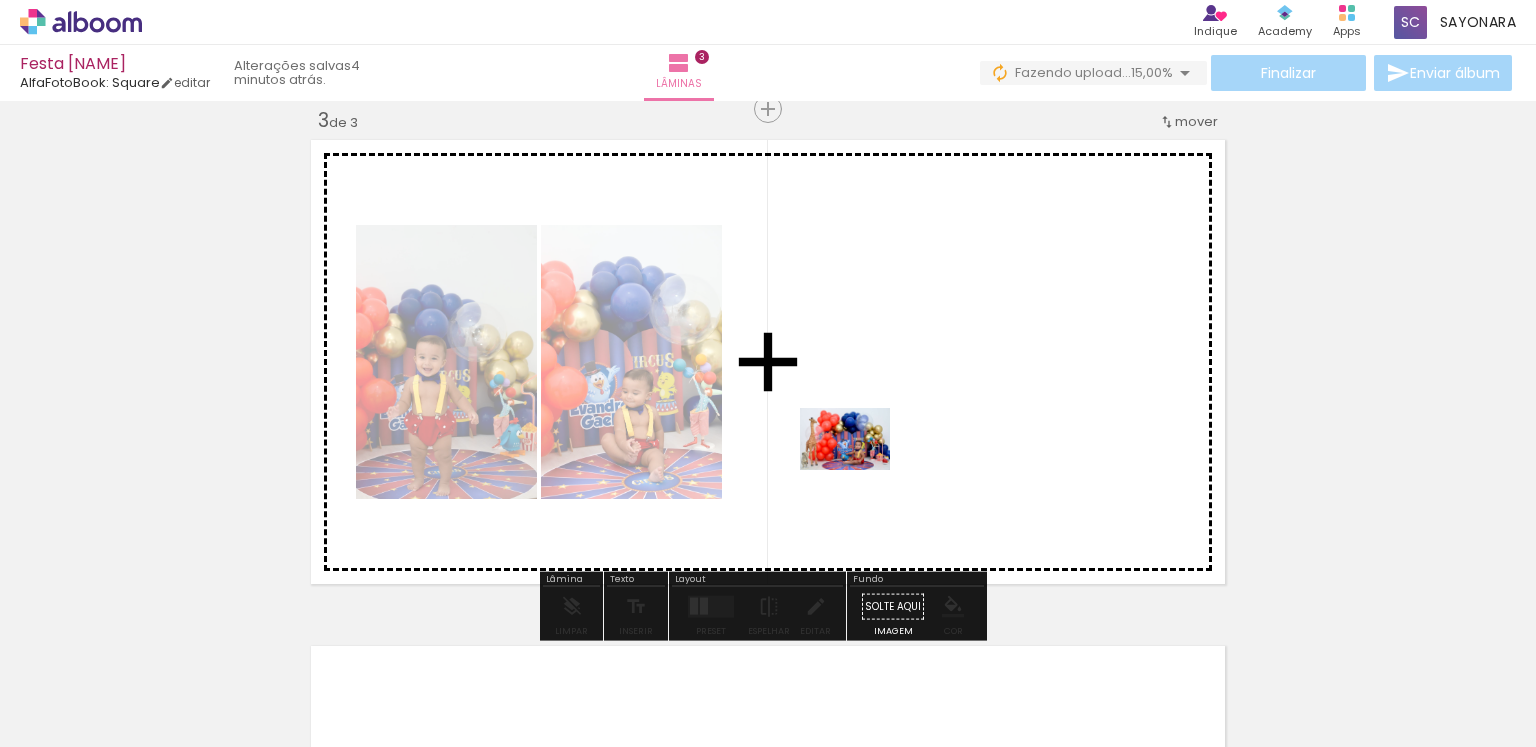 drag, startPoint x: 600, startPoint y: 682, endPoint x: 861, endPoint y: 466, distance: 338.78754 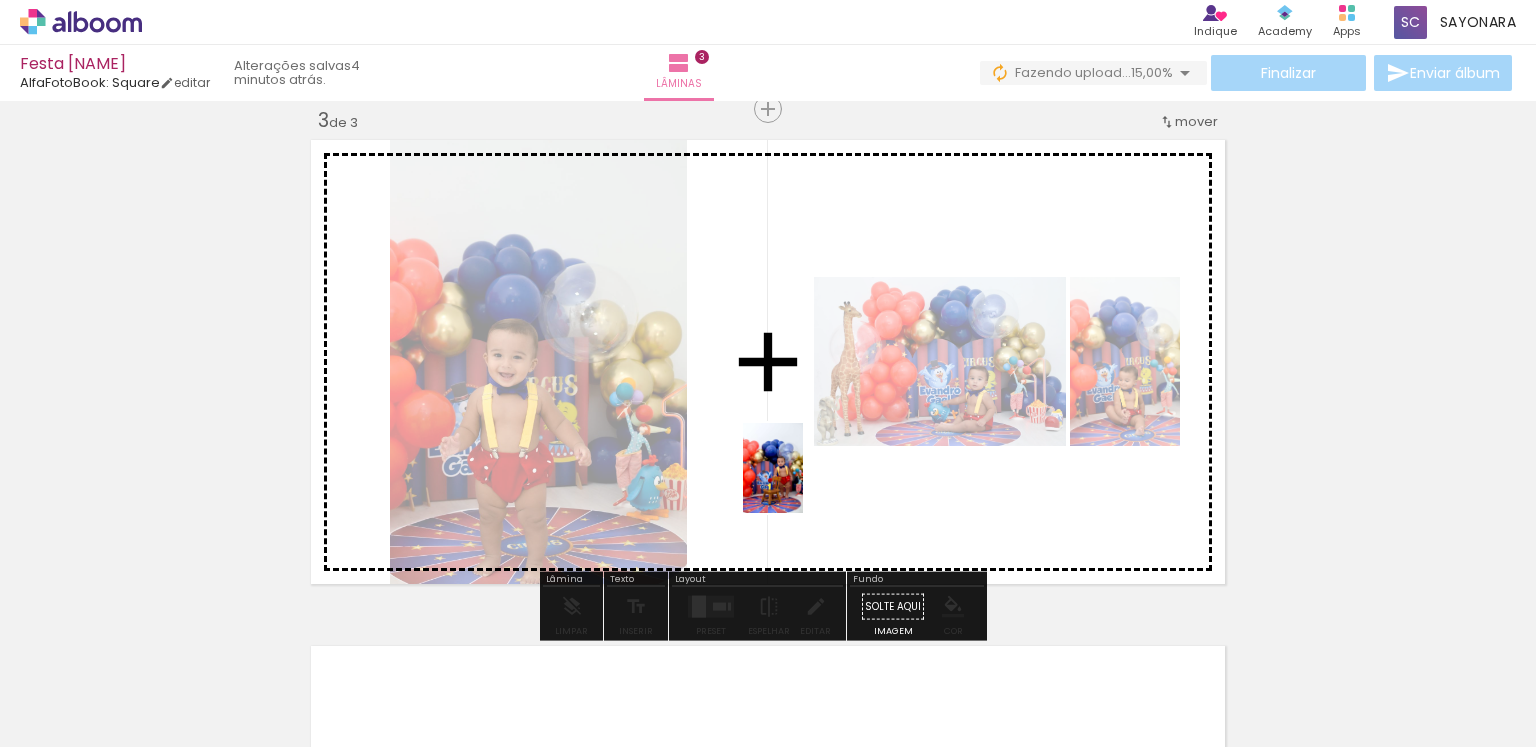 drag, startPoint x: 799, startPoint y: 703, endPoint x: 804, endPoint y: 474, distance: 229.05458 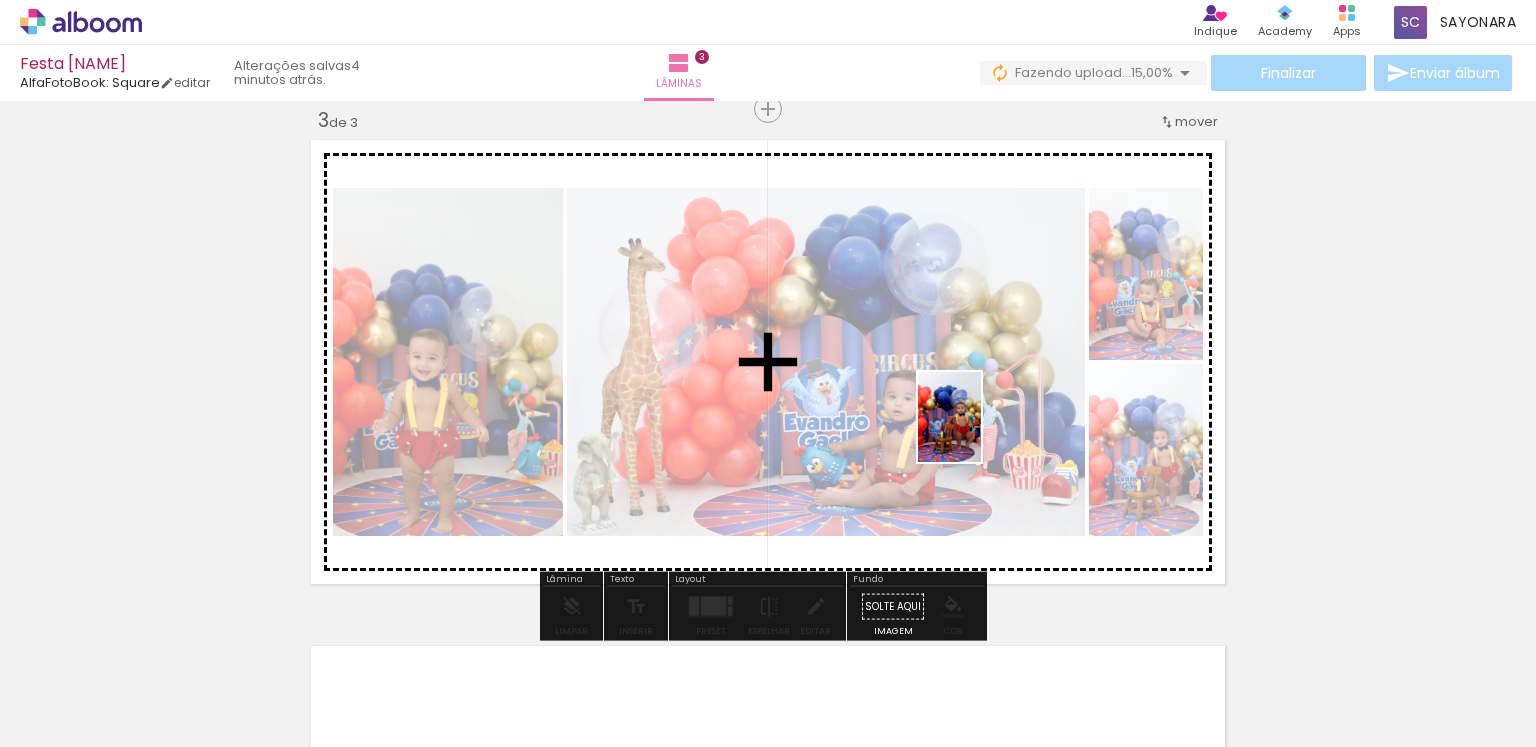 drag, startPoint x: 924, startPoint y: 701, endPoint x: 978, endPoint y: 430, distance: 276.3277 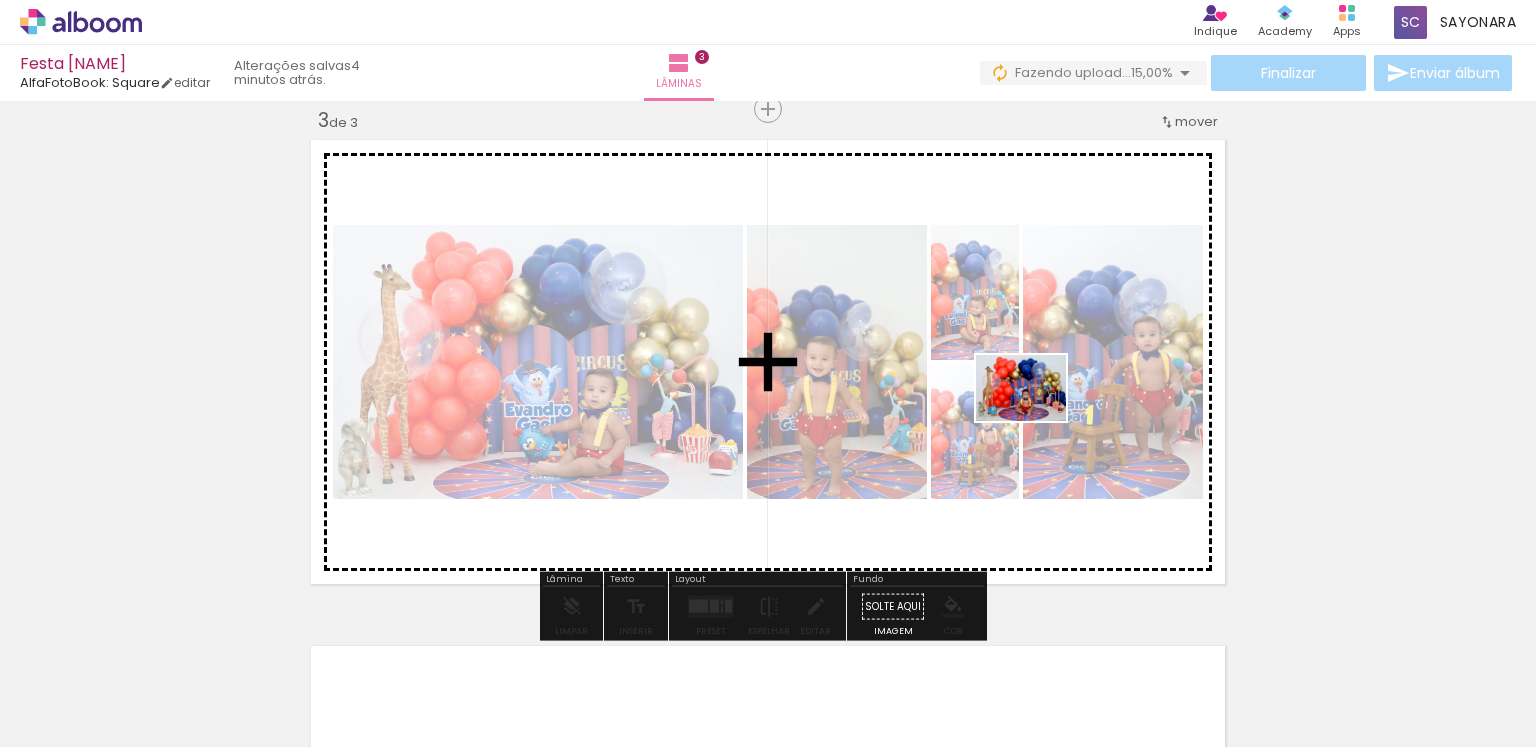 drag, startPoint x: 1160, startPoint y: 687, endPoint x: 1034, endPoint y: 414, distance: 300.67426 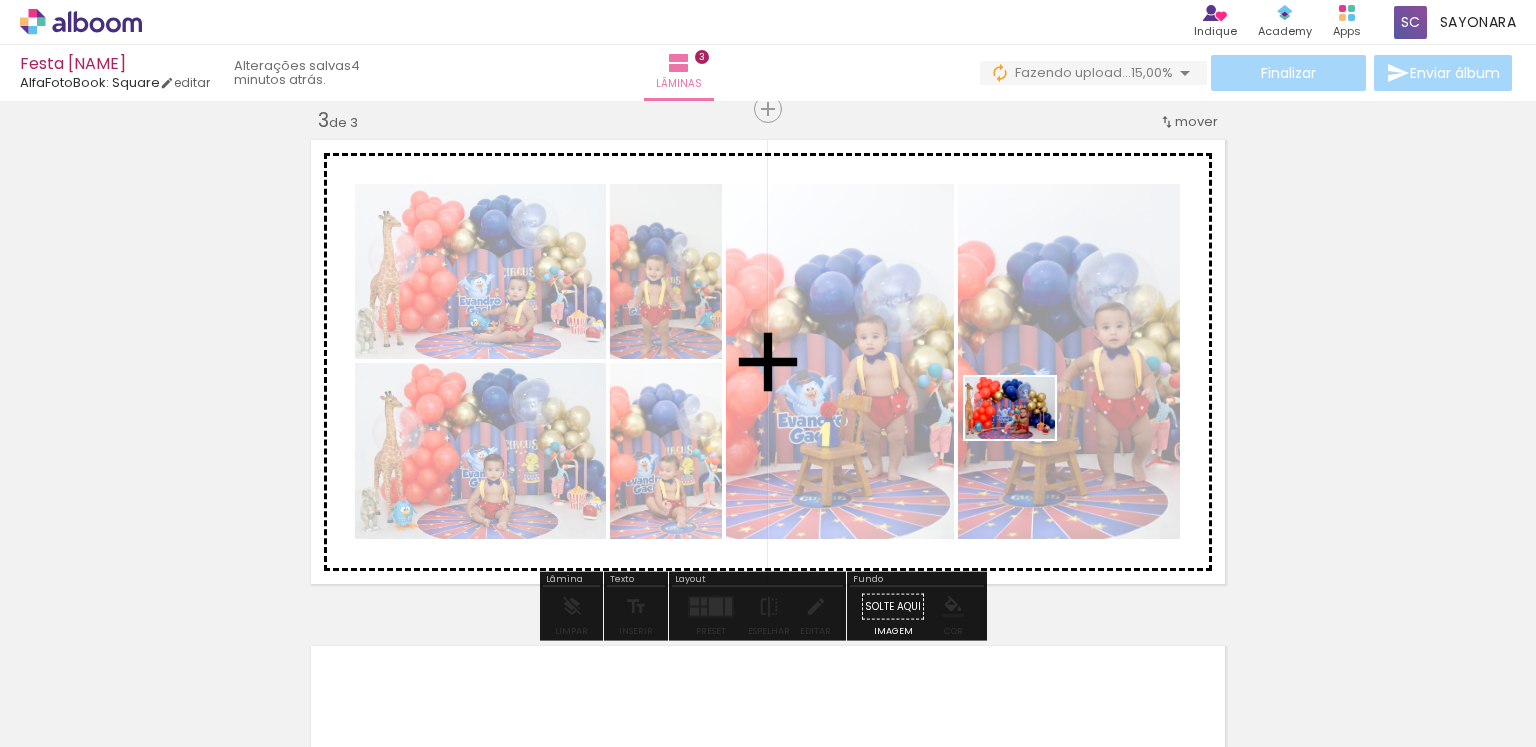 drag, startPoint x: 1256, startPoint y: 700, endPoint x: 1356, endPoint y: 607, distance: 136.56134 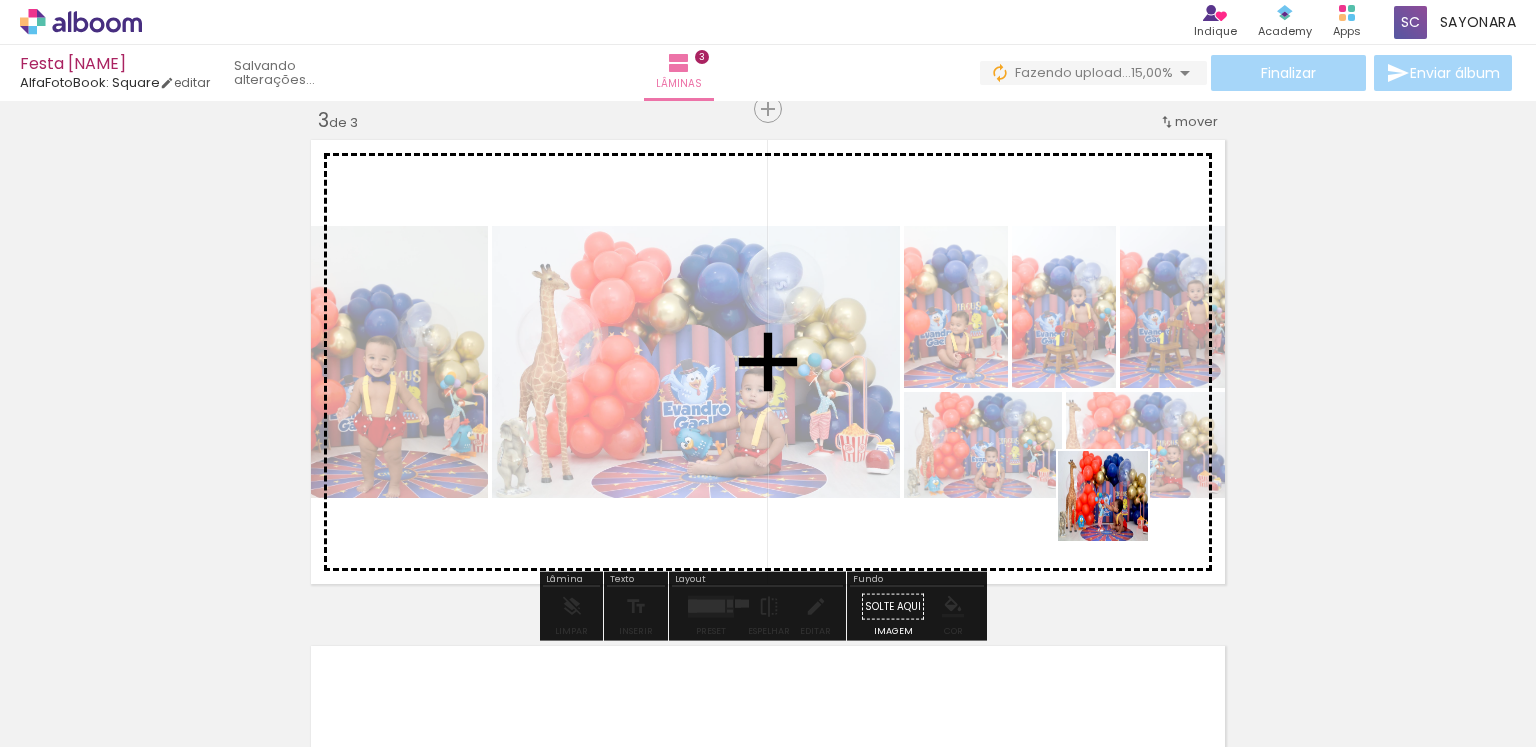 drag, startPoint x: 1368, startPoint y: 682, endPoint x: 1036, endPoint y: 406, distance: 431.74066 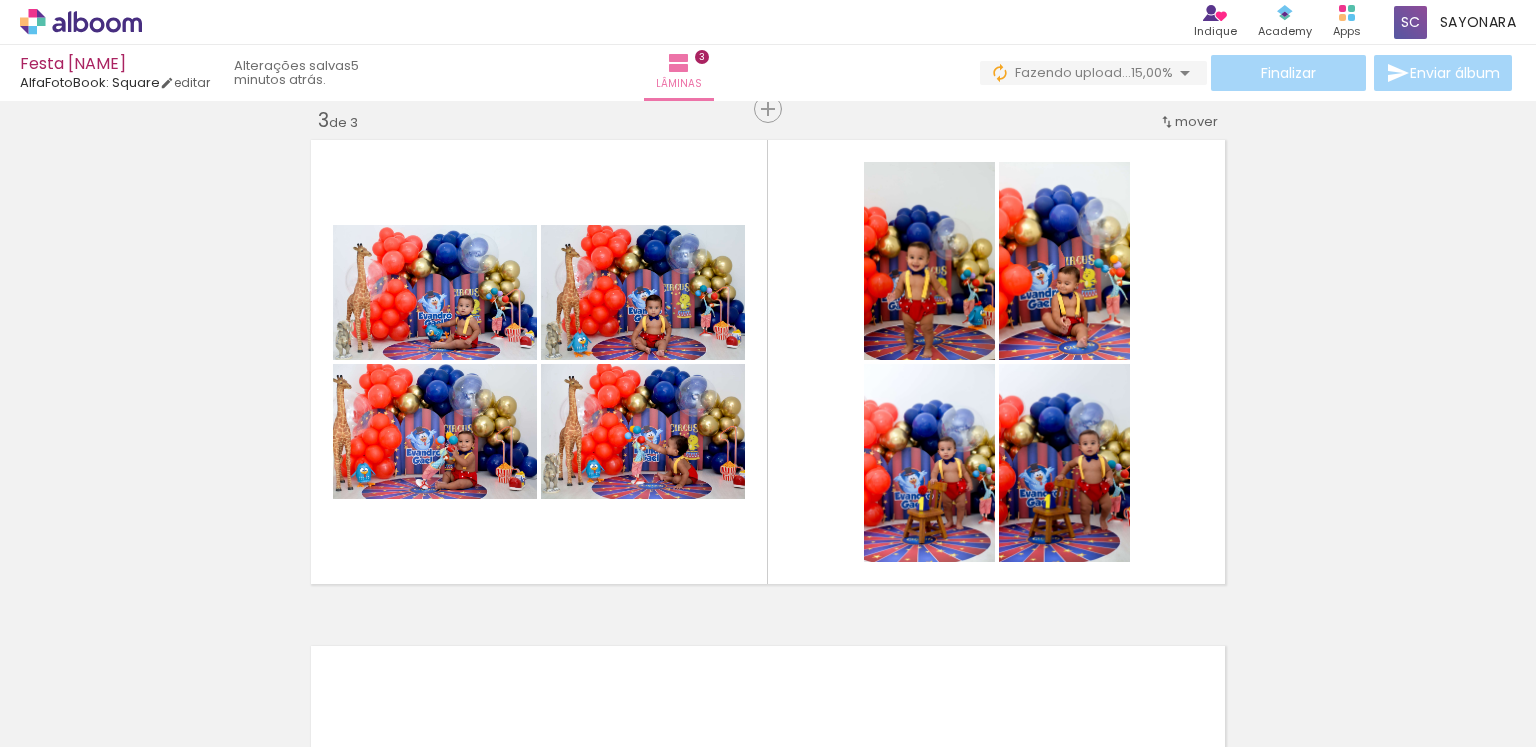 scroll, scrollTop: 0, scrollLeft: 216, axis: horizontal 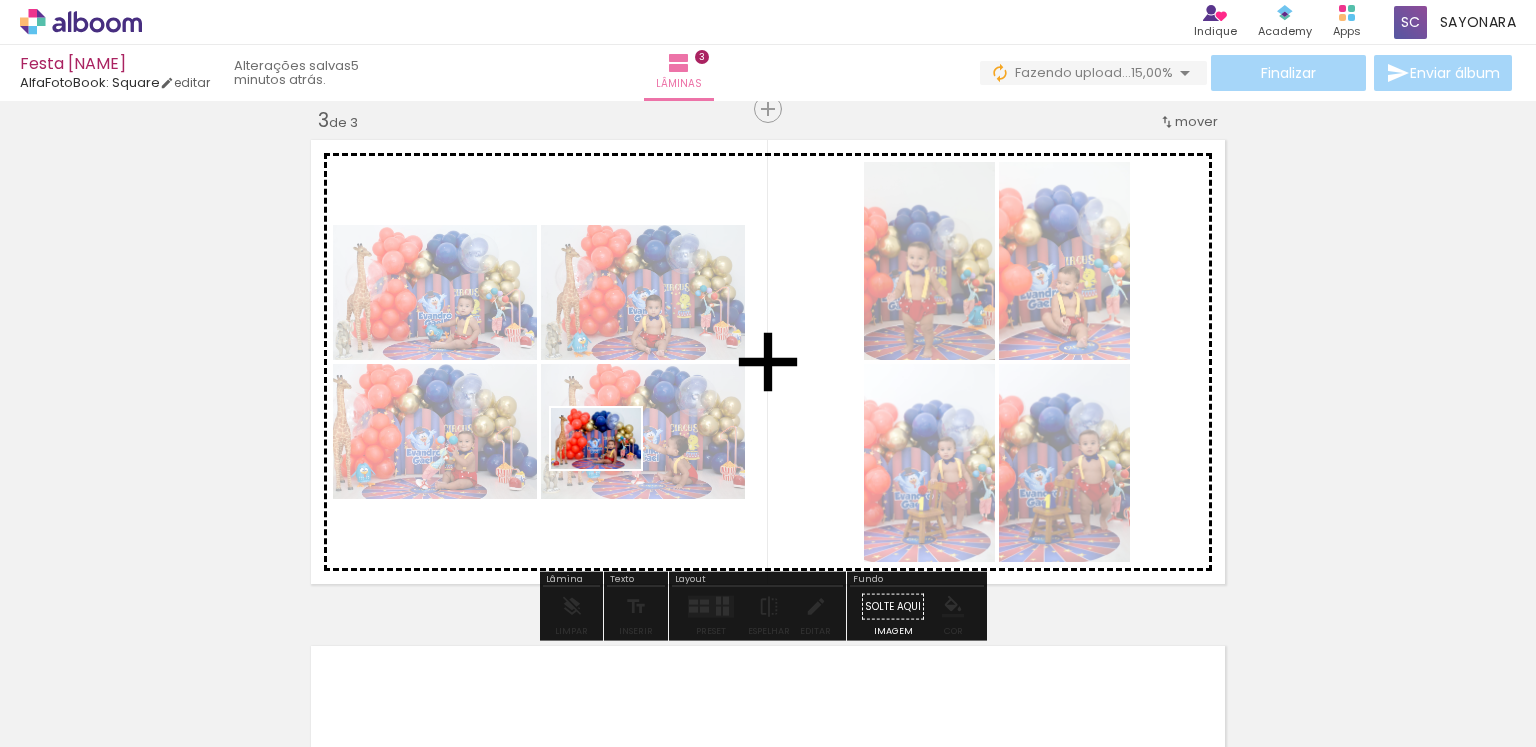 drag, startPoint x: 571, startPoint y: 702, endPoint x: 608, endPoint y: 454, distance: 250.74489 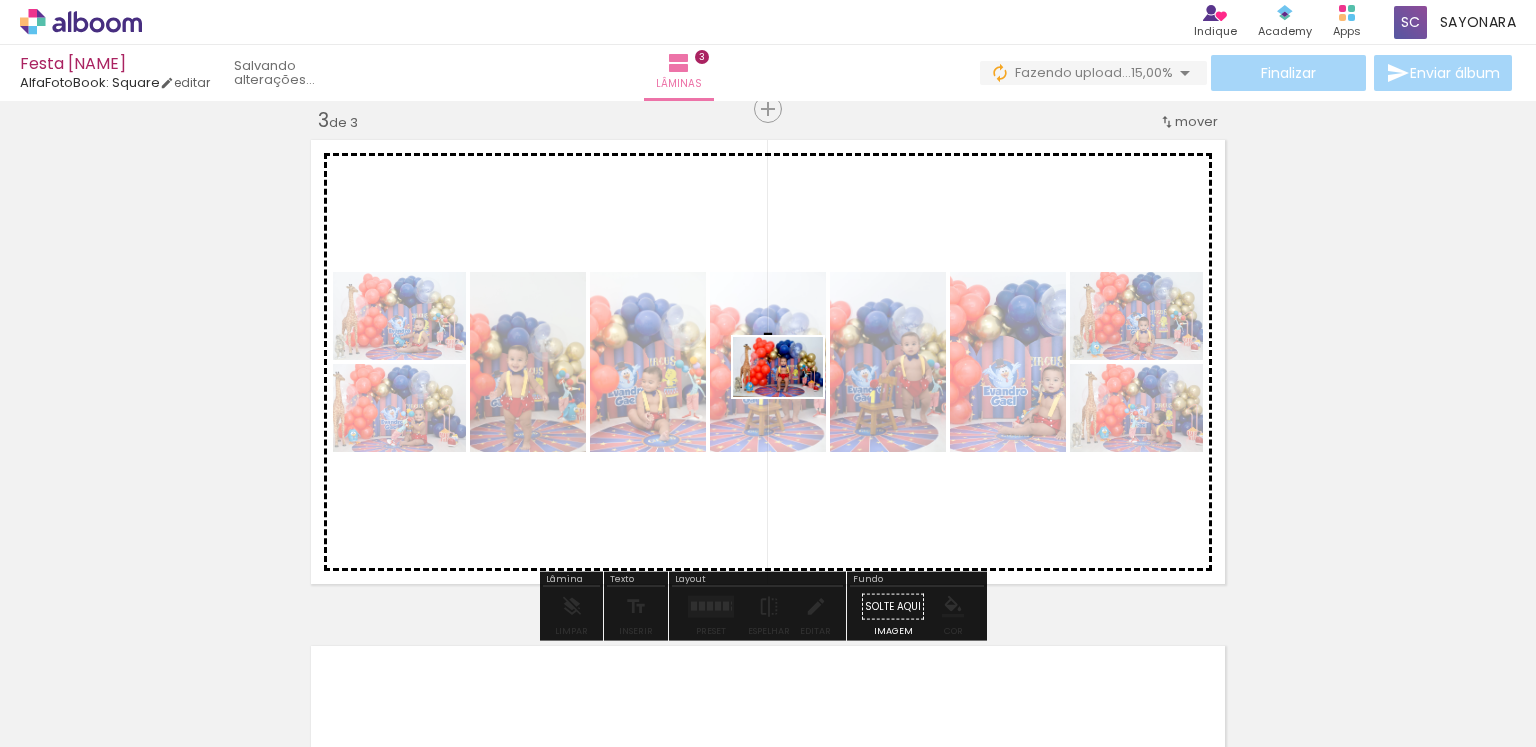 drag, startPoint x: 786, startPoint y: 700, endPoint x: 1199, endPoint y: 638, distance: 417.62784 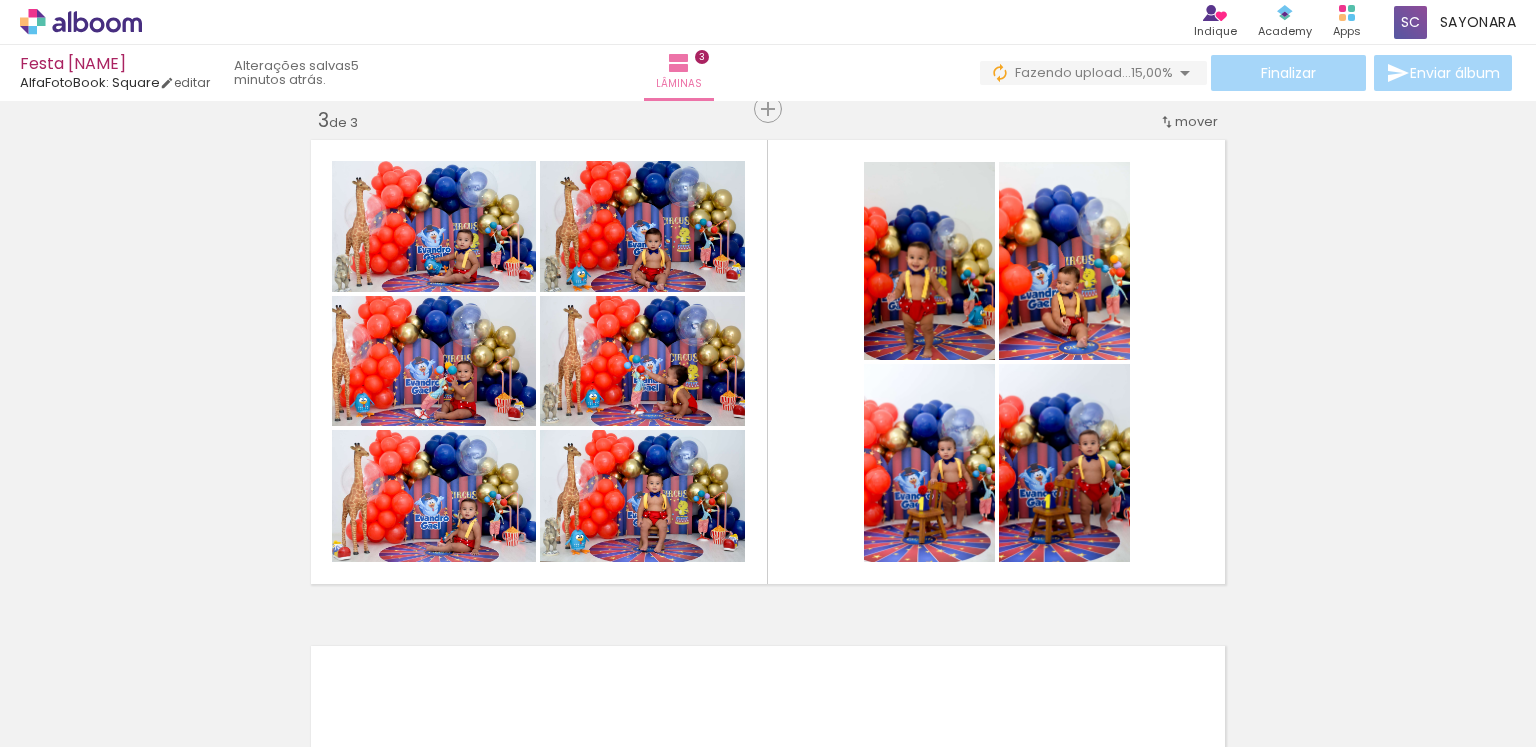 scroll, scrollTop: 0, scrollLeft: 731, axis: horizontal 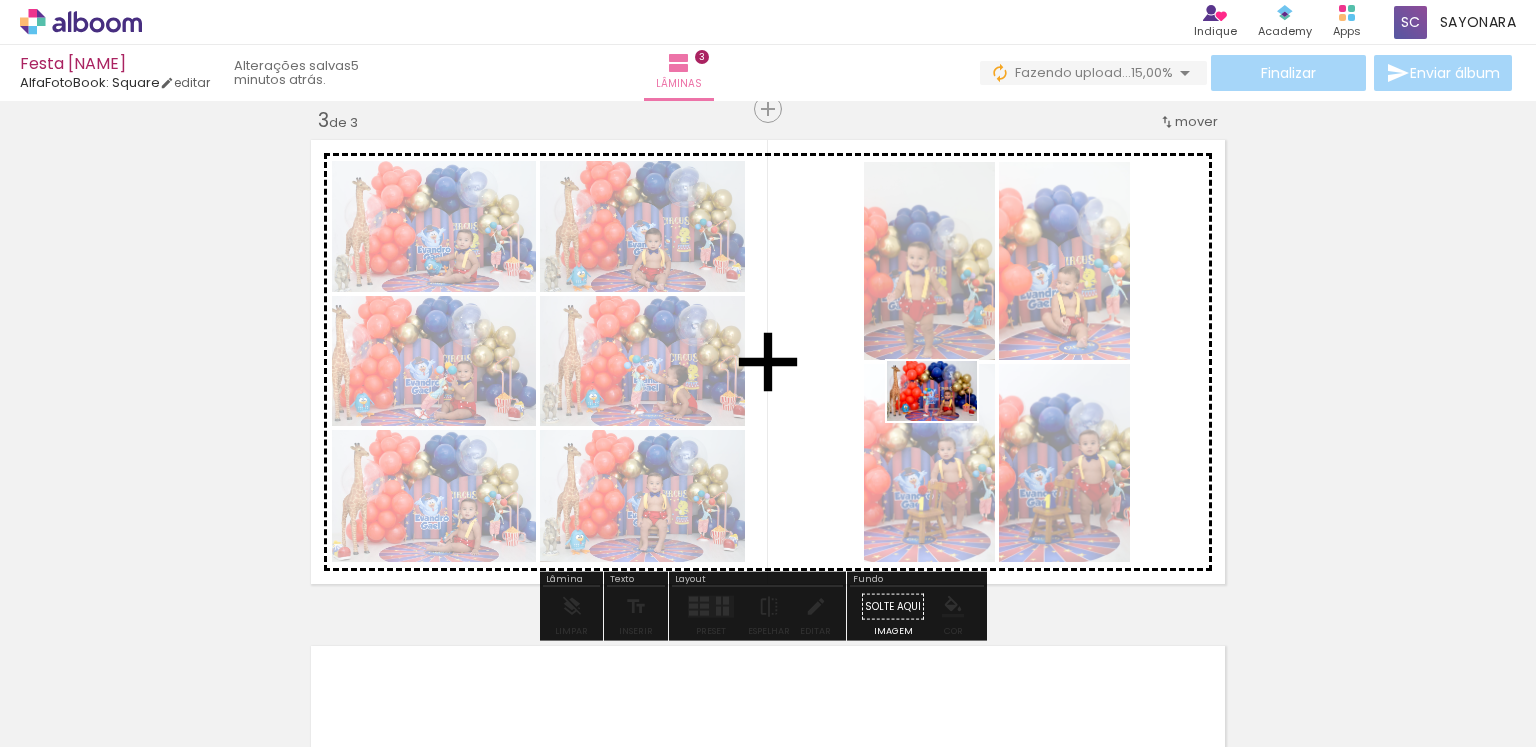 drag, startPoint x: 1060, startPoint y: 692, endPoint x: 946, endPoint y: 418, distance: 296.76926 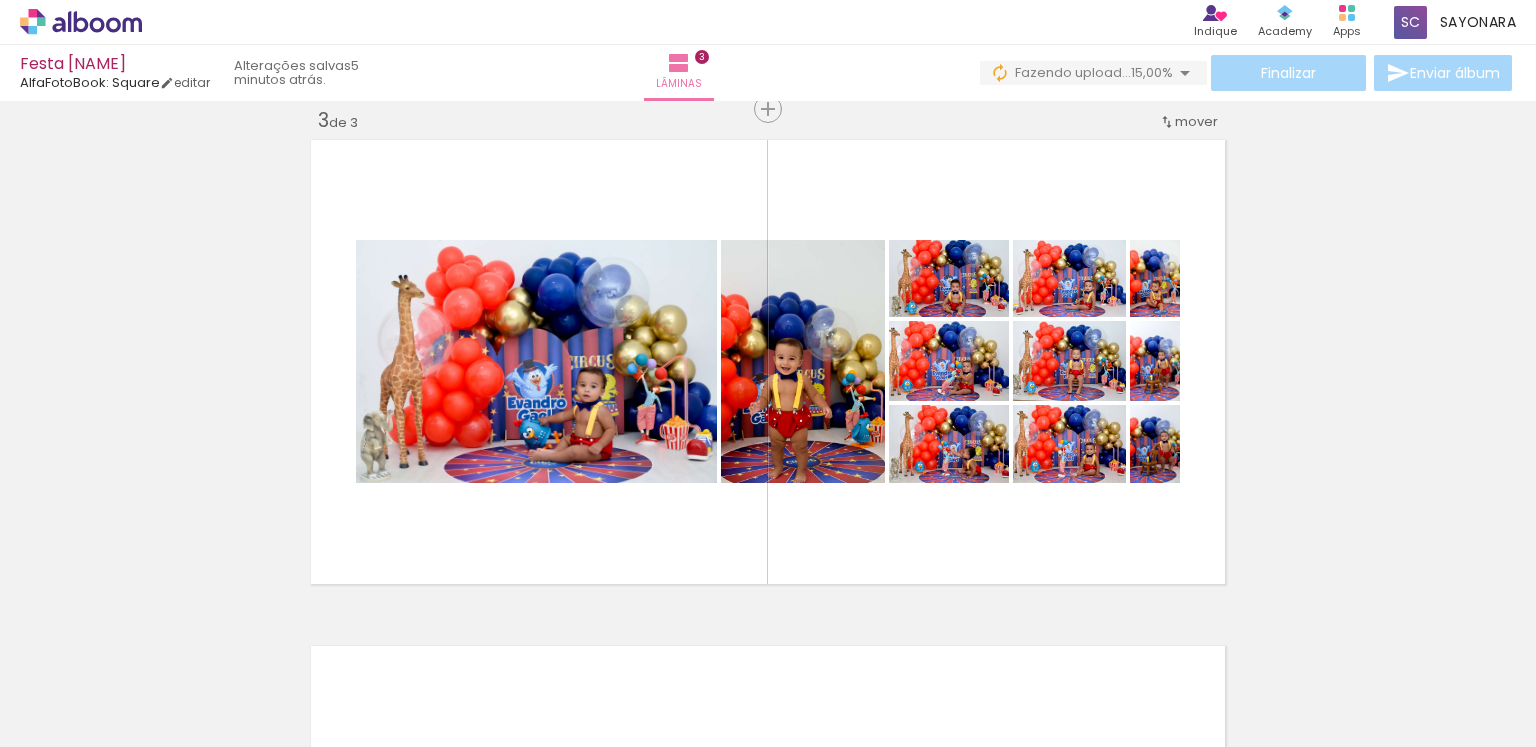 scroll, scrollTop: 0, scrollLeft: 1037, axis: horizontal 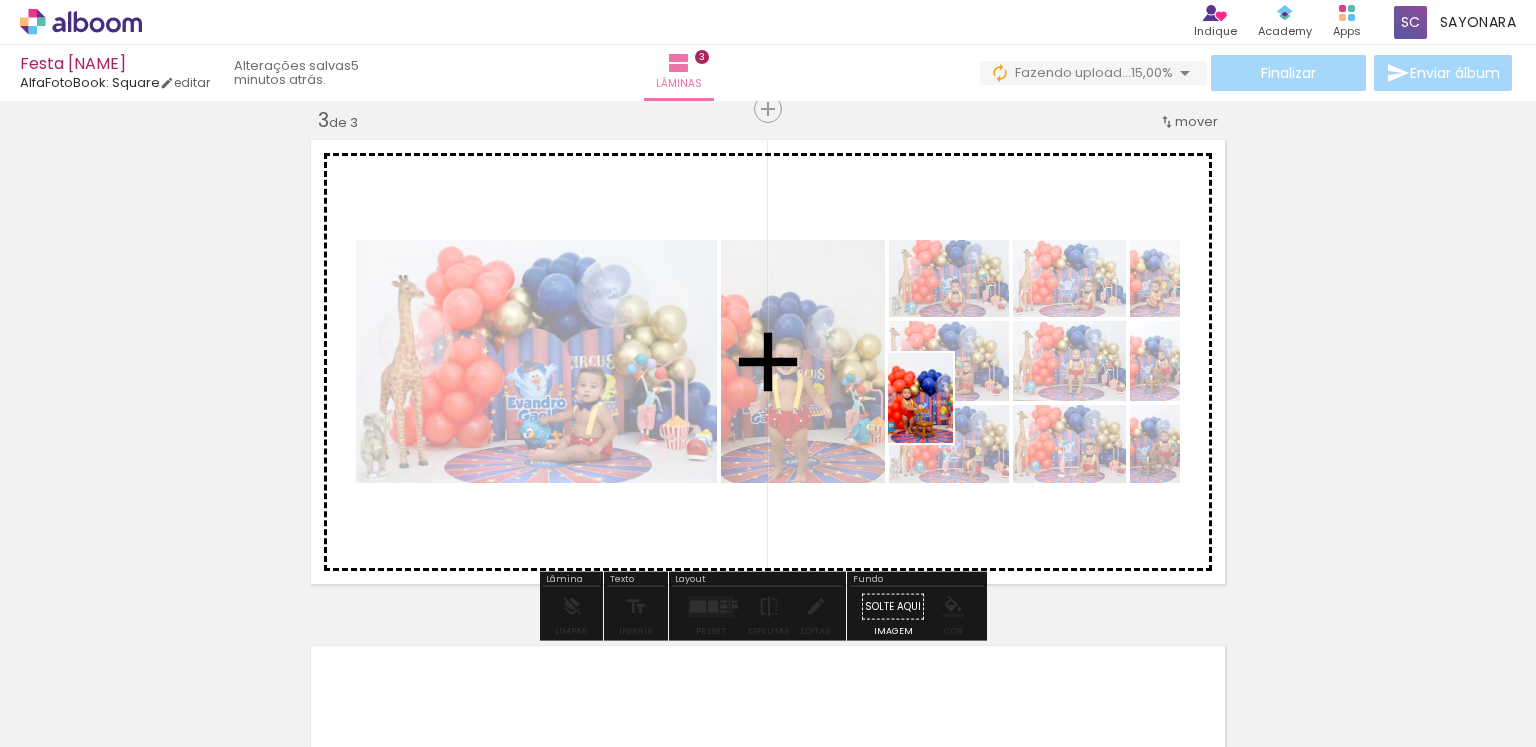 drag, startPoint x: 1061, startPoint y: 699, endPoint x: 948, endPoint y: 413, distance: 307.51422 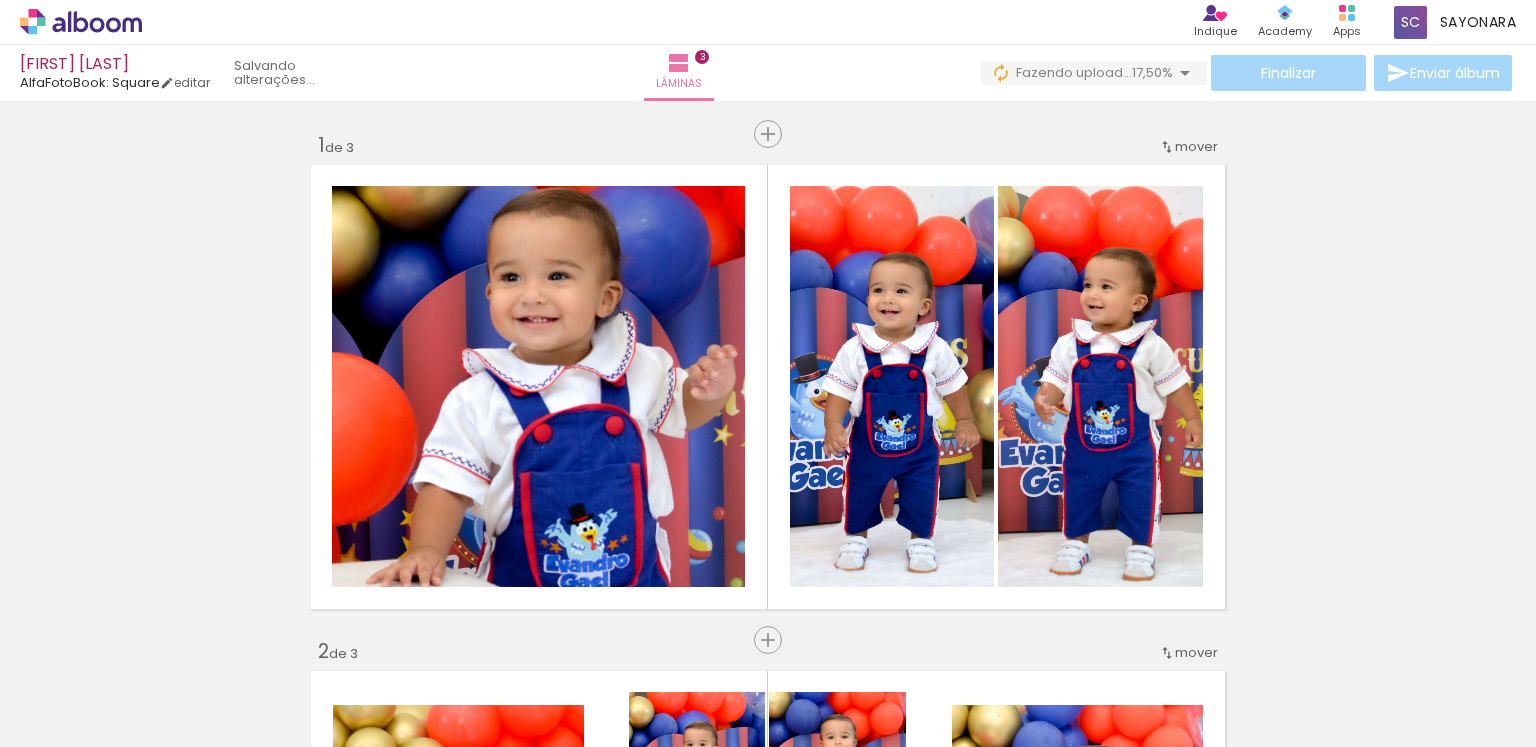 click at bounding box center (768, 373) 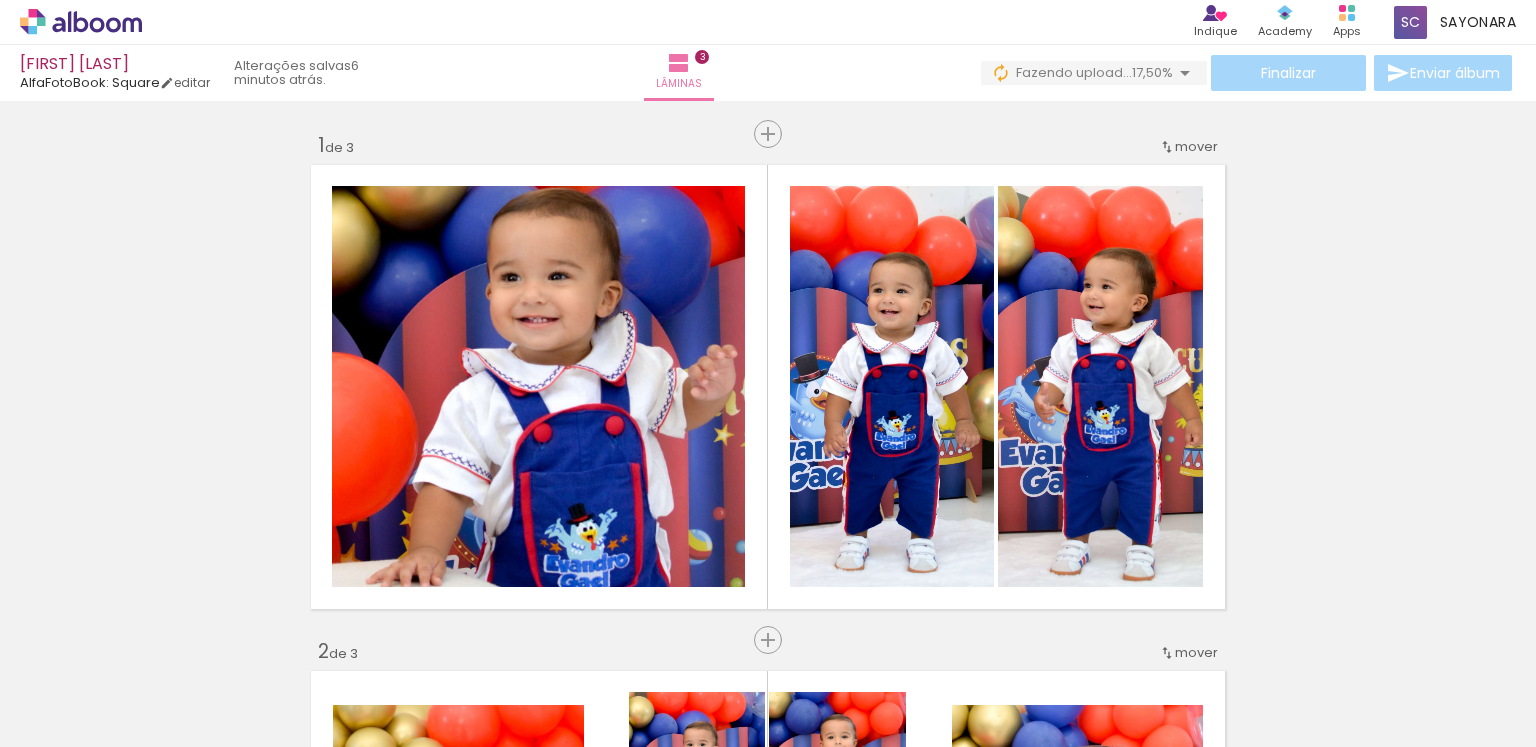 scroll, scrollTop: 1037, scrollLeft: 0, axis: vertical 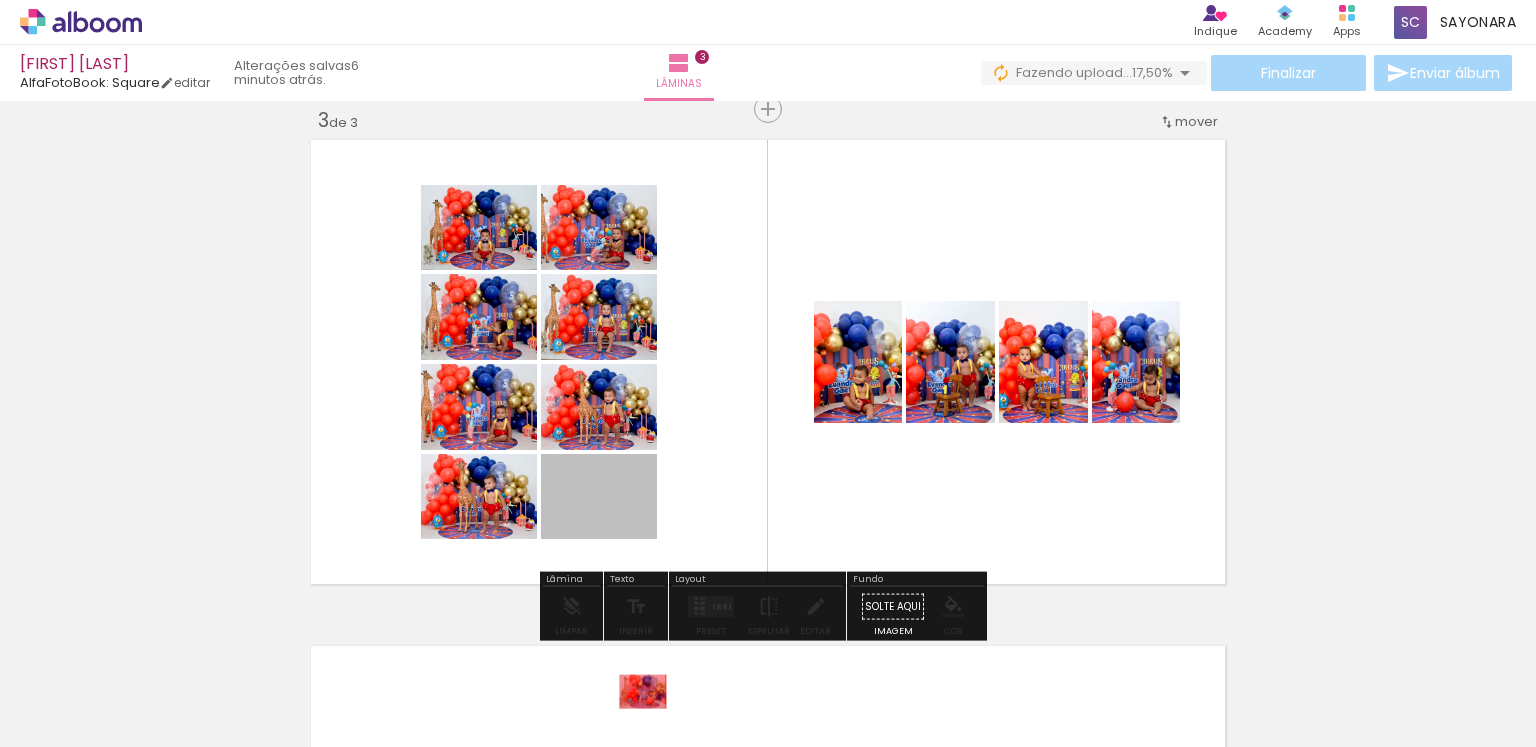 drag, startPoint x: 592, startPoint y: 491, endPoint x: 635, endPoint y: 692, distance: 205.54805 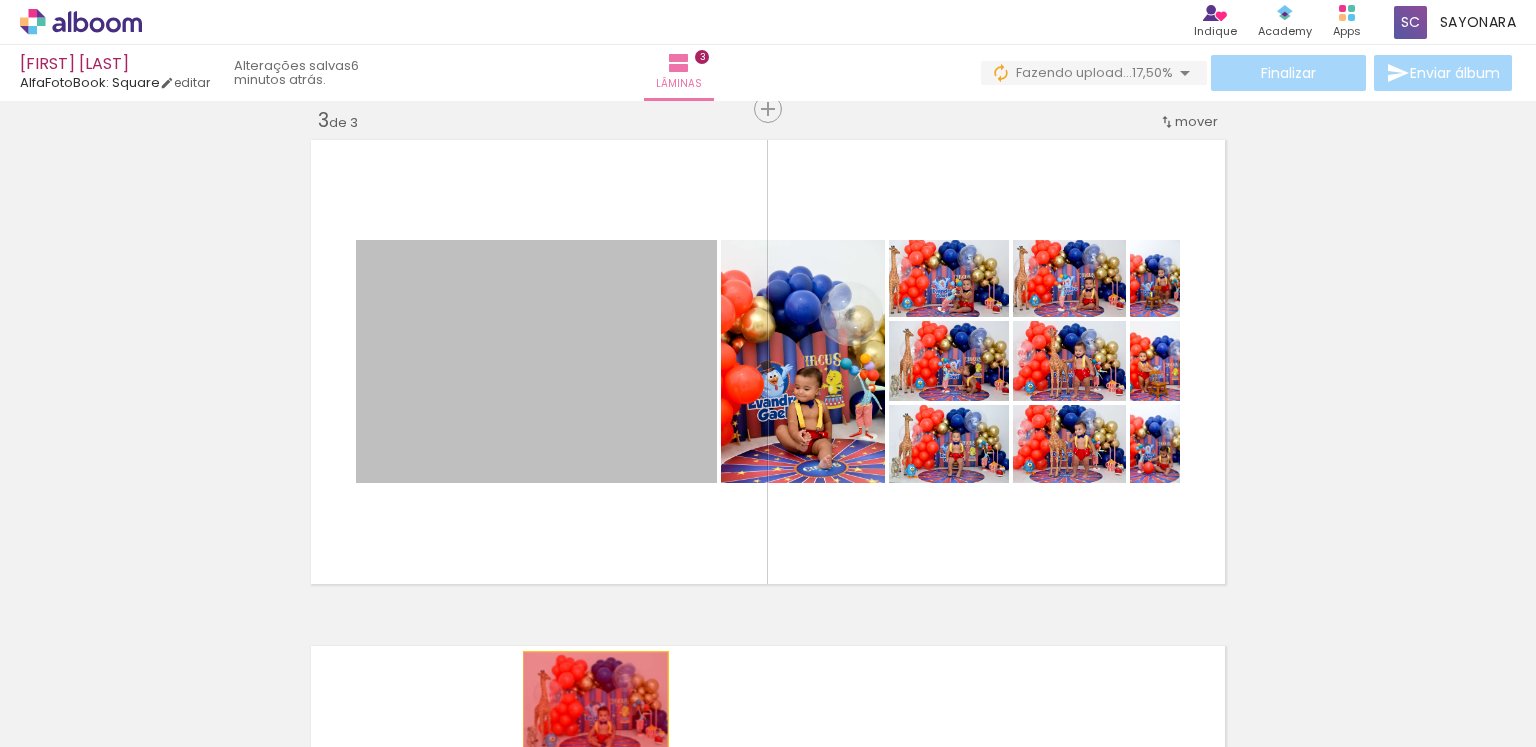 drag, startPoint x: 508, startPoint y: 403, endPoint x: 588, endPoint y: 700, distance: 307.58575 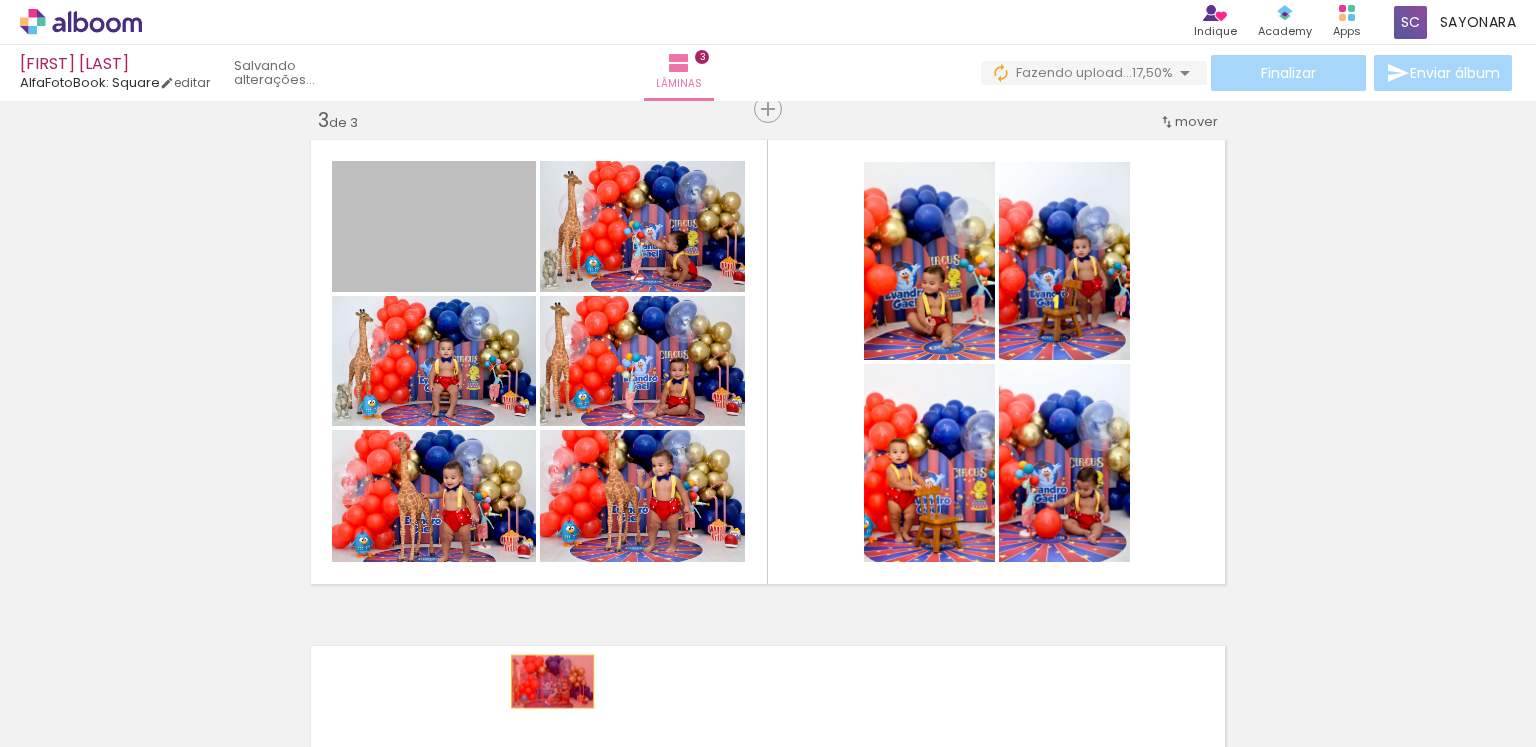 drag, startPoint x: 463, startPoint y: 265, endPoint x: 545, endPoint y: 681, distance: 424.00473 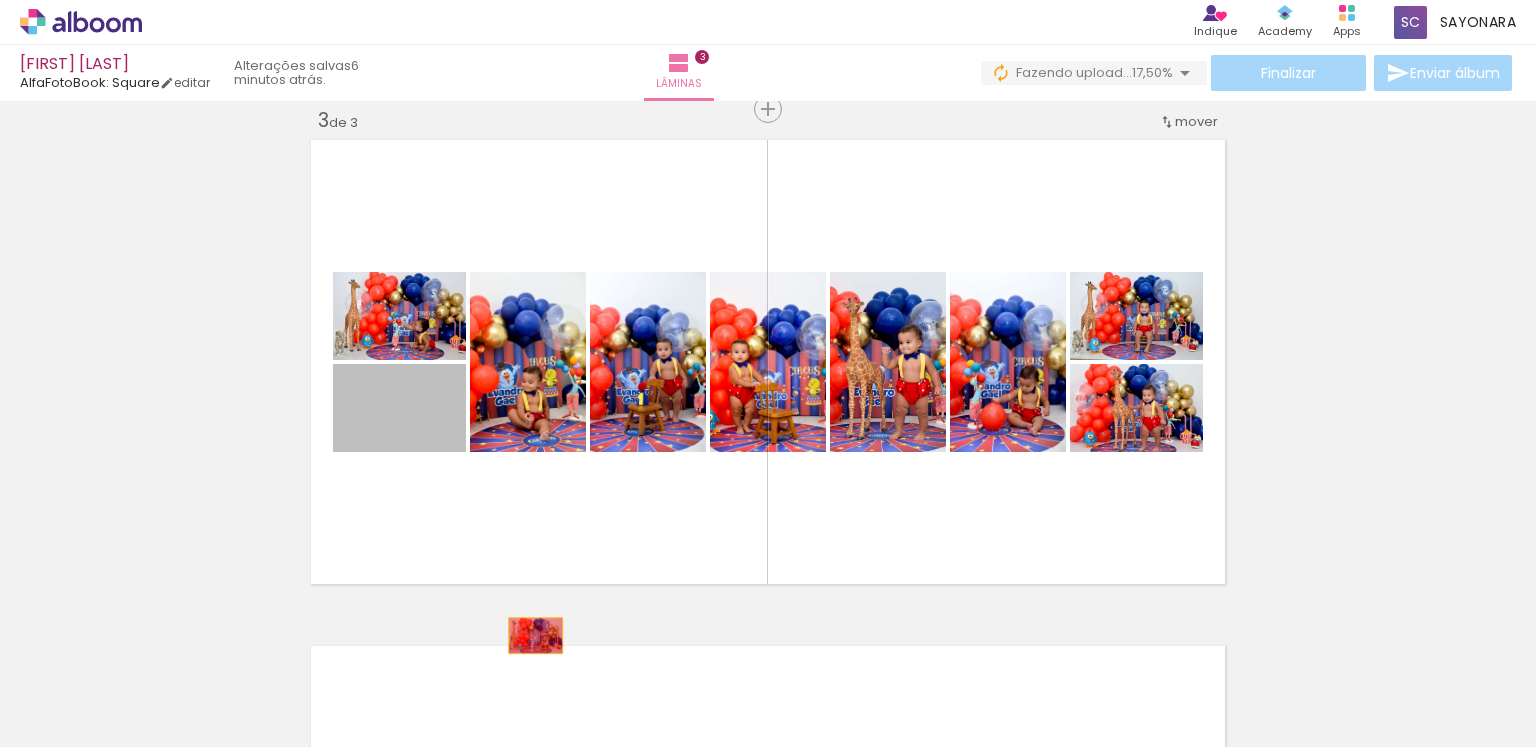 drag, startPoint x: 432, startPoint y: 412, endPoint x: 528, endPoint y: 655, distance: 261.27573 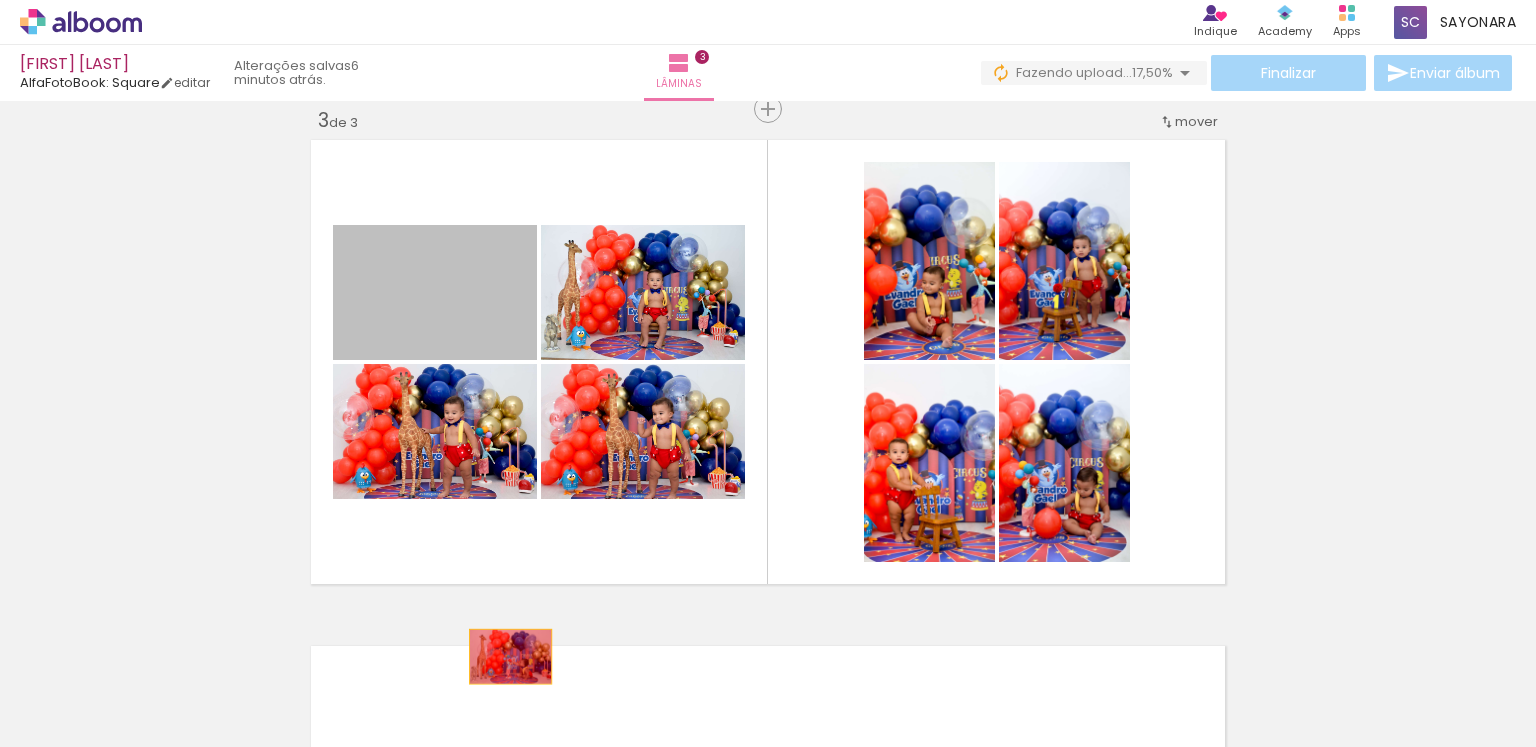 drag, startPoint x: 431, startPoint y: 318, endPoint x: 481, endPoint y: 489, distance: 178.16003 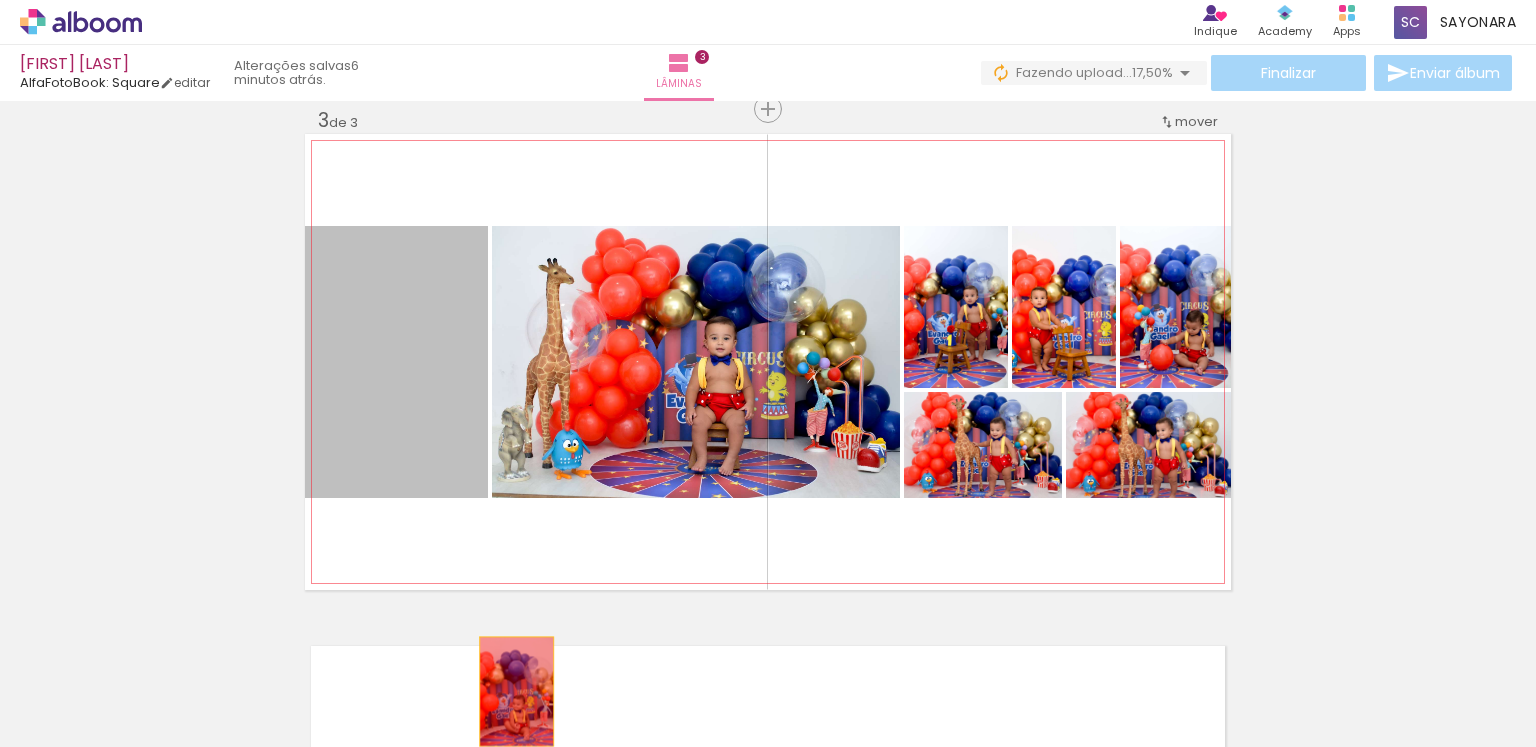 drag, startPoint x: 423, startPoint y: 414, endPoint x: 509, endPoint y: 691, distance: 290.0431 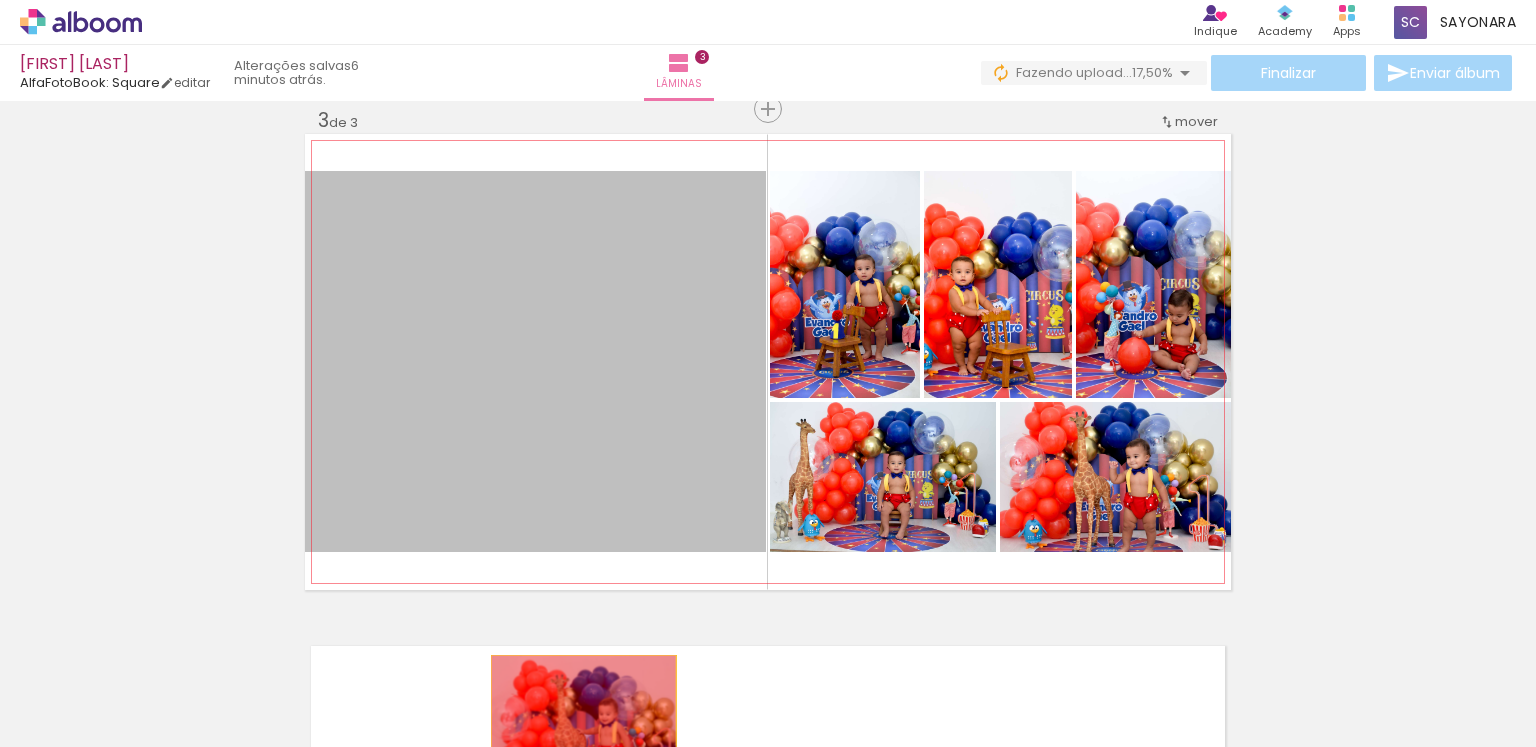 drag, startPoint x: 533, startPoint y: 417, endPoint x: 599, endPoint y: 654, distance: 246.0183 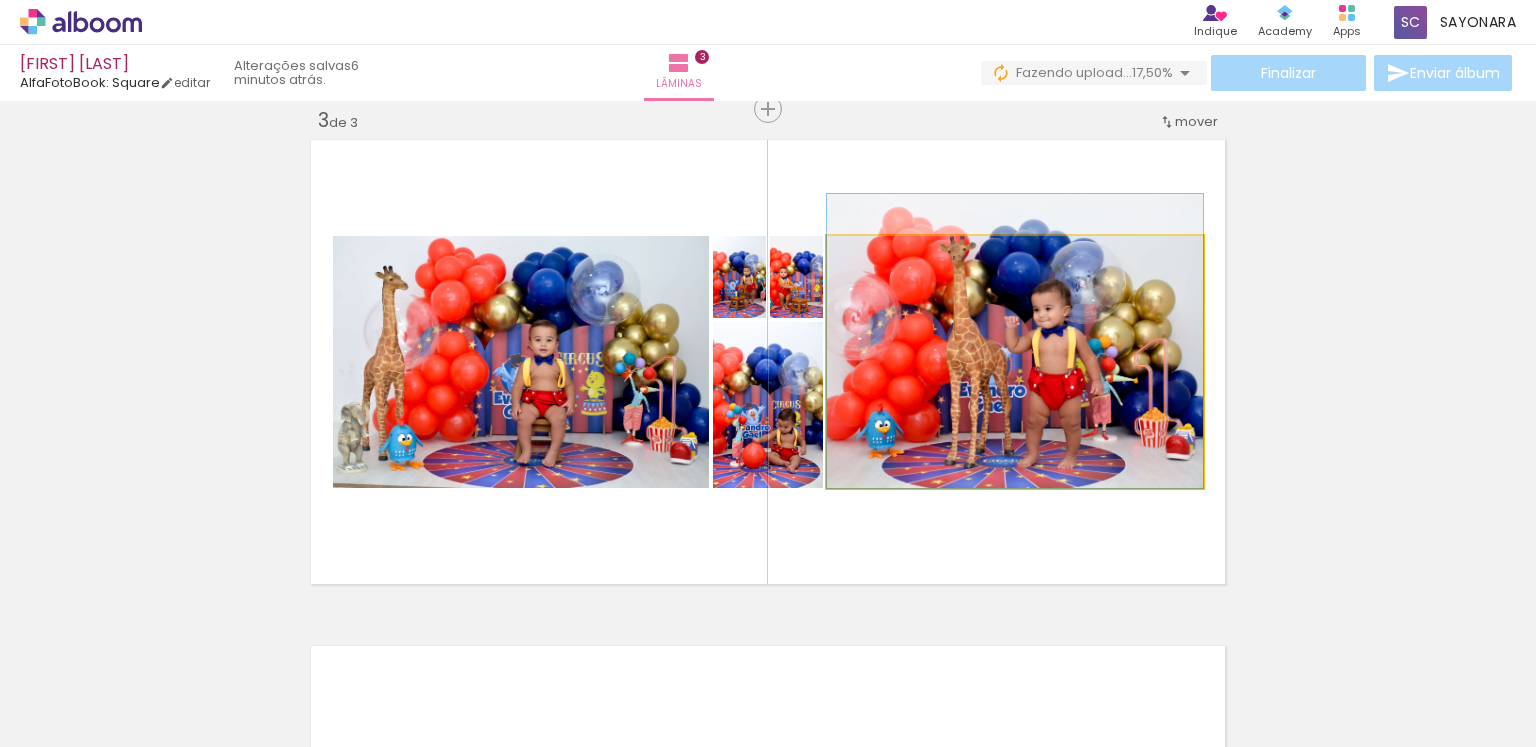 drag, startPoint x: 1040, startPoint y: 413, endPoint x: 1040, endPoint y: 399, distance: 14 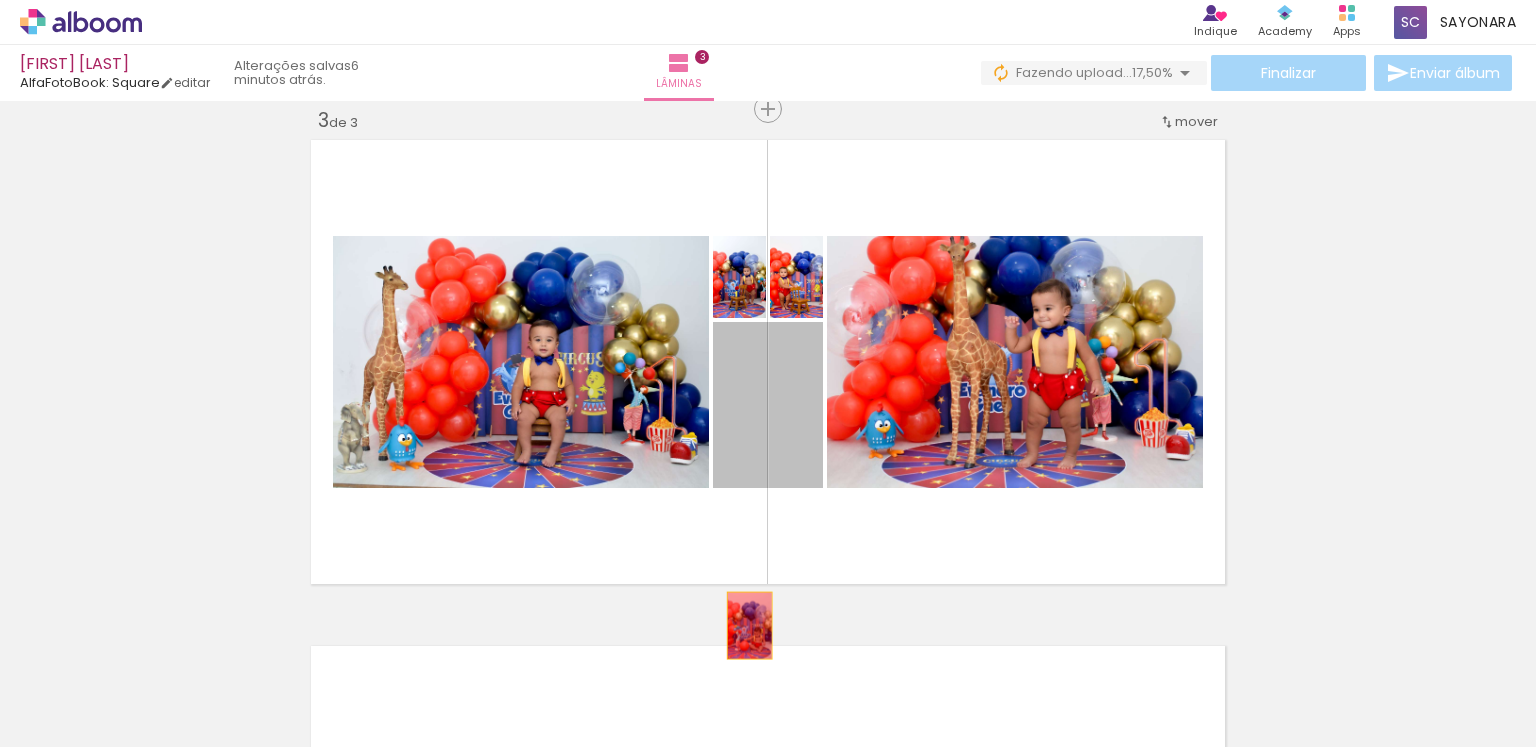 drag, startPoint x: 743, startPoint y: 439, endPoint x: 755, endPoint y: 417, distance: 25.059929 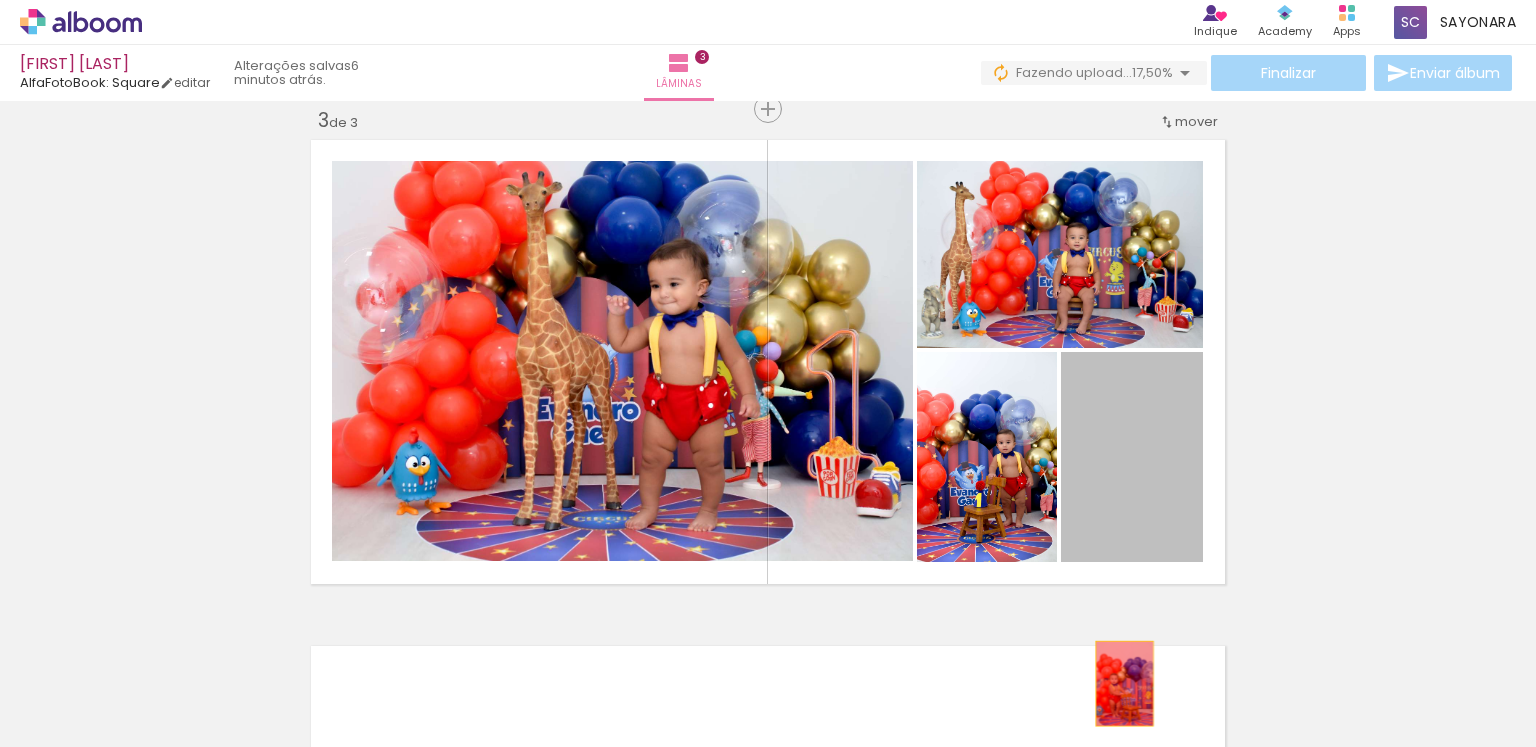 drag, startPoint x: 1122, startPoint y: 465, endPoint x: 1117, endPoint y: 683, distance: 218.05733 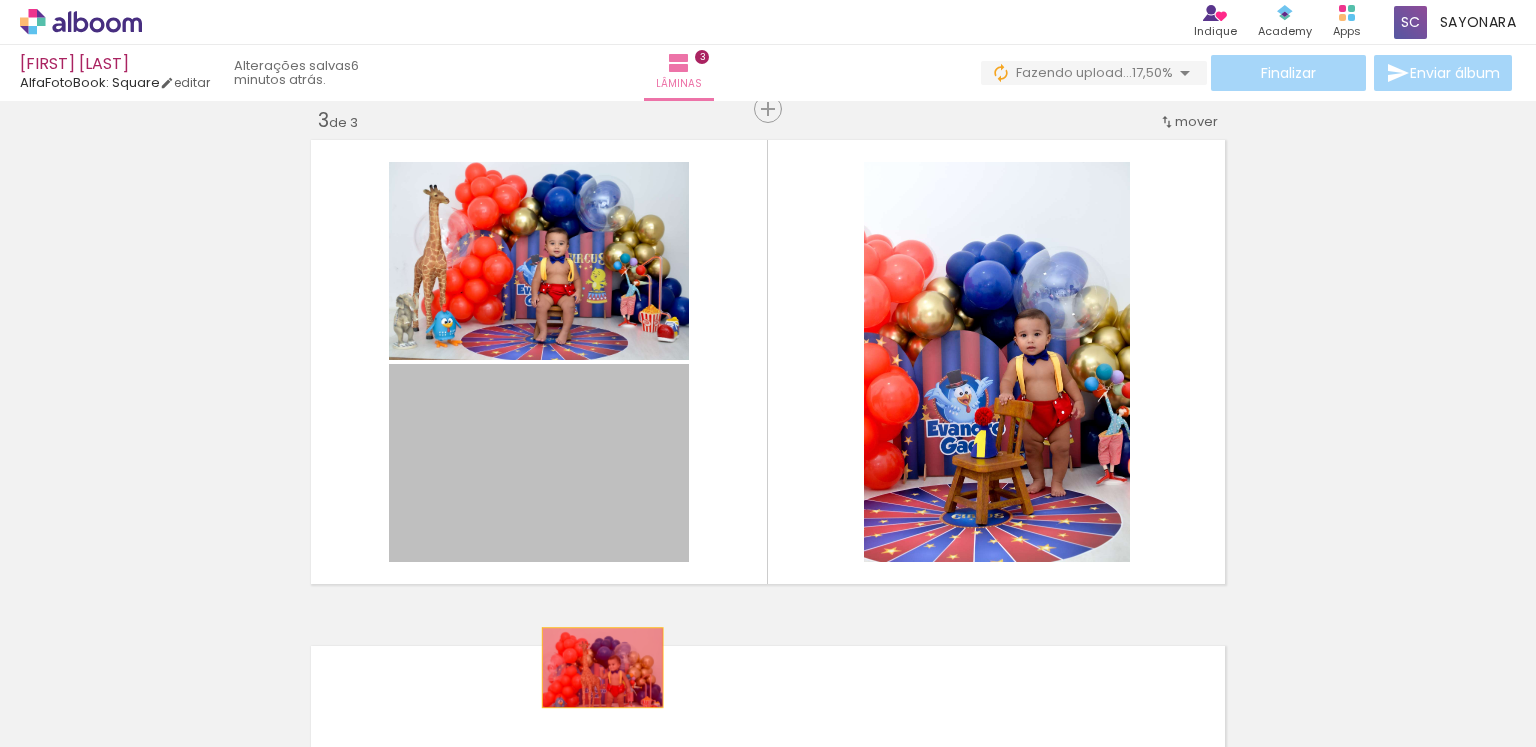 drag, startPoint x: 605, startPoint y: 468, endPoint x: 595, endPoint y: 668, distance: 200.24985 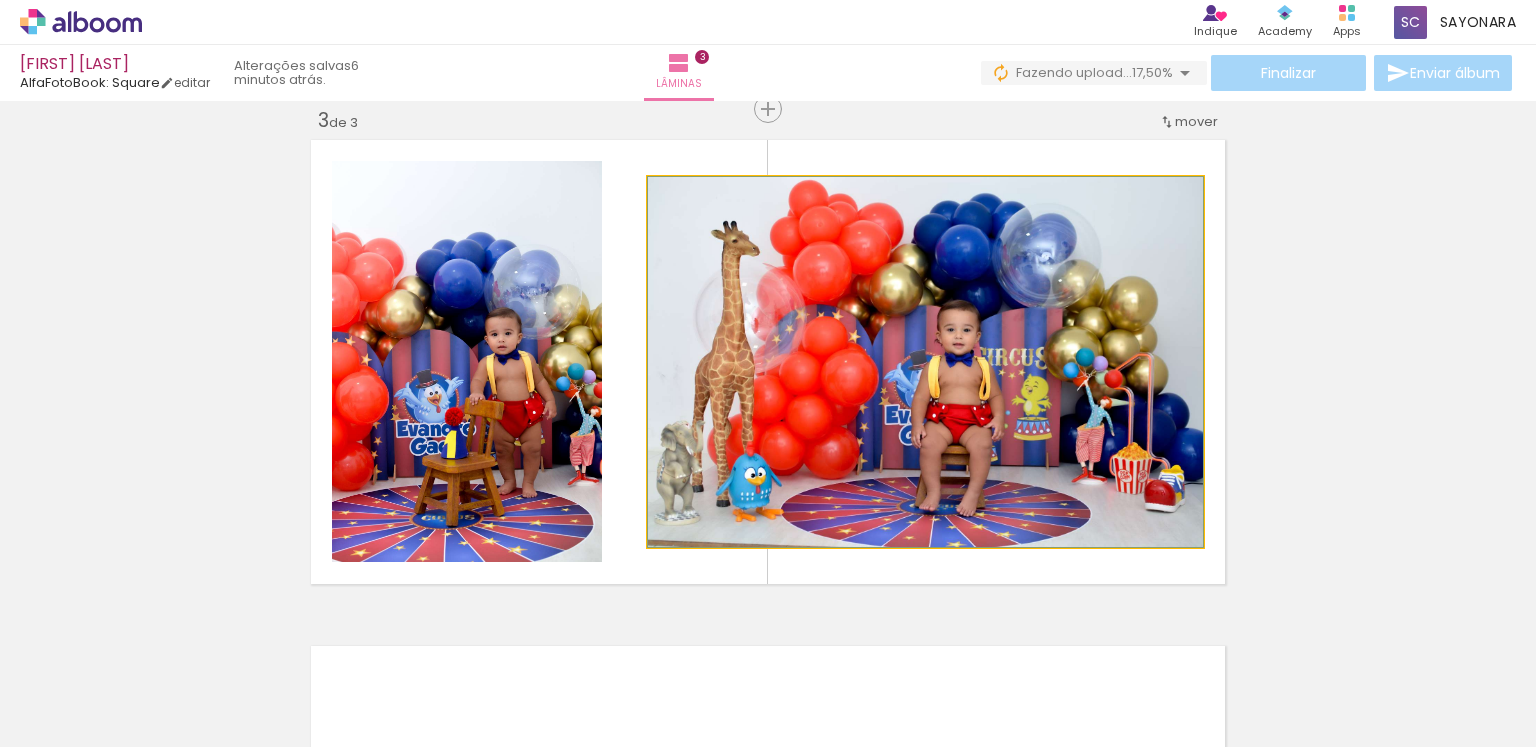 drag, startPoint x: 932, startPoint y: 441, endPoint x: 934, endPoint y: 485, distance: 44.04543 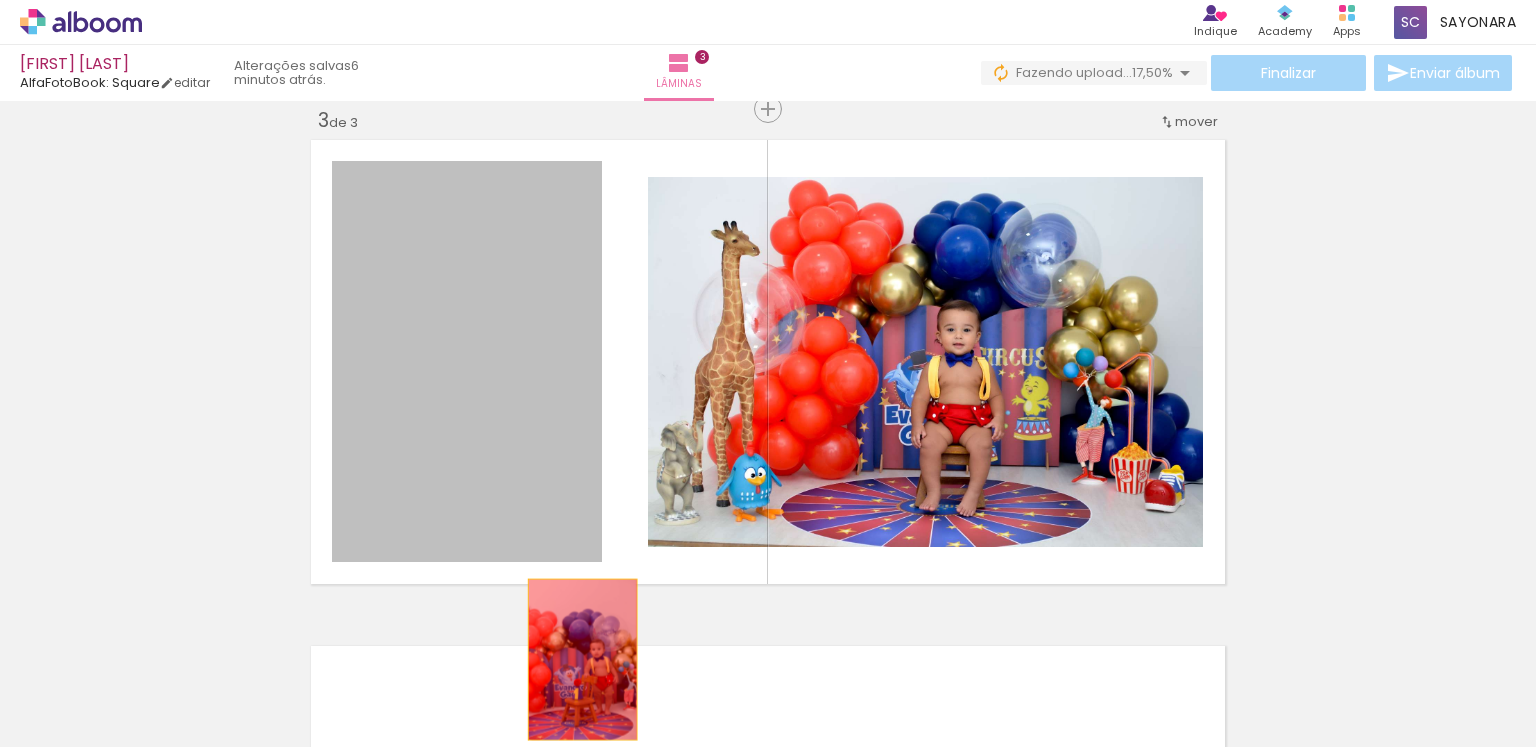 drag, startPoint x: 533, startPoint y: 441, endPoint x: 574, endPoint y: 674, distance: 236.5798 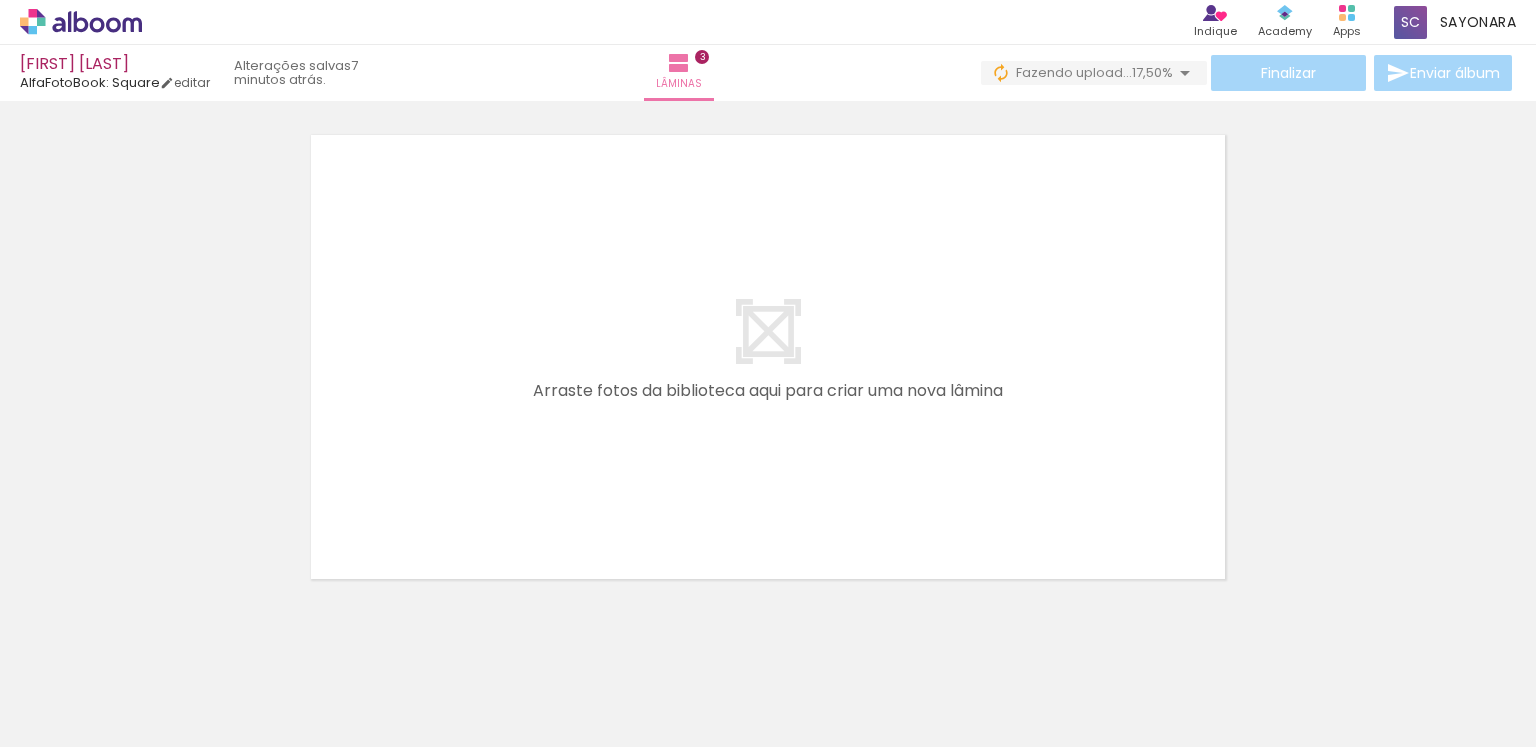 scroll, scrollTop: 1580, scrollLeft: 0, axis: vertical 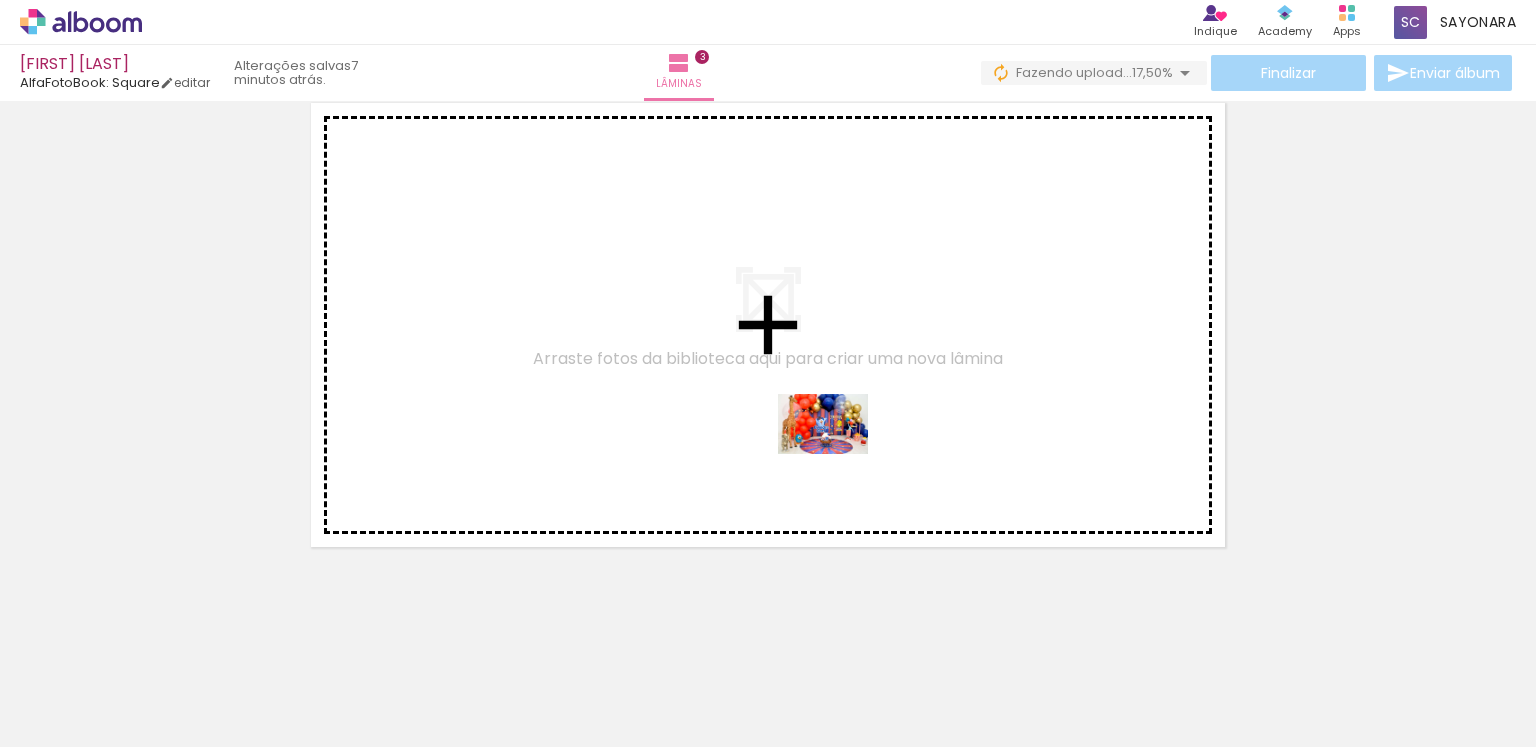 drag, startPoint x: 848, startPoint y: 702, endPoint x: 921, endPoint y: 491, distance: 223.27113 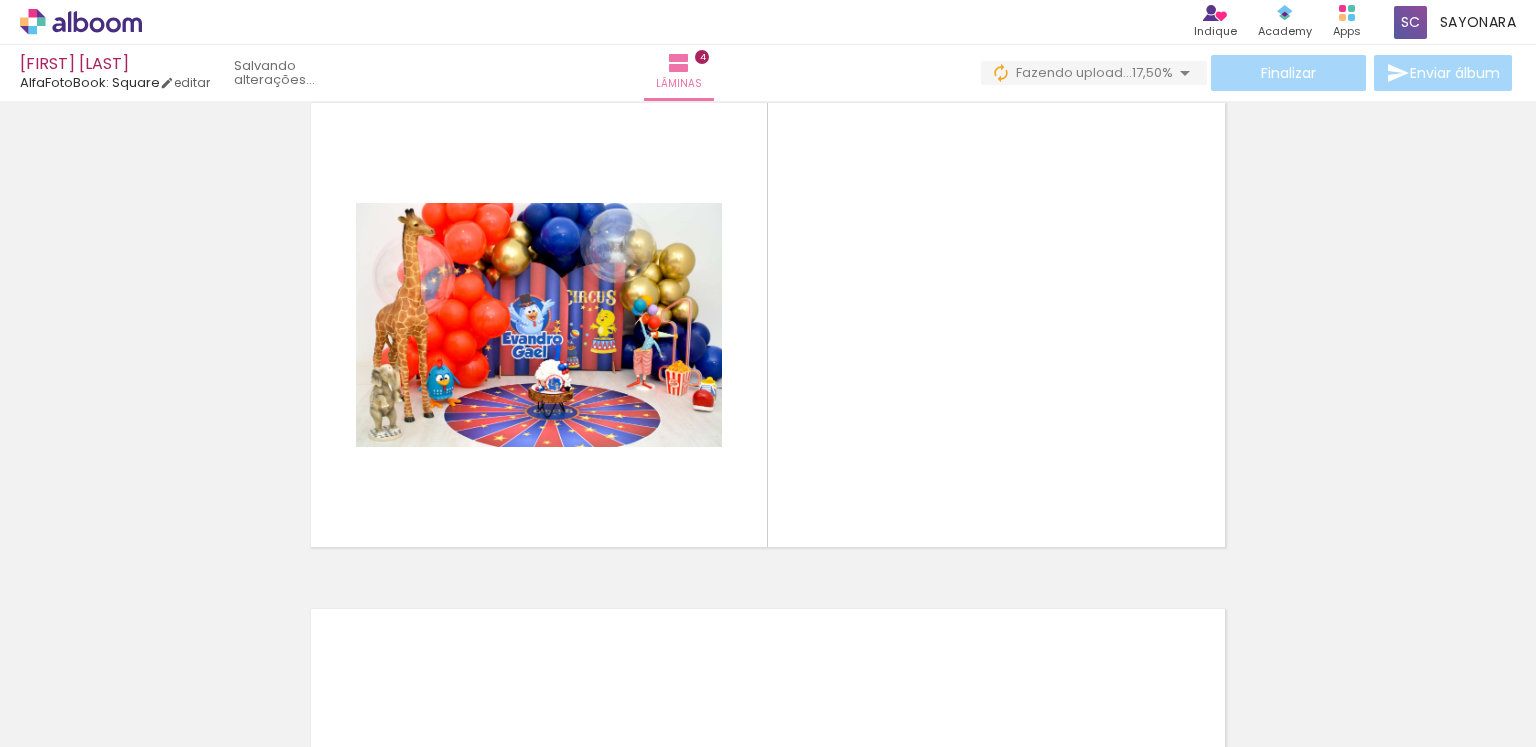 scroll, scrollTop: 1543, scrollLeft: 0, axis: vertical 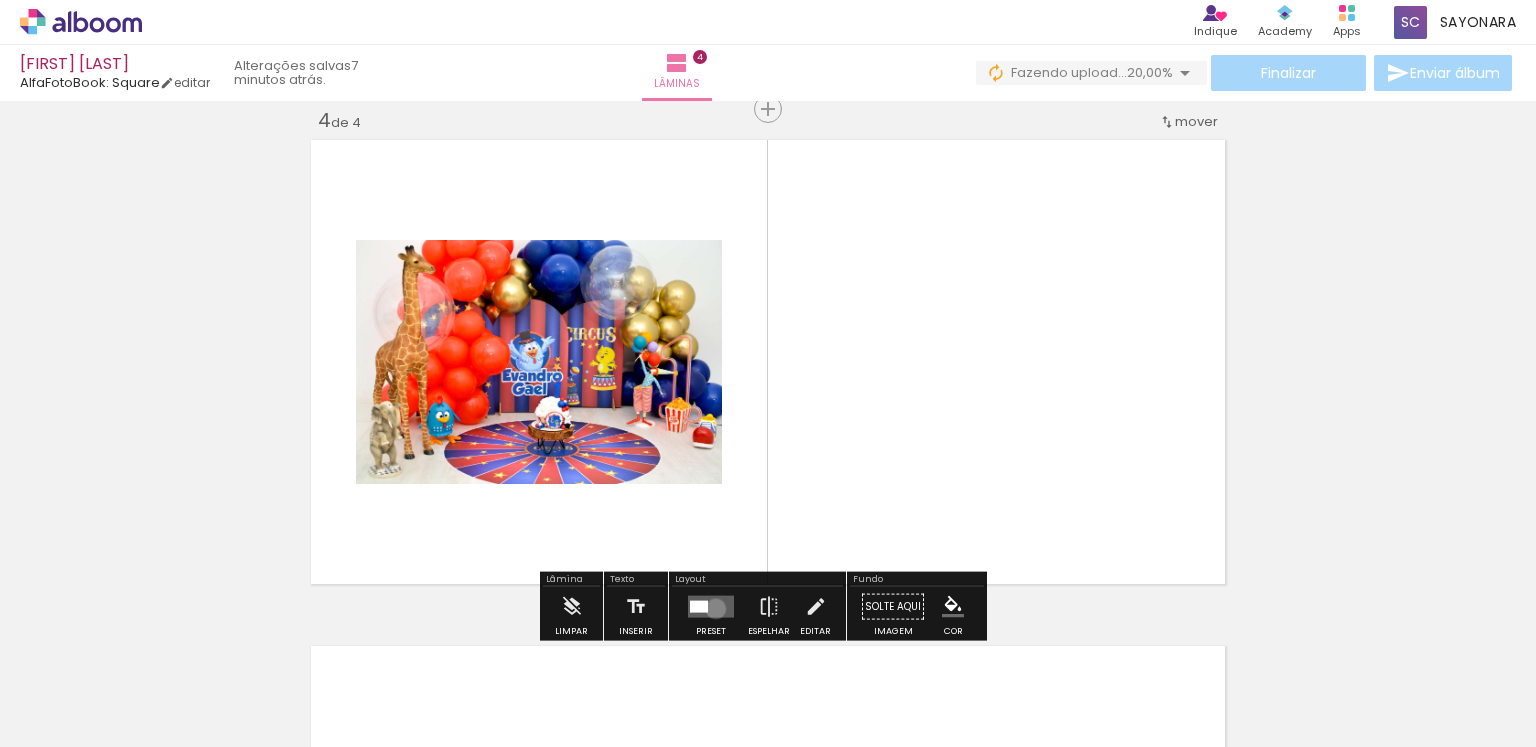 click at bounding box center (711, 607) 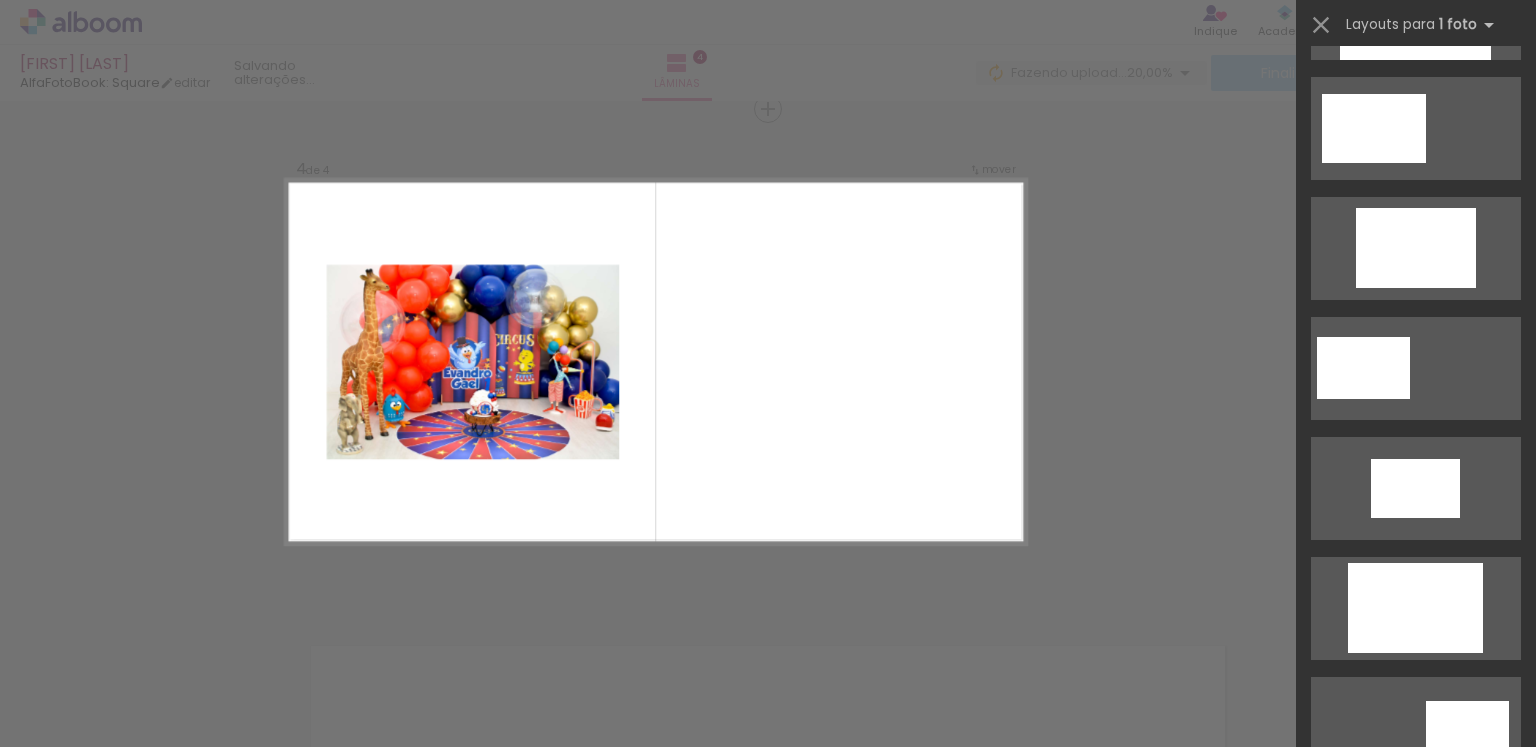 scroll, scrollTop: 0, scrollLeft: 0, axis: both 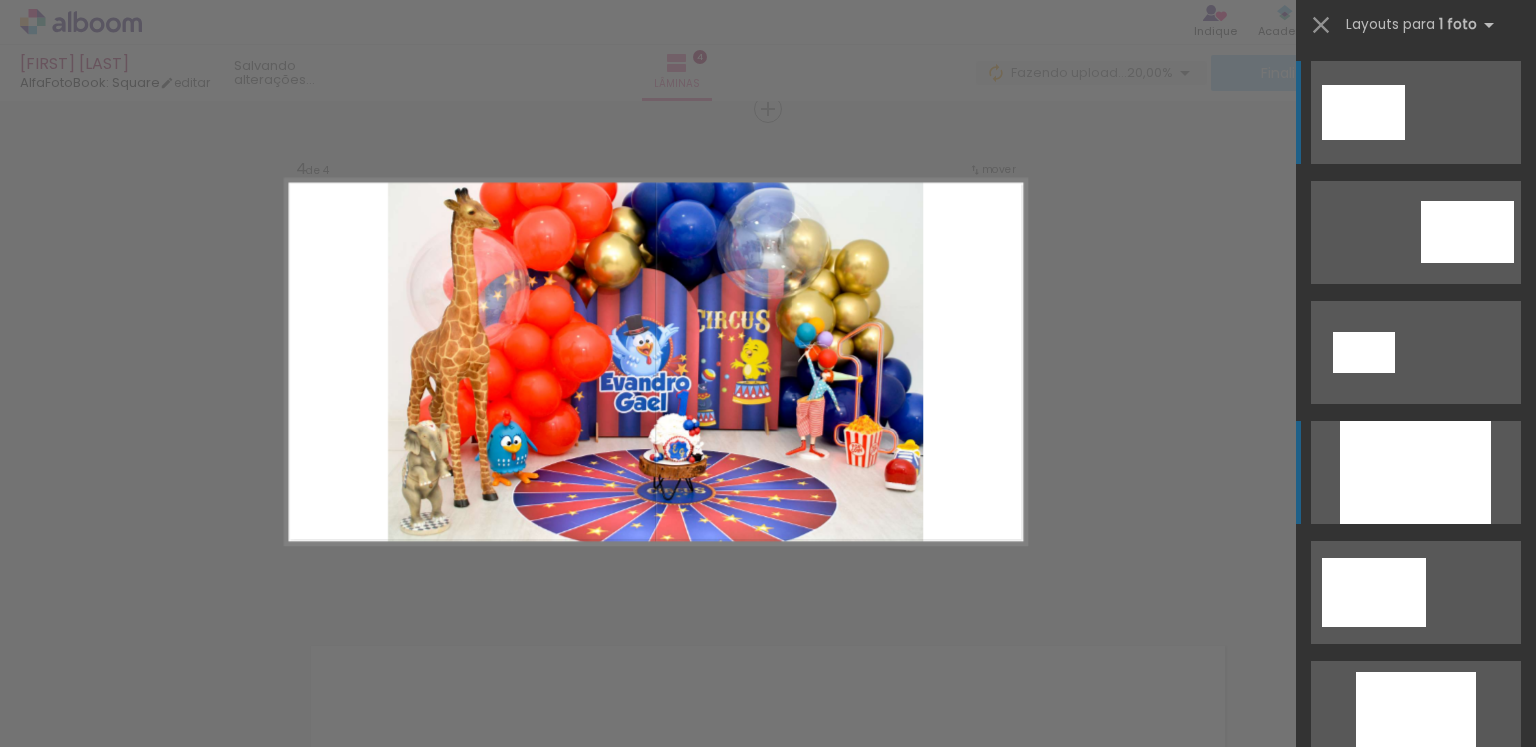click at bounding box center (1415, 472) 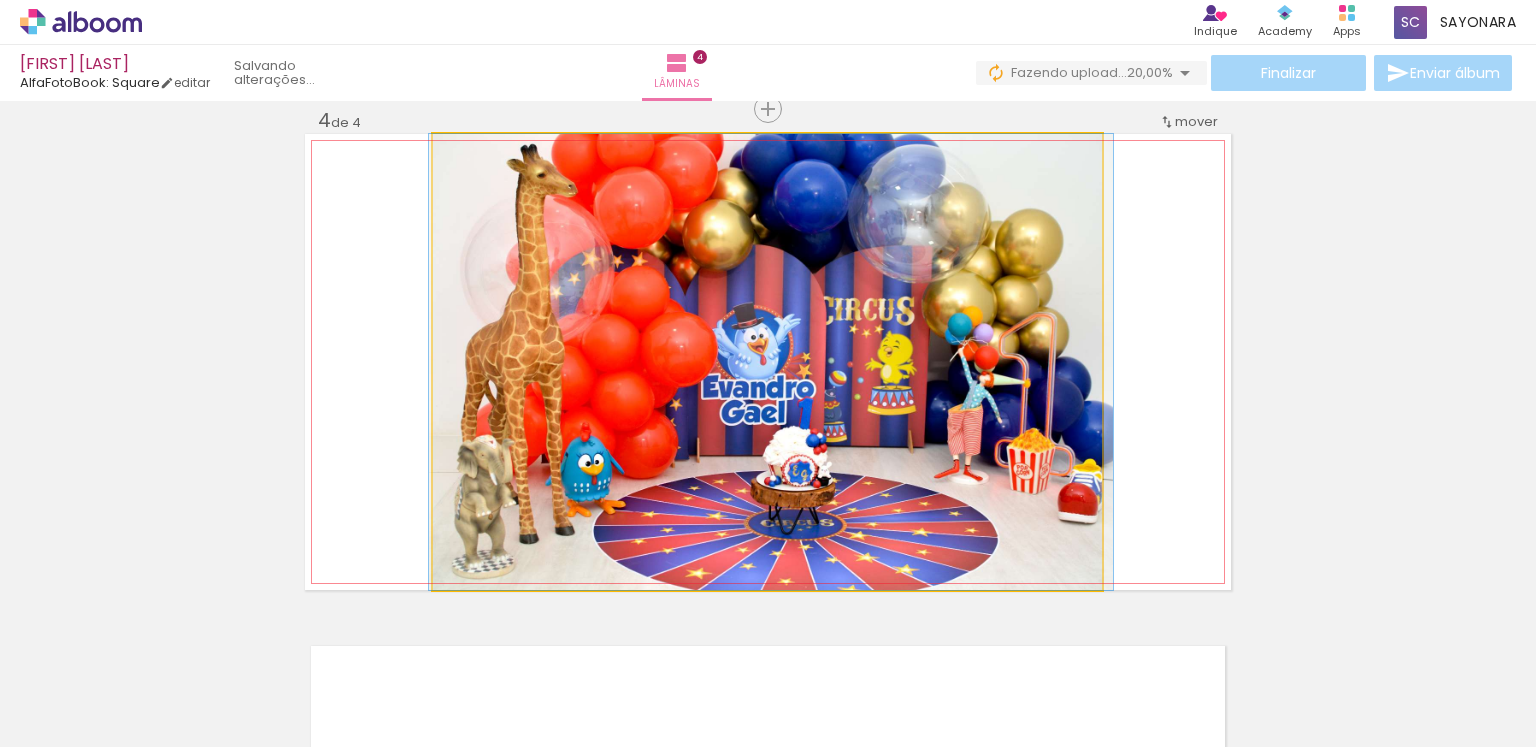 drag, startPoint x: 988, startPoint y: 411, endPoint x: 992, endPoint y: 385, distance: 26.305893 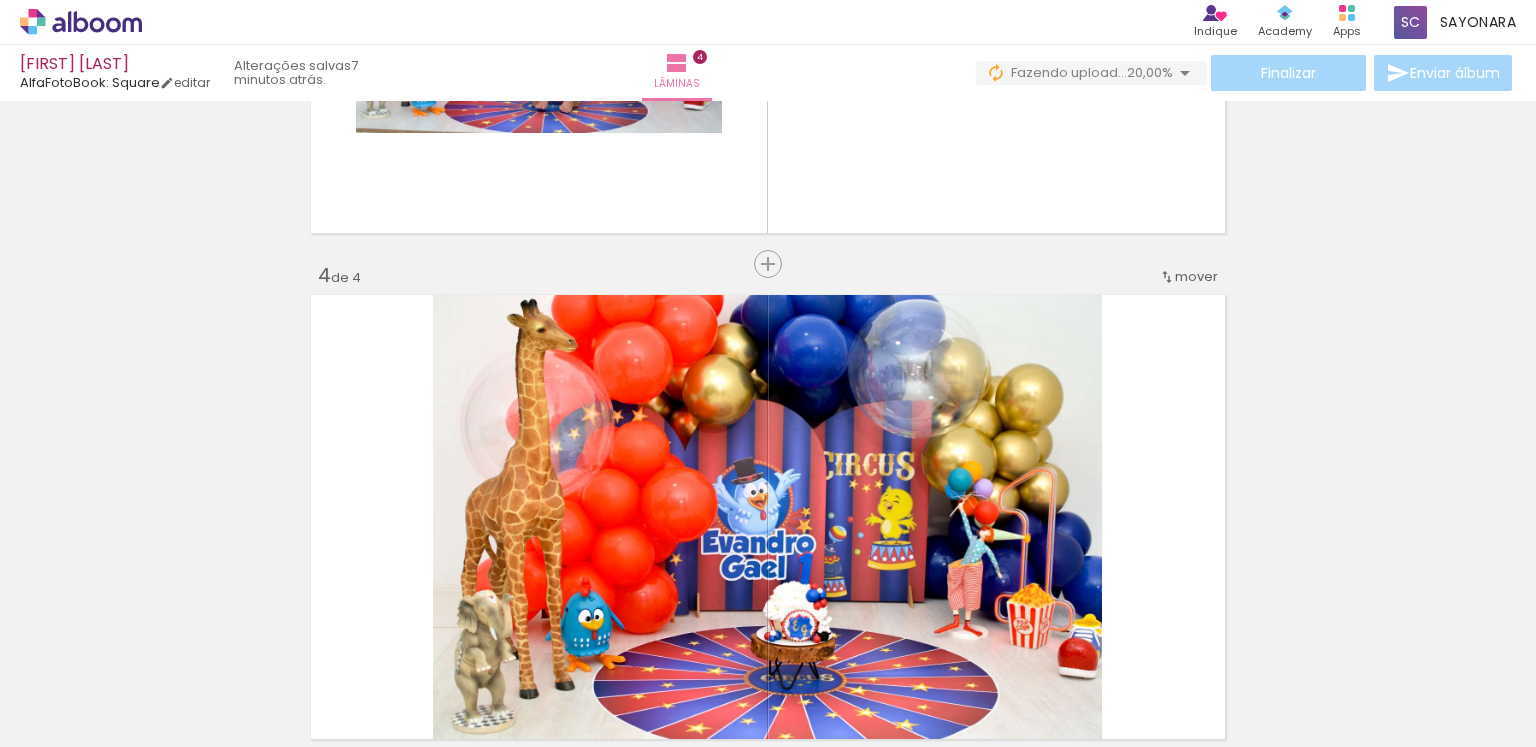 scroll, scrollTop: 1399, scrollLeft: 0, axis: vertical 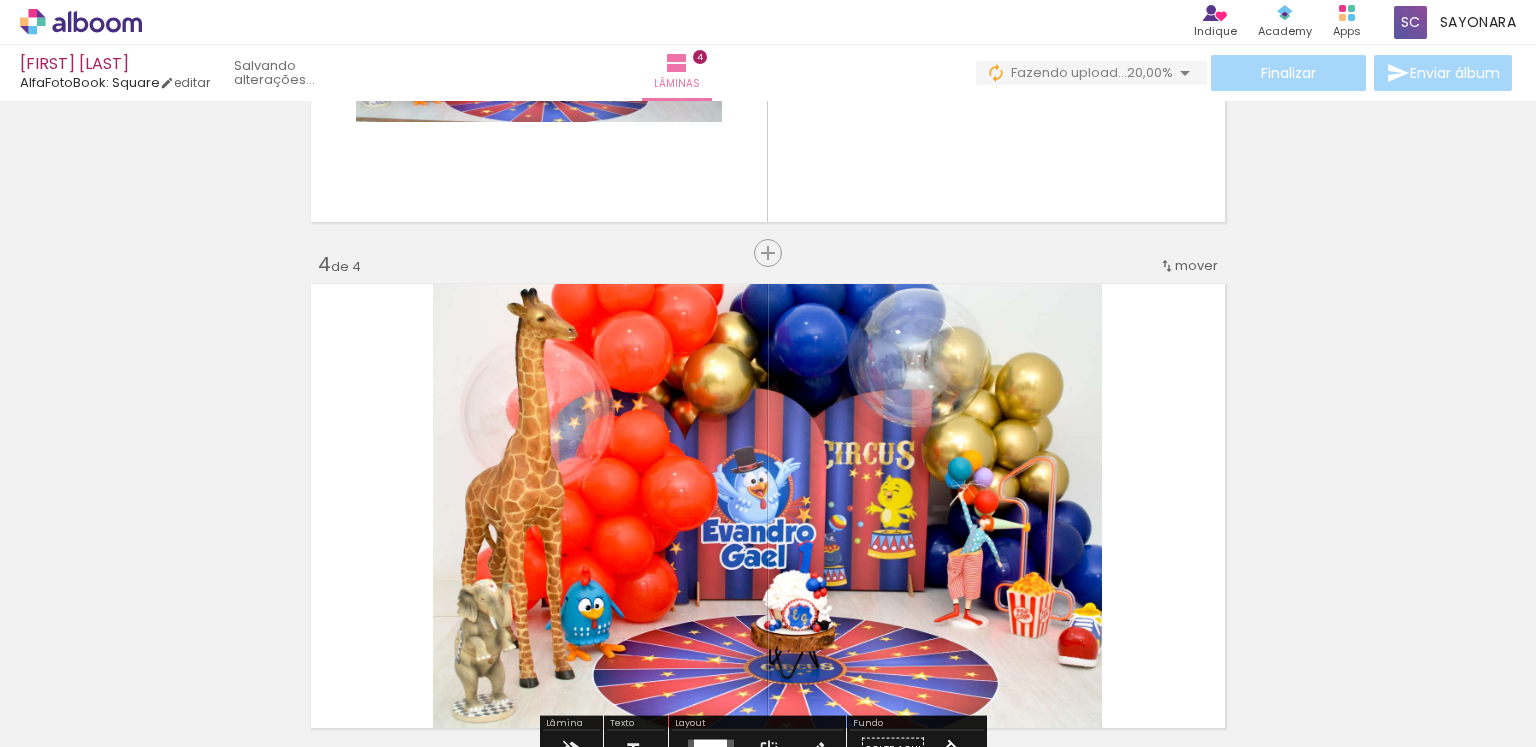 click on "mover" at bounding box center [1196, 265] 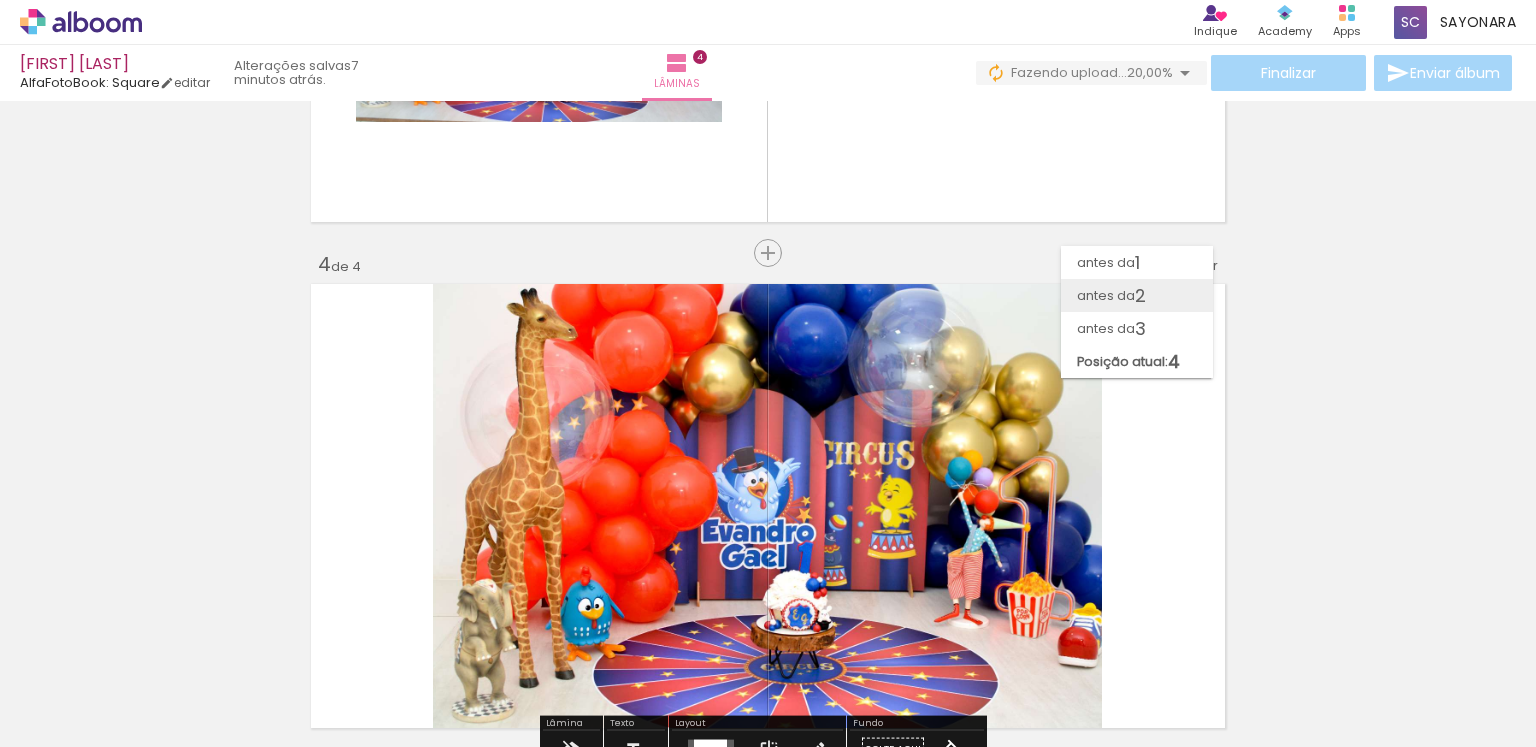 click on "antes da" at bounding box center (1106, 295) 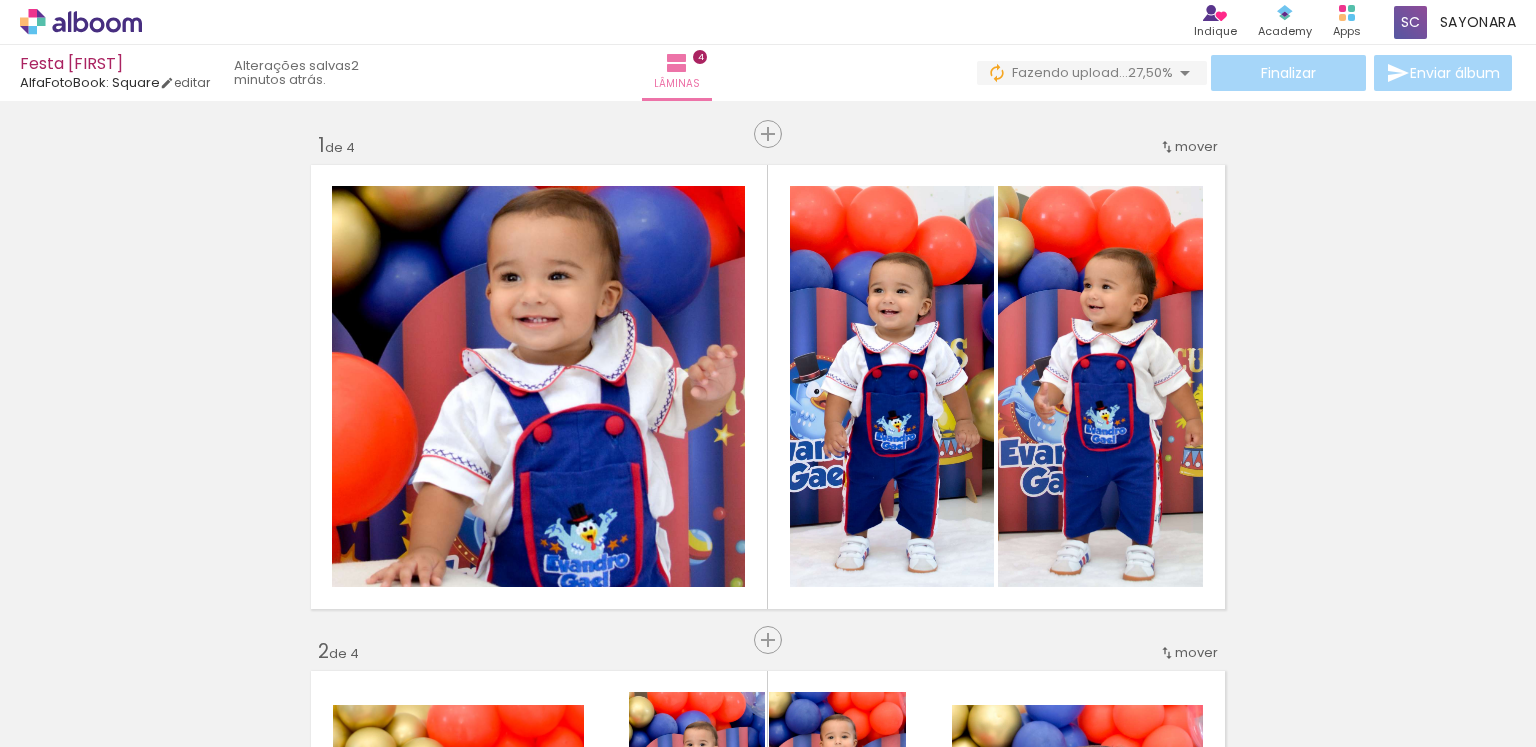 scroll, scrollTop: 0, scrollLeft: 0, axis: both 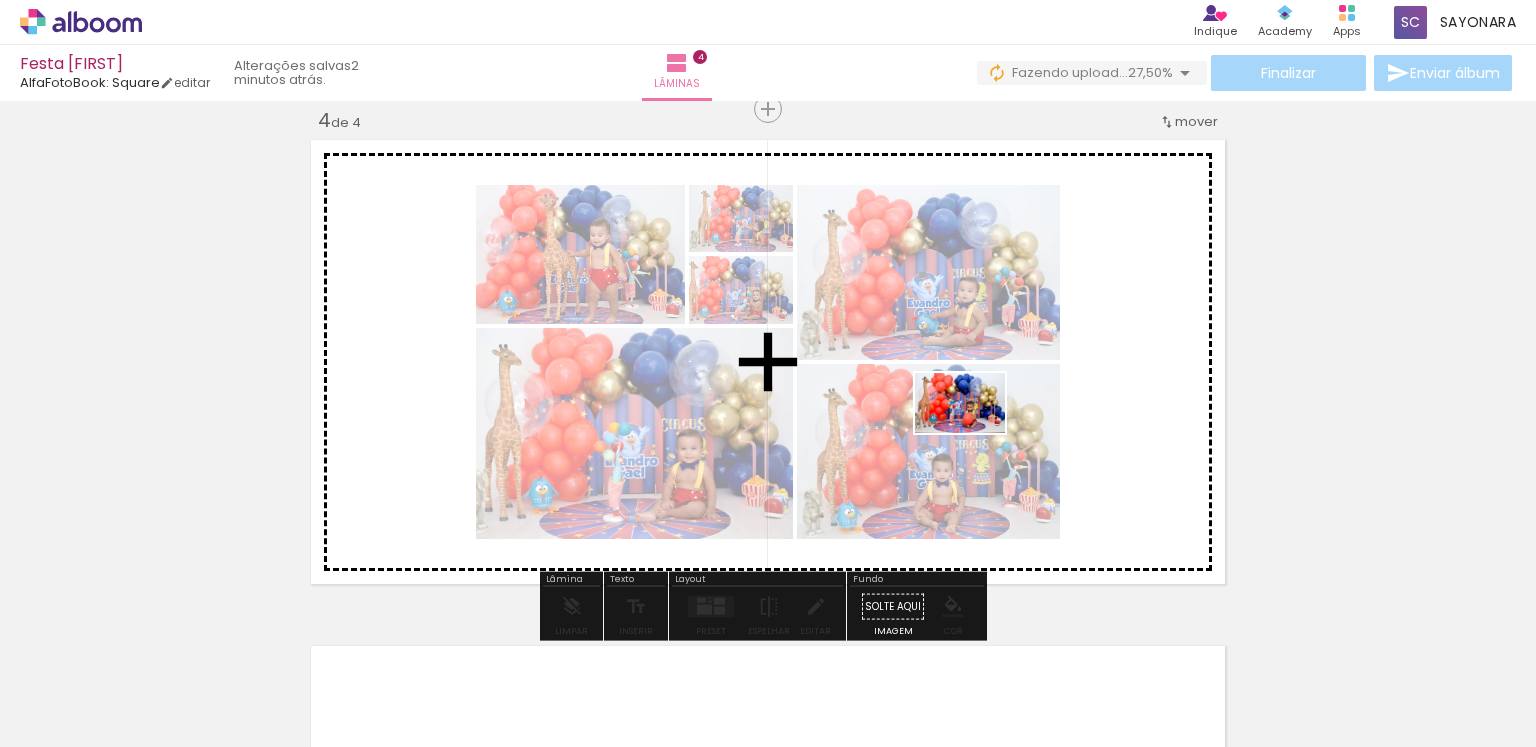 drag, startPoint x: 953, startPoint y: 681, endPoint x: 976, endPoint y: 430, distance: 252.05157 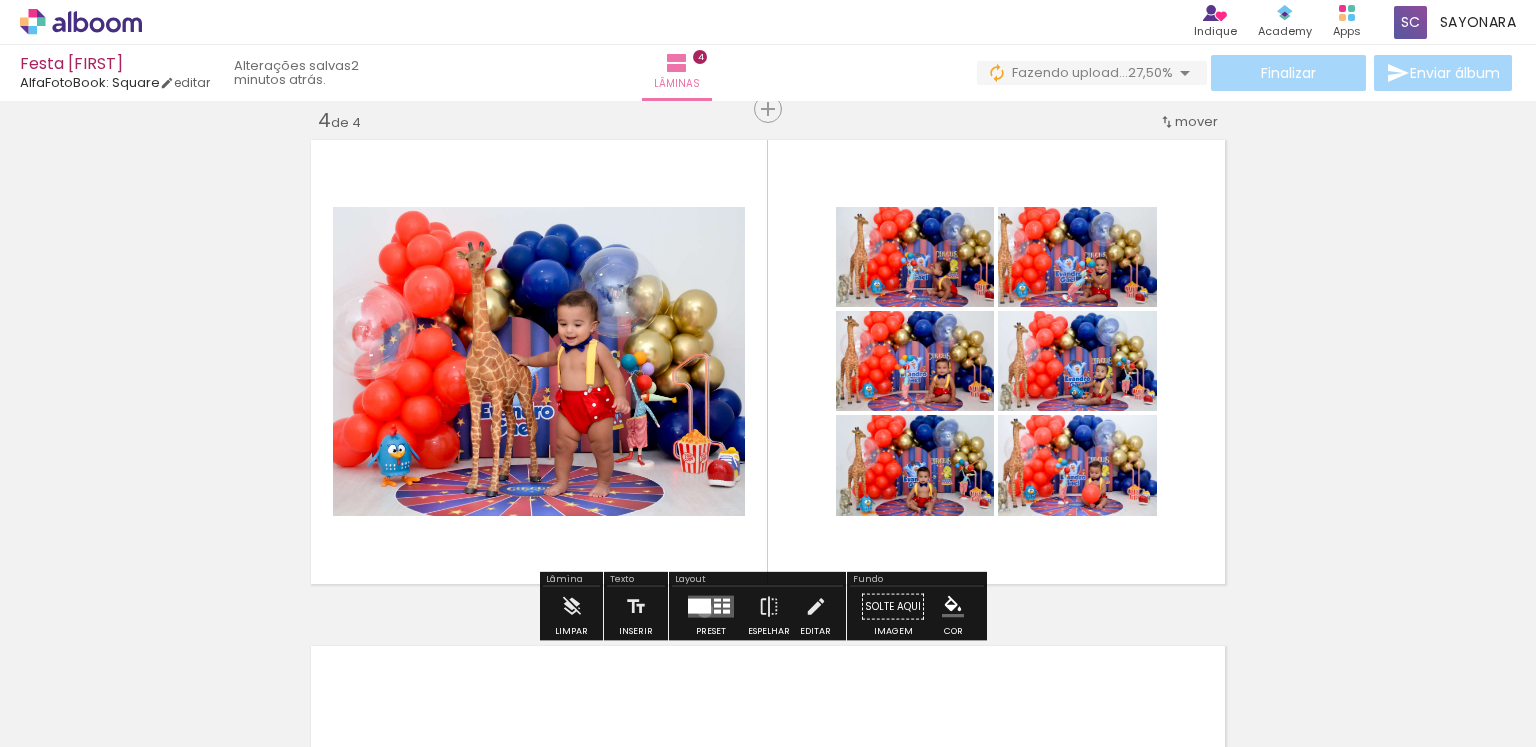 click at bounding box center [699, 606] 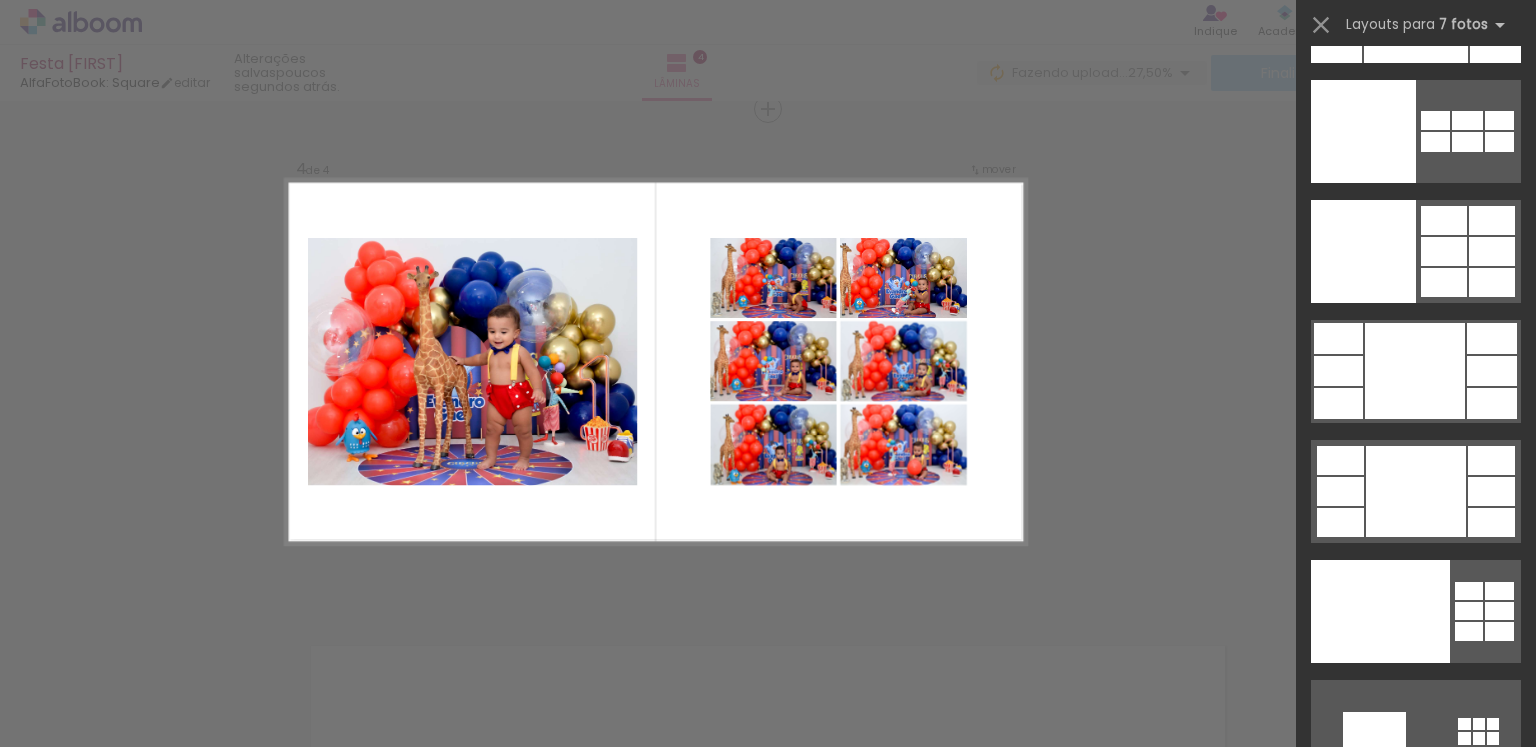 scroll, scrollTop: 24138, scrollLeft: 0, axis: vertical 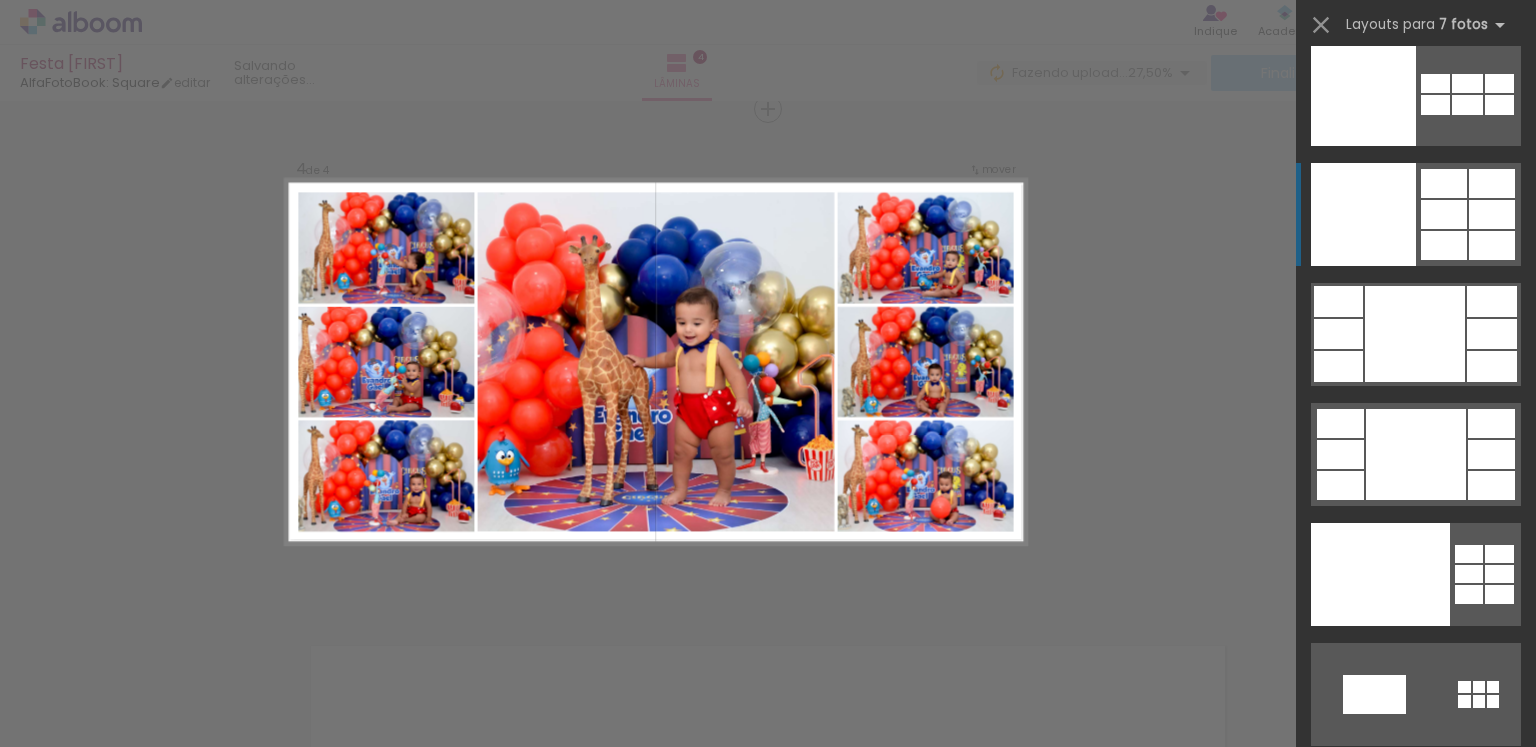 click at bounding box center (1325, -386) 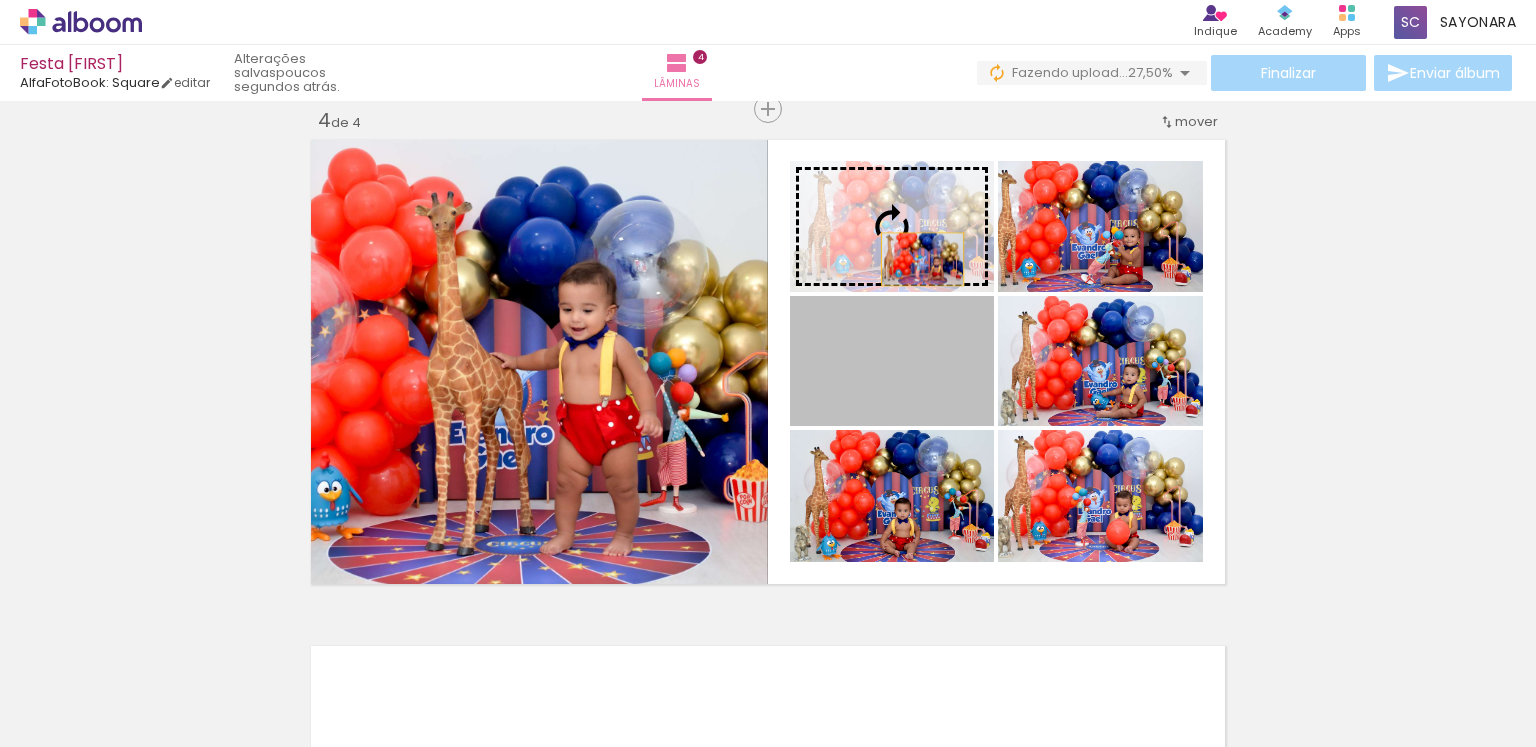 drag, startPoint x: 902, startPoint y: 389, endPoint x: 915, endPoint y: 246, distance: 143.58969 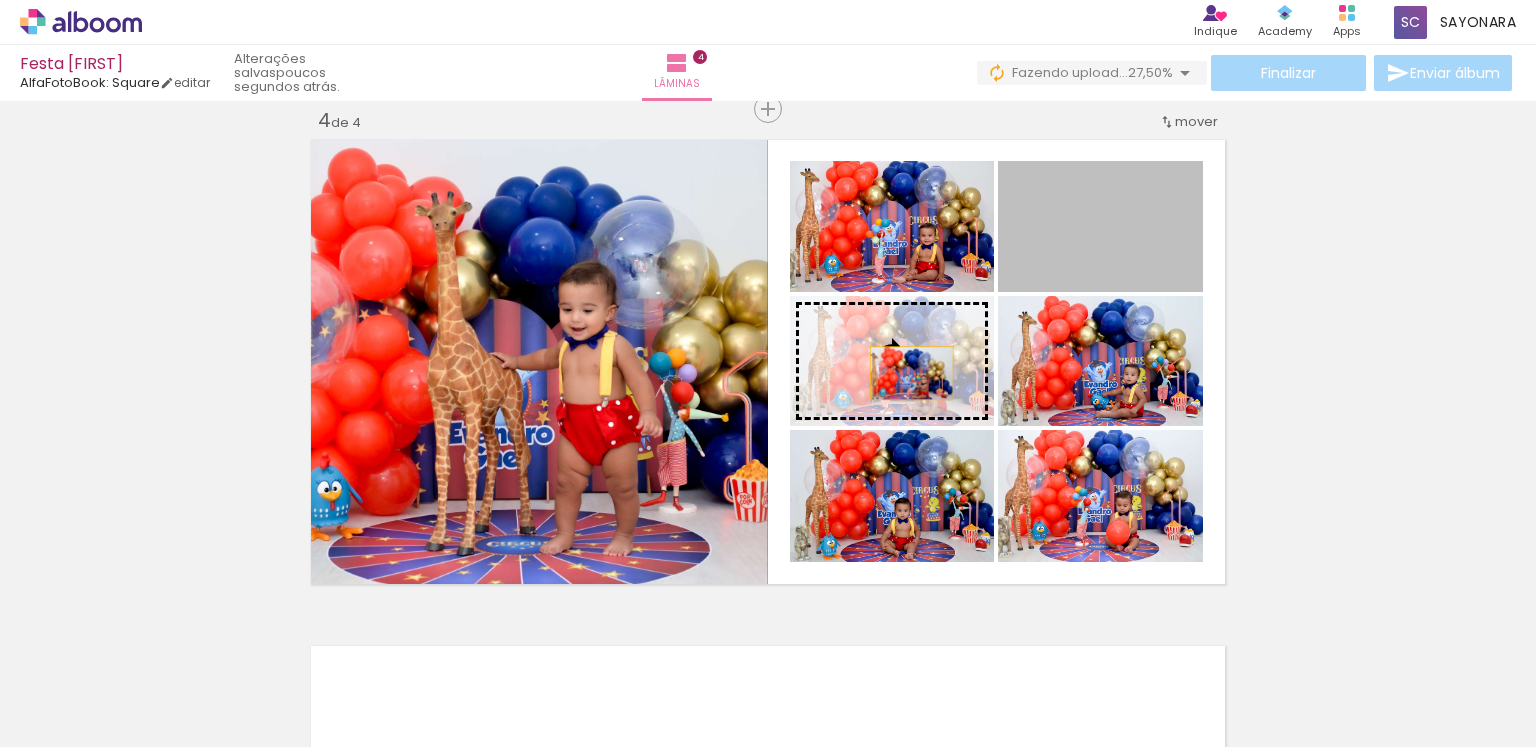 drag, startPoint x: 1098, startPoint y: 240, endPoint x: 893, endPoint y: 376, distance: 246.01016 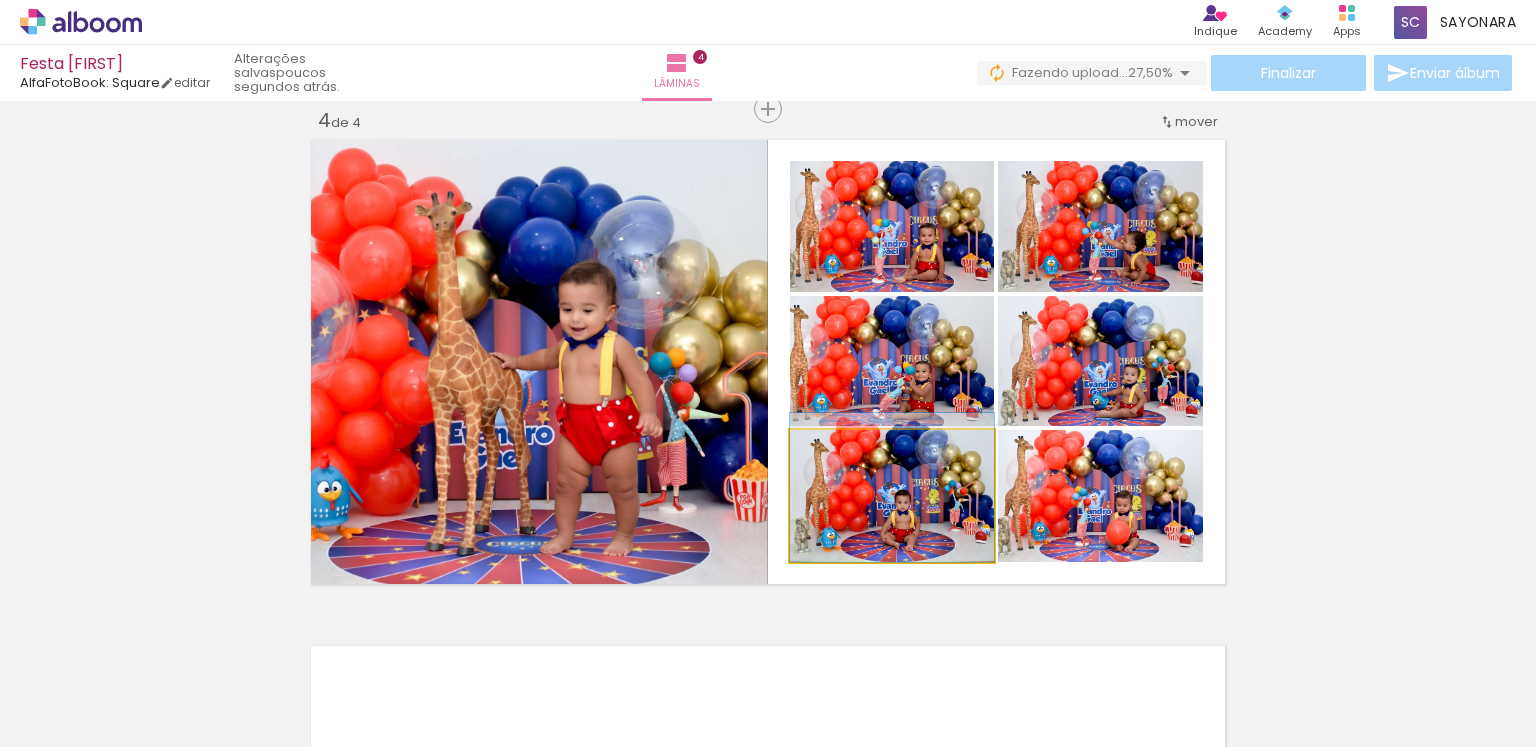 drag, startPoint x: 925, startPoint y: 501, endPoint x: 907, endPoint y: 505, distance: 18.439089 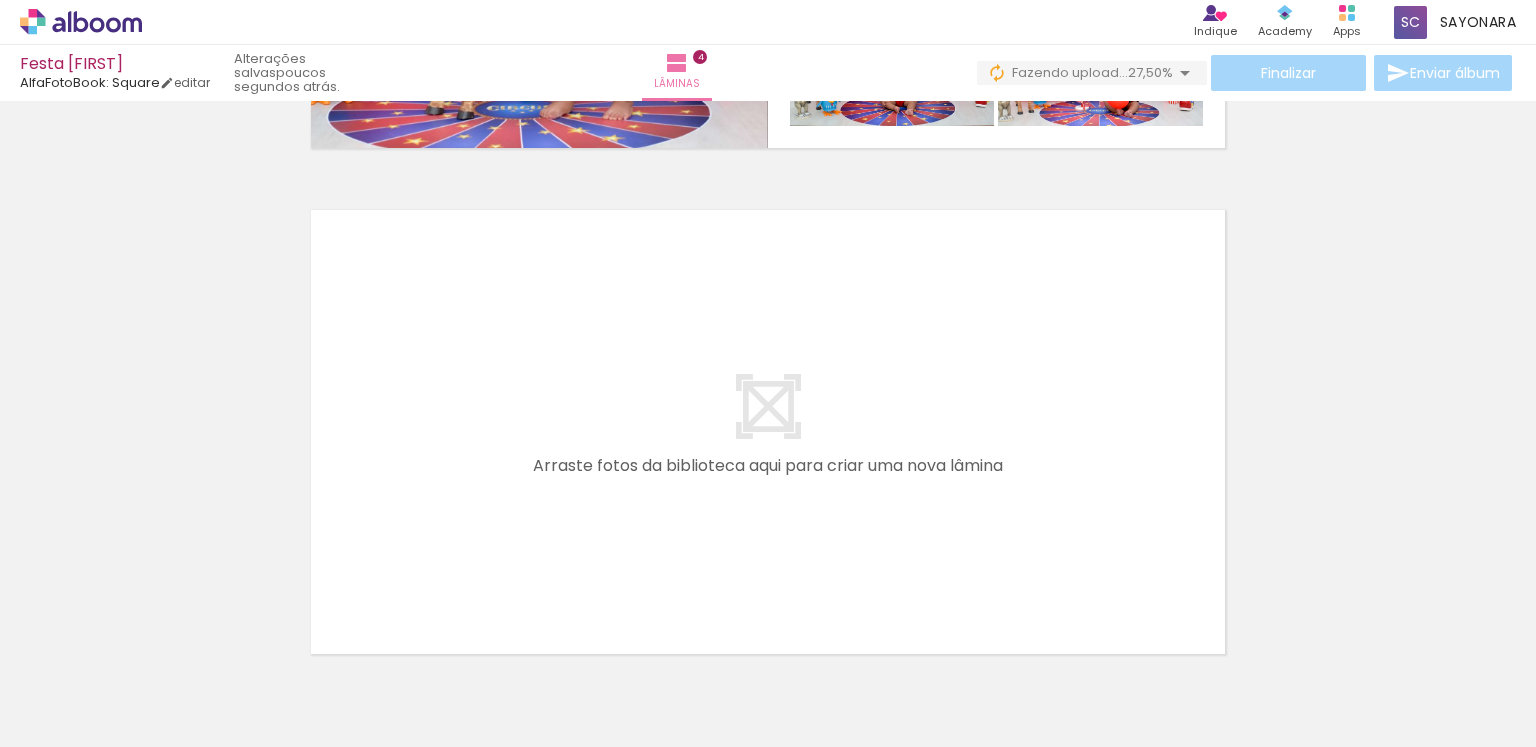 scroll, scrollTop: 2055, scrollLeft: 0, axis: vertical 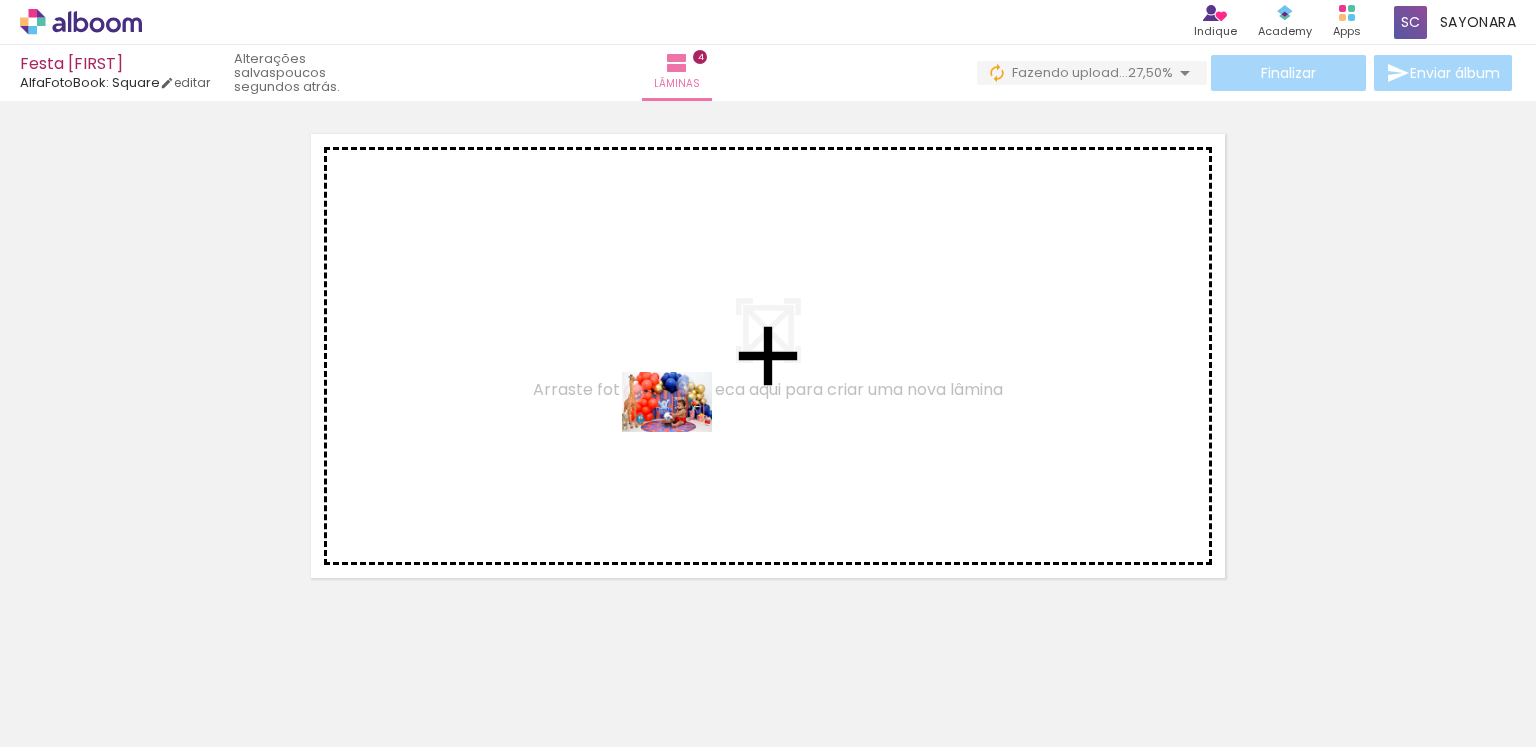 drag, startPoint x: 850, startPoint y: 643, endPoint x: 935, endPoint y: 631, distance: 85.84288 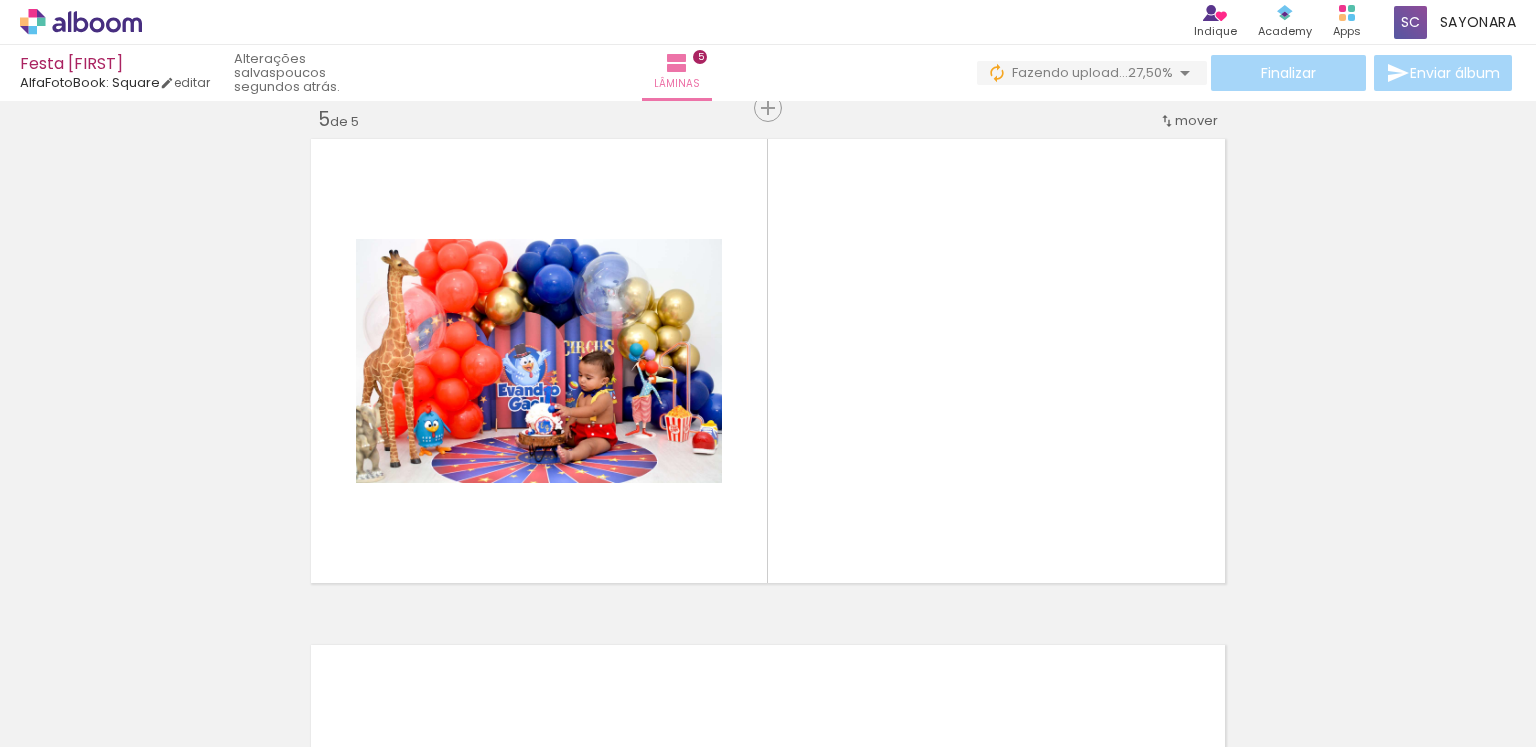 scroll, scrollTop: 2049, scrollLeft: 0, axis: vertical 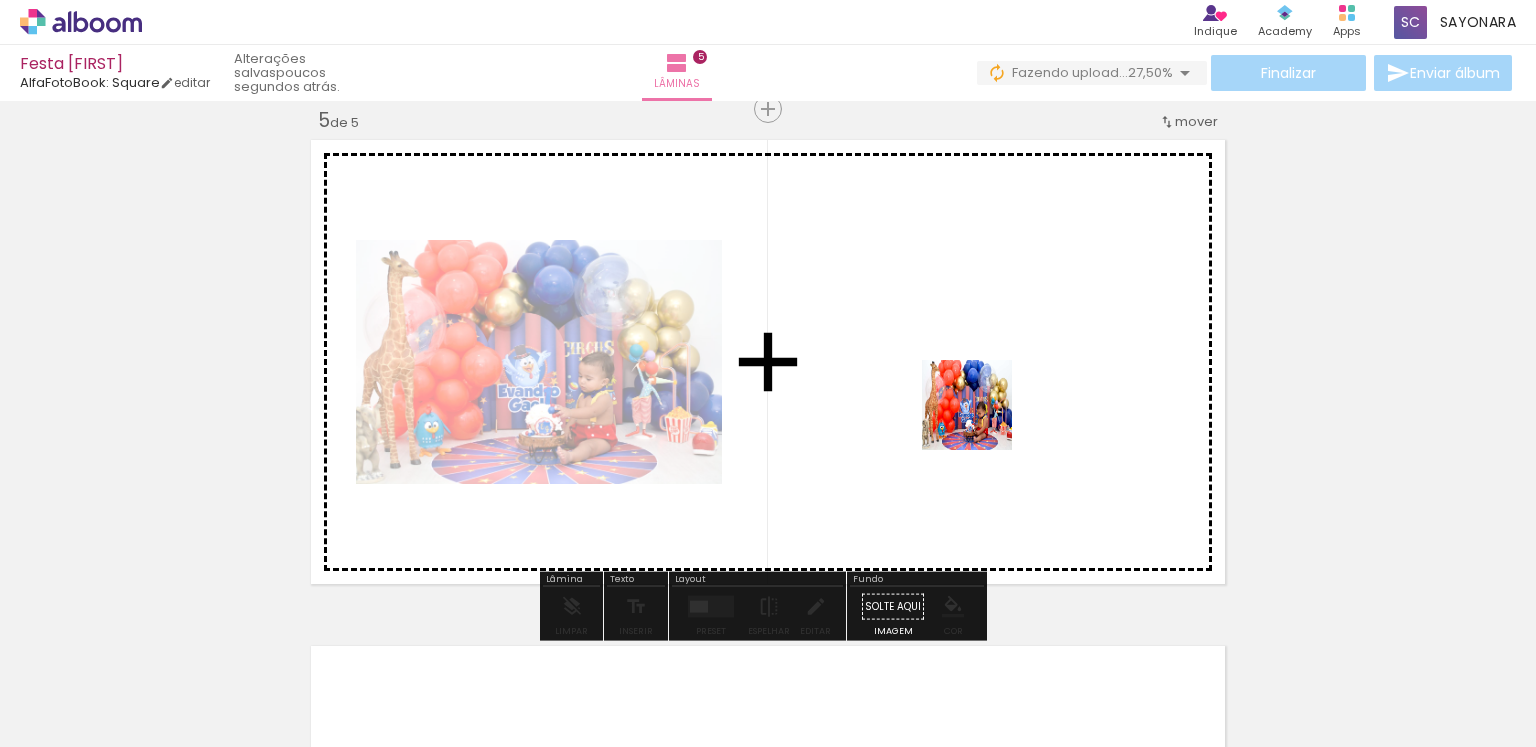 drag, startPoint x: 994, startPoint y: 686, endPoint x: 1092, endPoint y: 674, distance: 98.731964 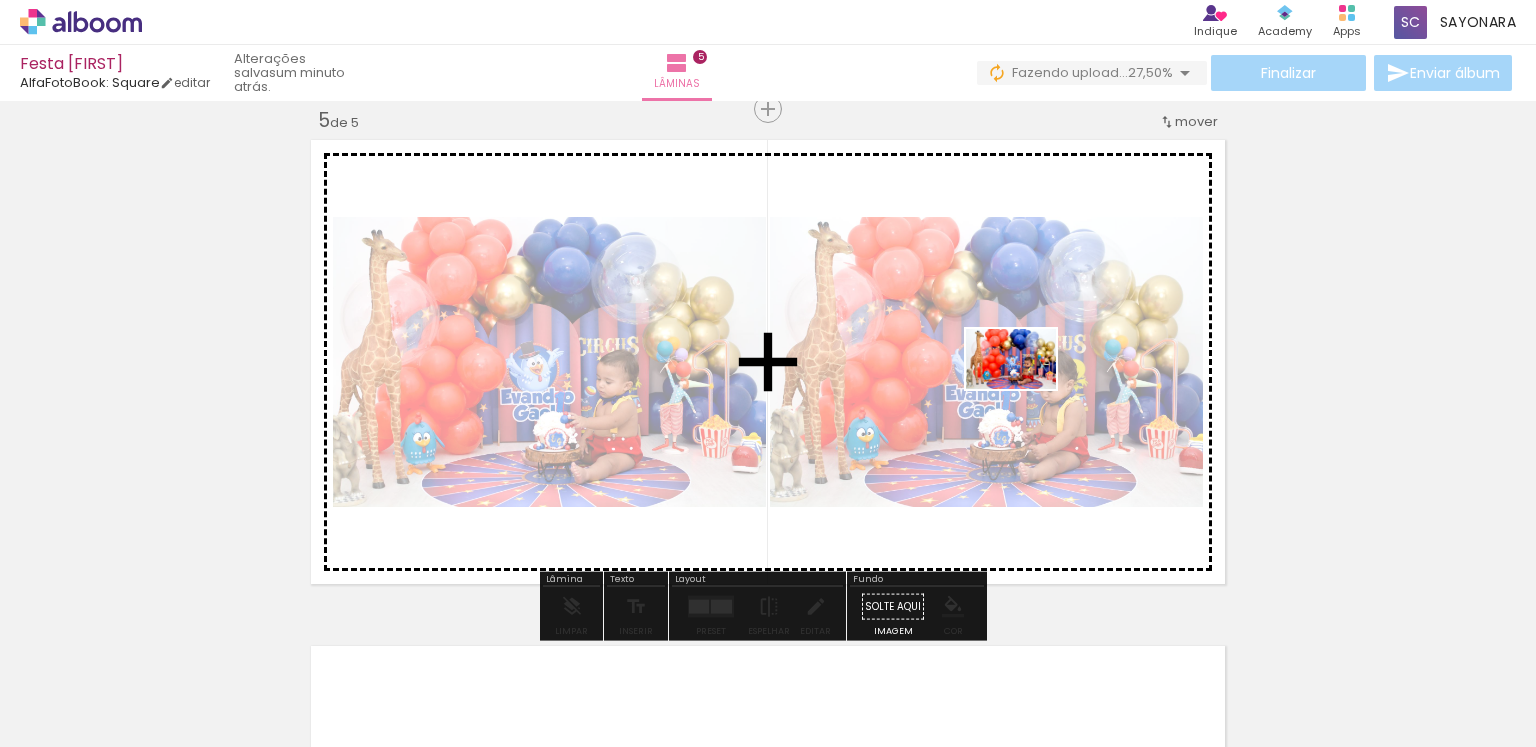 drag, startPoint x: 1121, startPoint y: 698, endPoint x: 1023, endPoint y: 379, distance: 333.71396 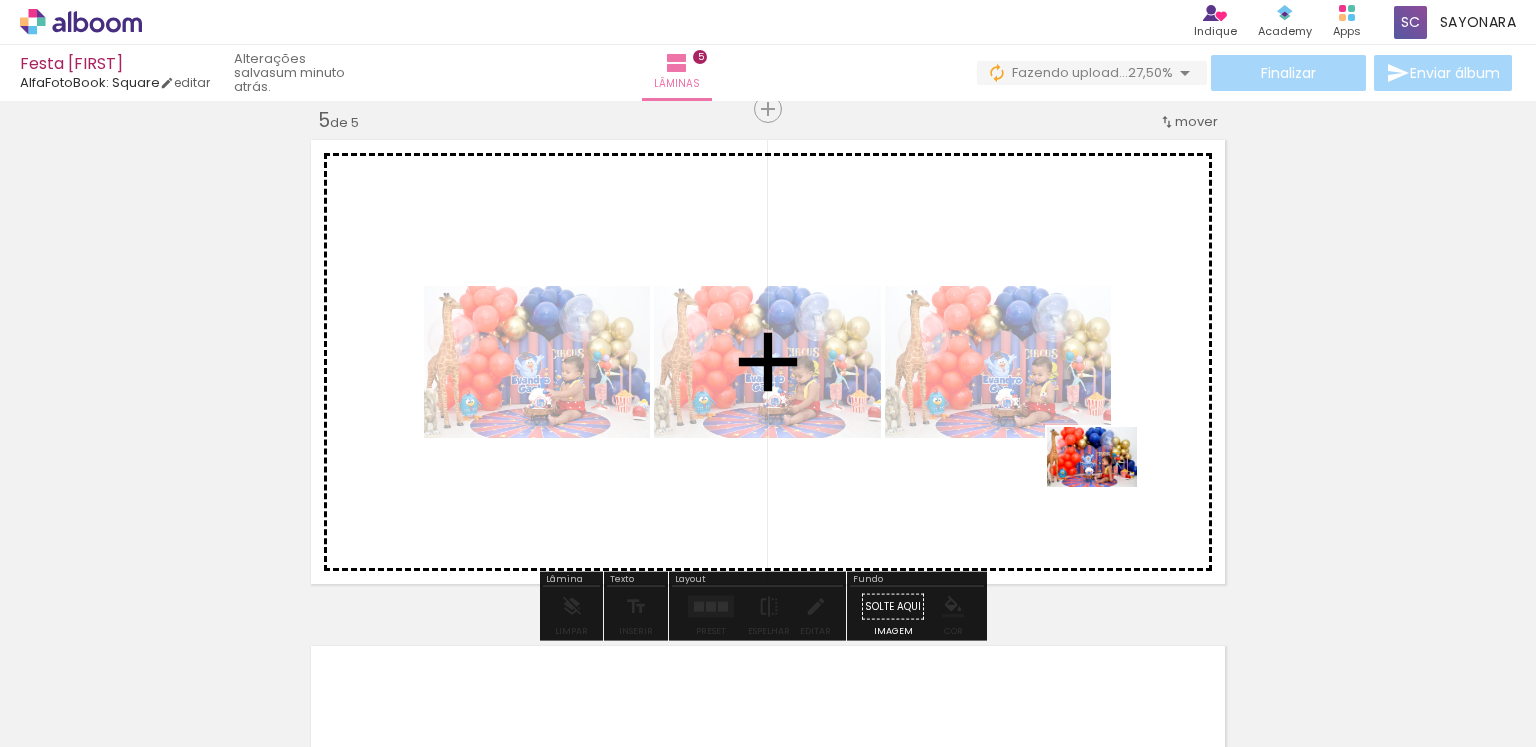 drag, startPoint x: 1437, startPoint y: 689, endPoint x: 1030, endPoint y: 743, distance: 410.56668 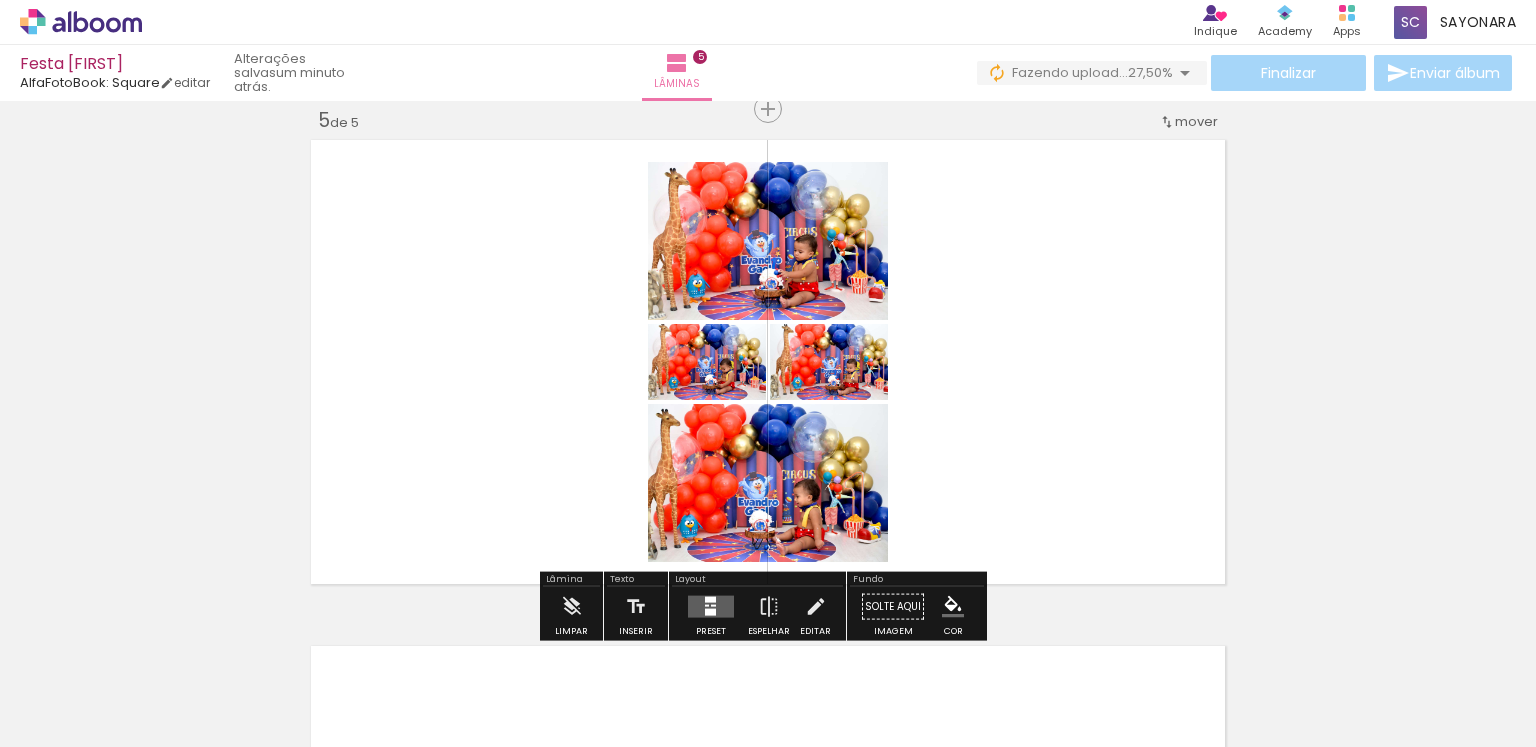 scroll, scrollTop: 0, scrollLeft: 2445, axis: horizontal 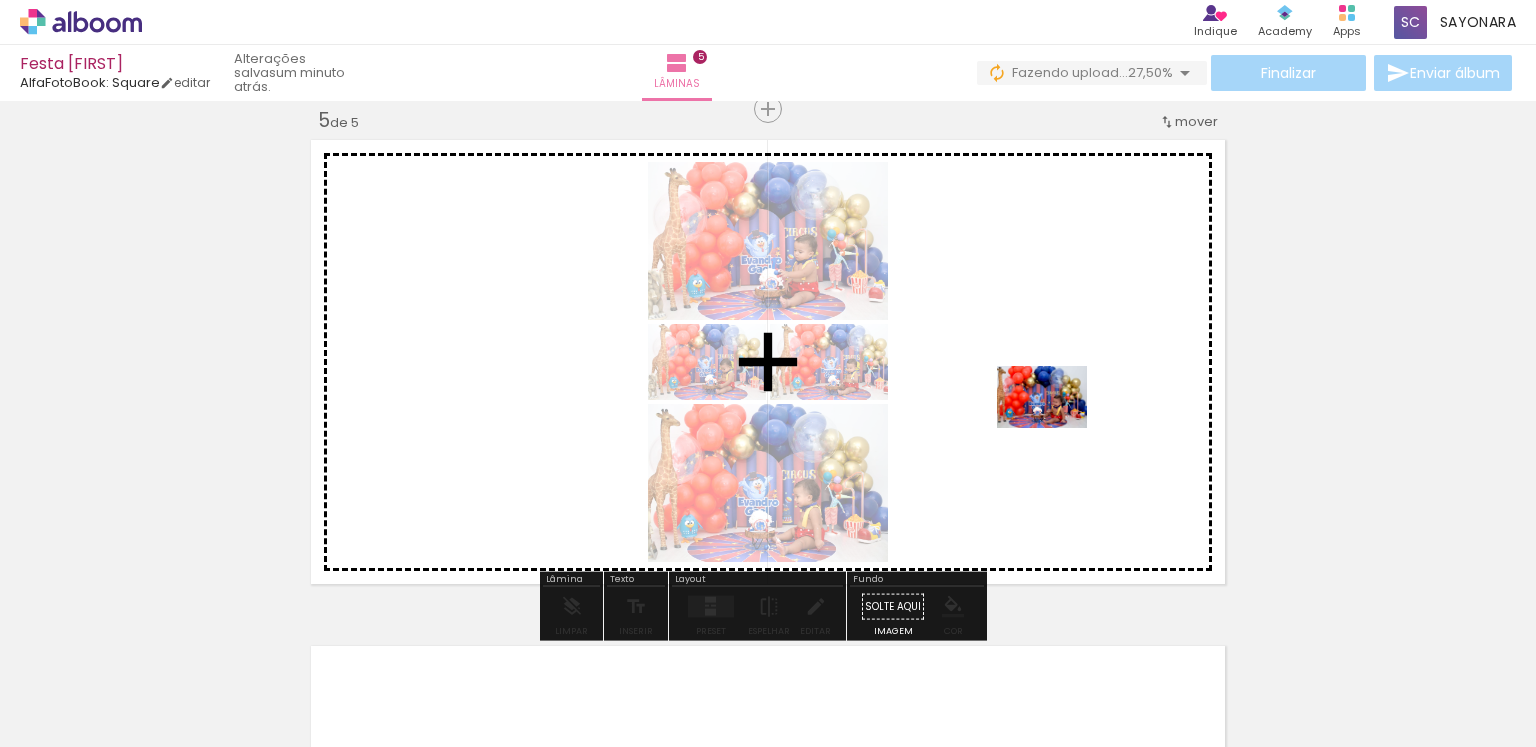 drag, startPoint x: 1138, startPoint y: 663, endPoint x: 1041, endPoint y: 401, distance: 279.37967 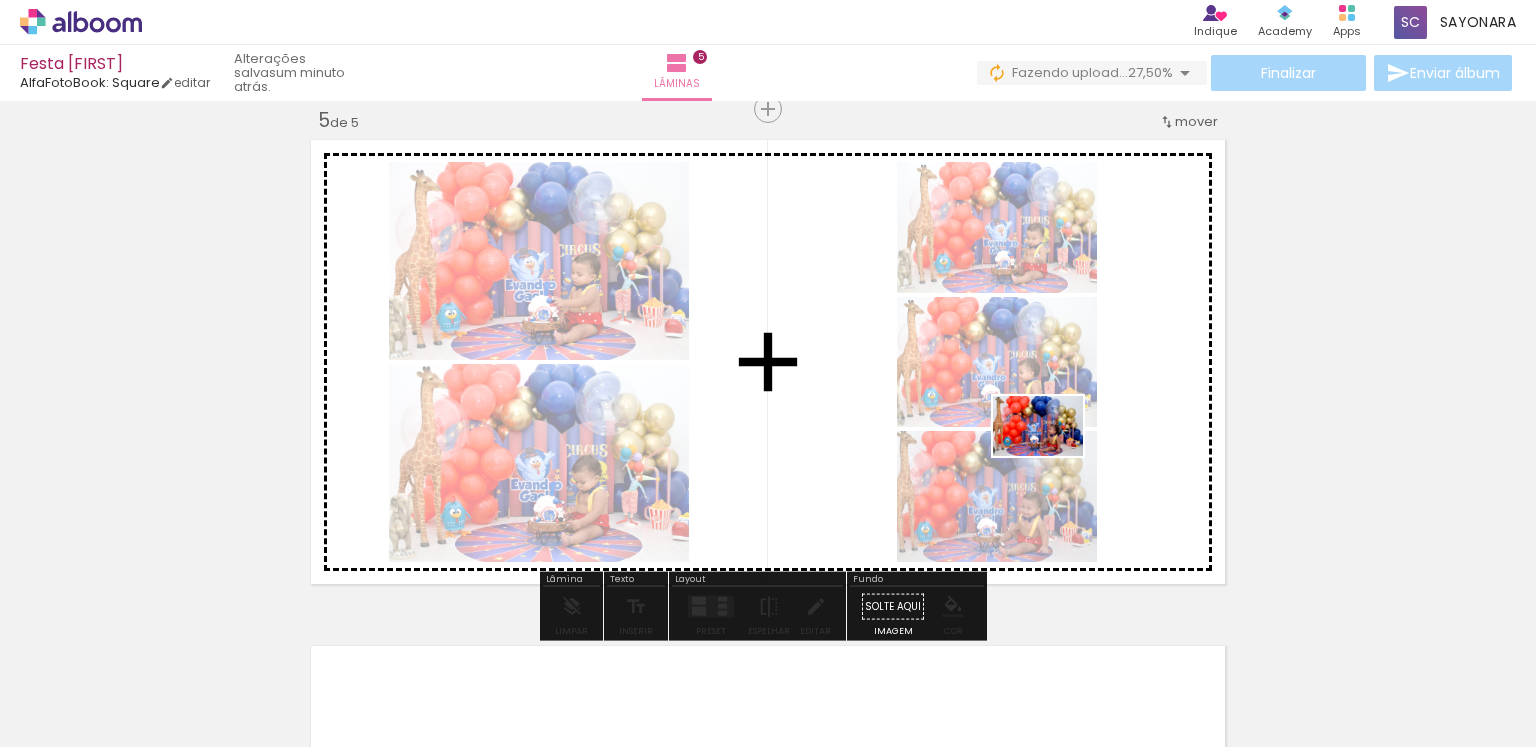 drag, startPoint x: 1248, startPoint y: 701, endPoint x: 1053, endPoint y: 456, distance: 313.12936 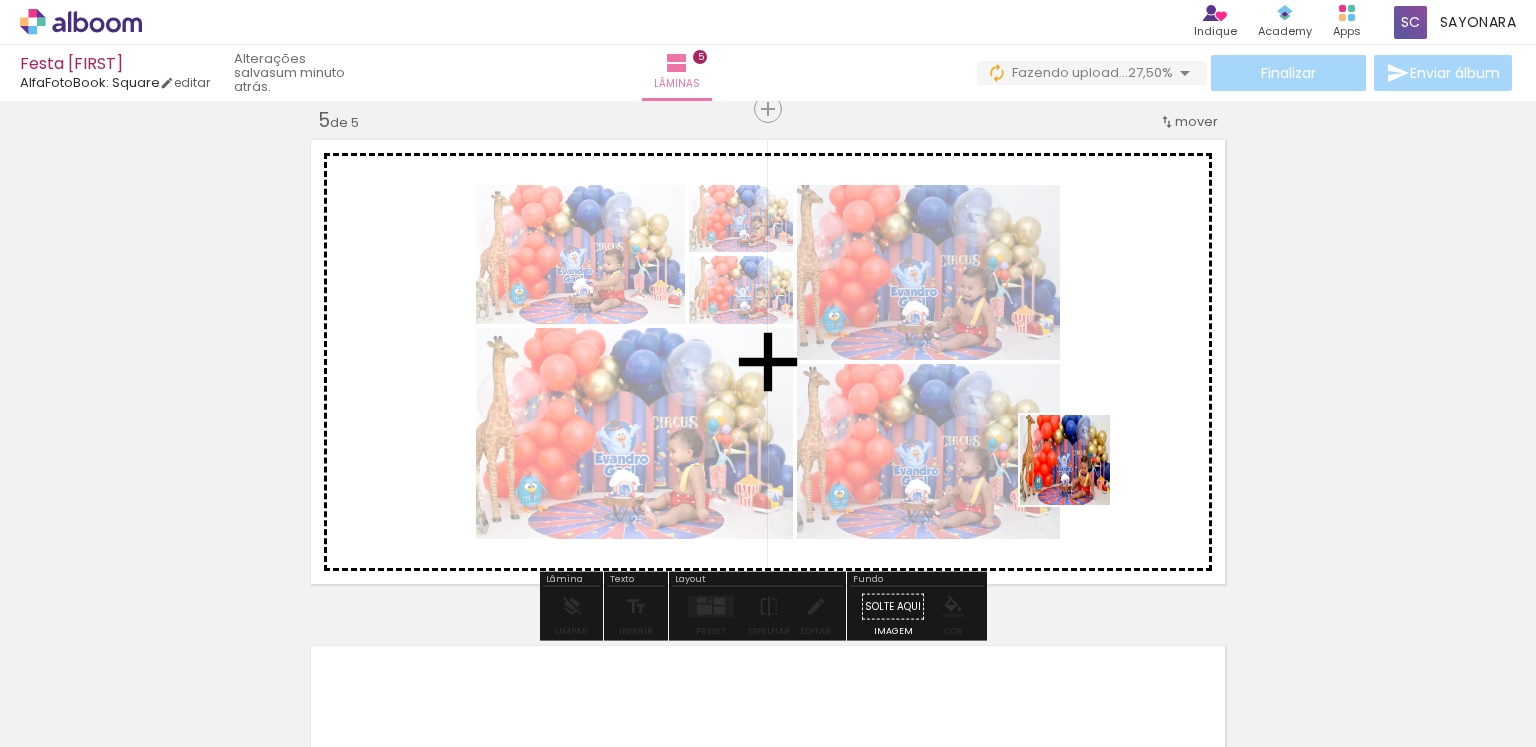 drag, startPoint x: 1340, startPoint y: 685, endPoint x: 1028, endPoint y: 408, distance: 417.22055 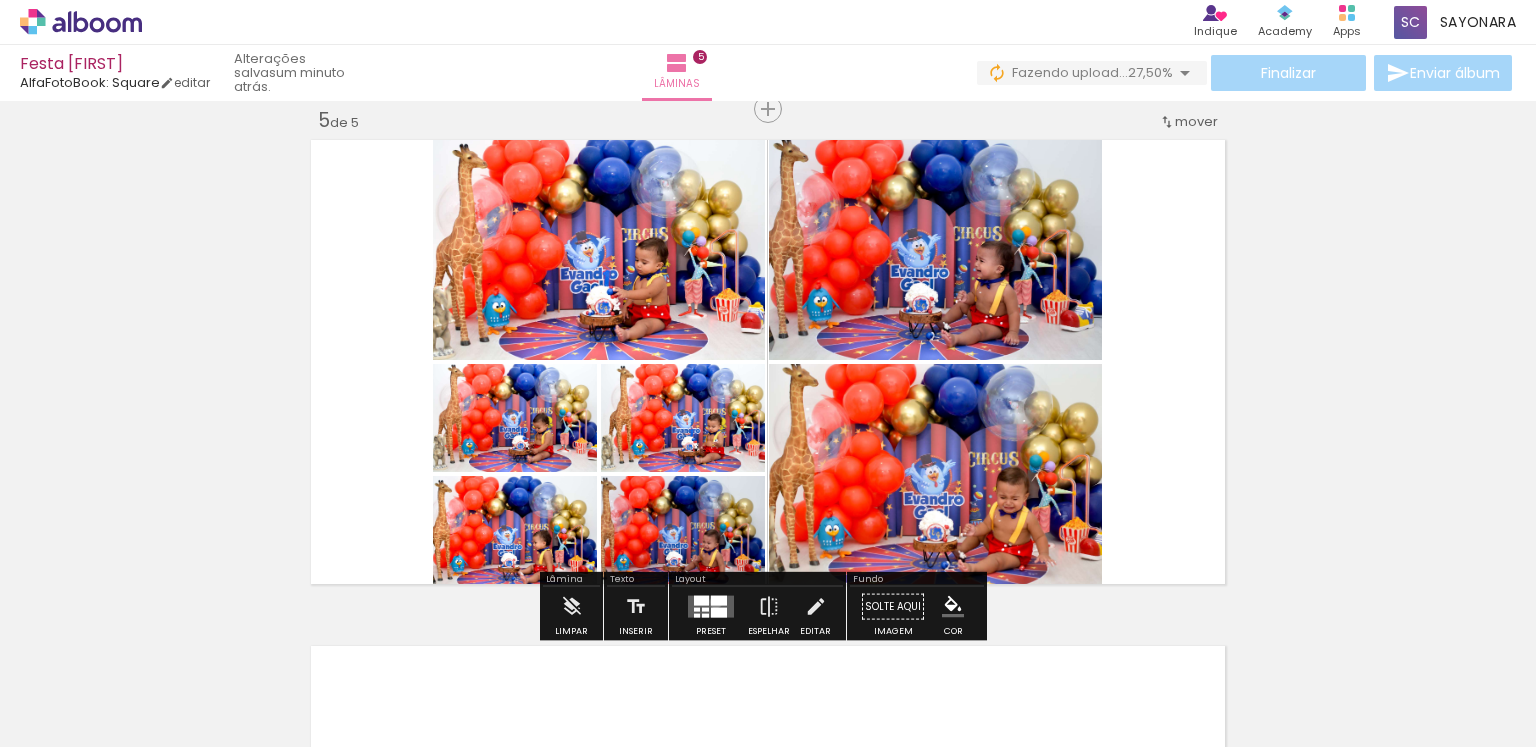 click at bounding box center (719, 601) 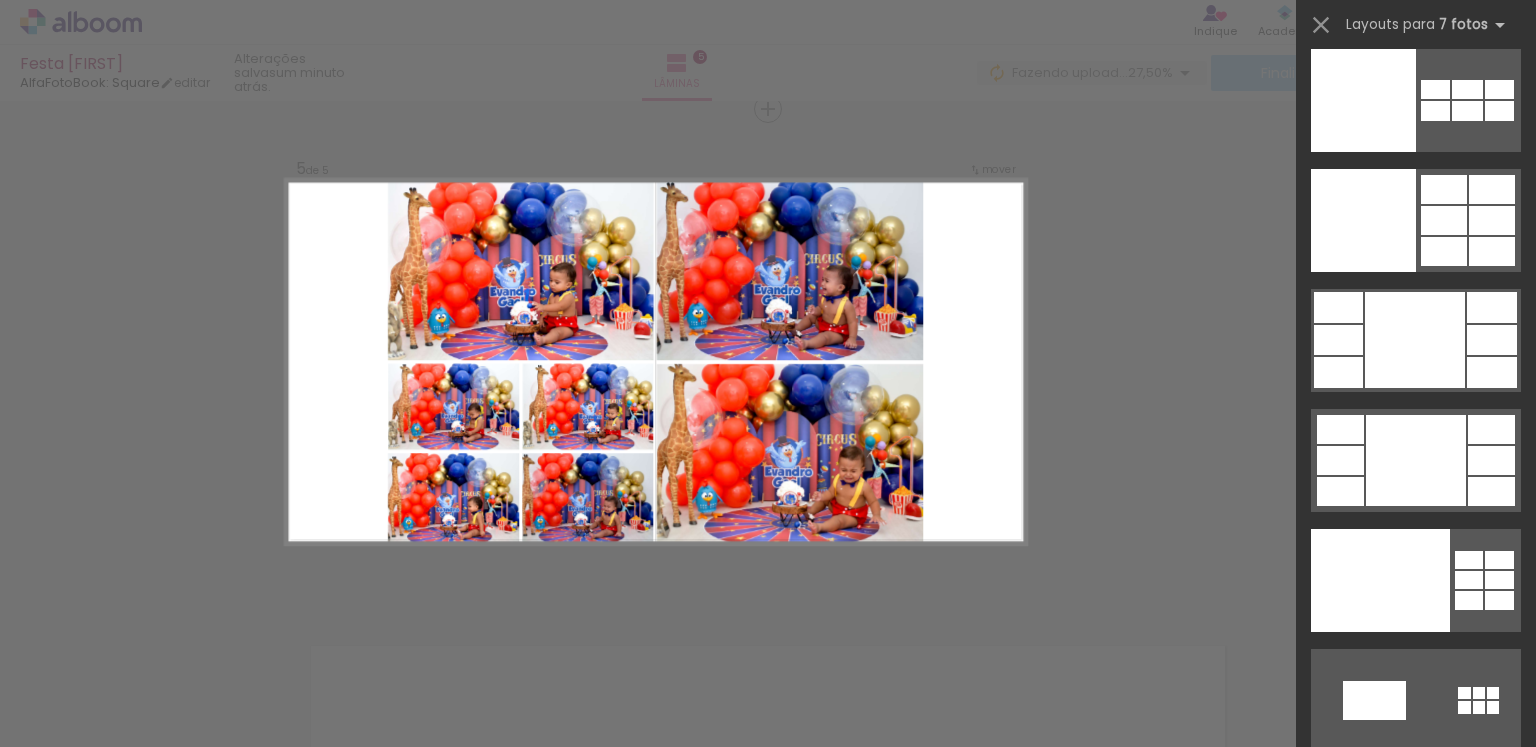 scroll, scrollTop: 24138, scrollLeft: 0, axis: vertical 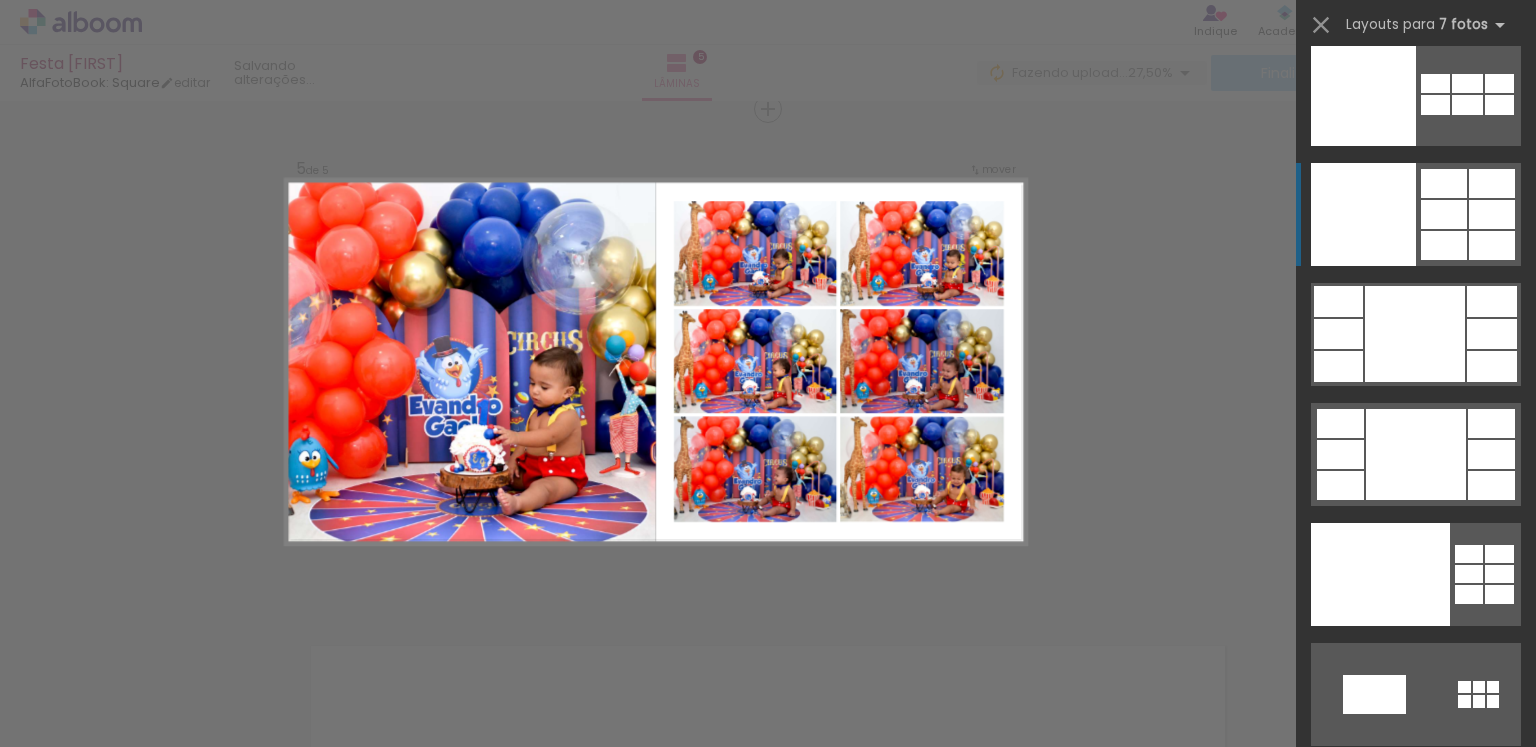 click at bounding box center (1325, -386) 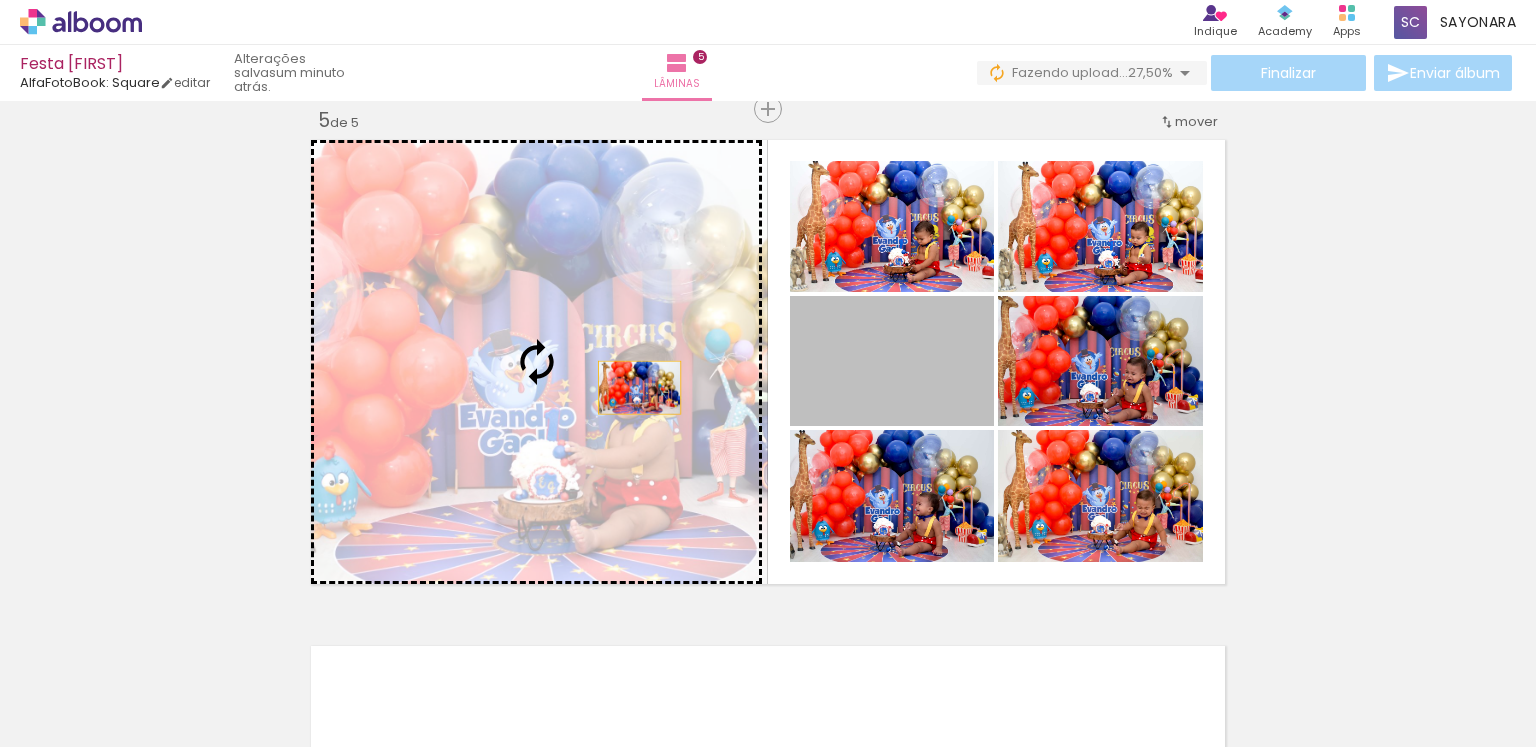 drag, startPoint x: 936, startPoint y: 389, endPoint x: 632, endPoint y: 387, distance: 304.0066 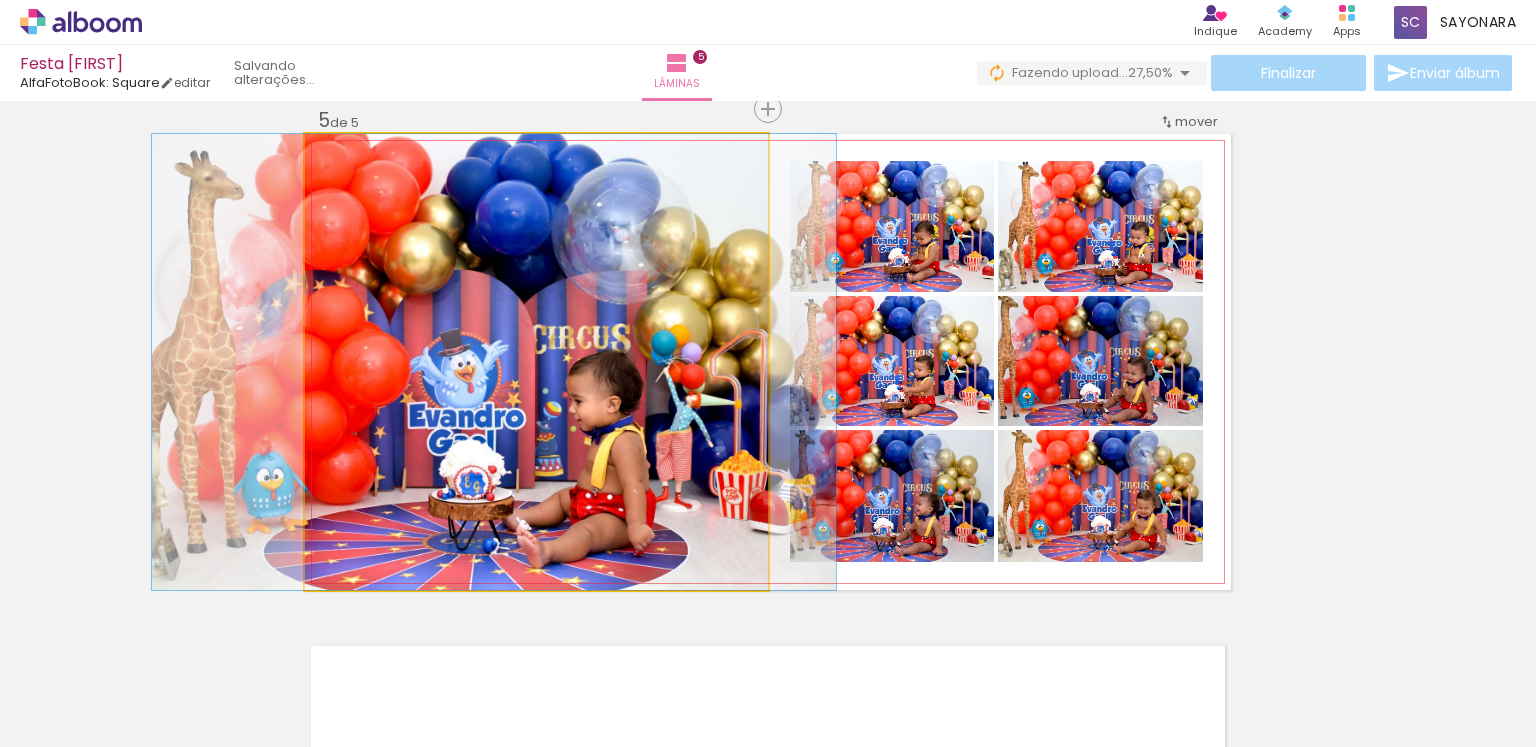drag, startPoint x: 709, startPoint y: 457, endPoint x: 667, endPoint y: 444, distance: 43.965897 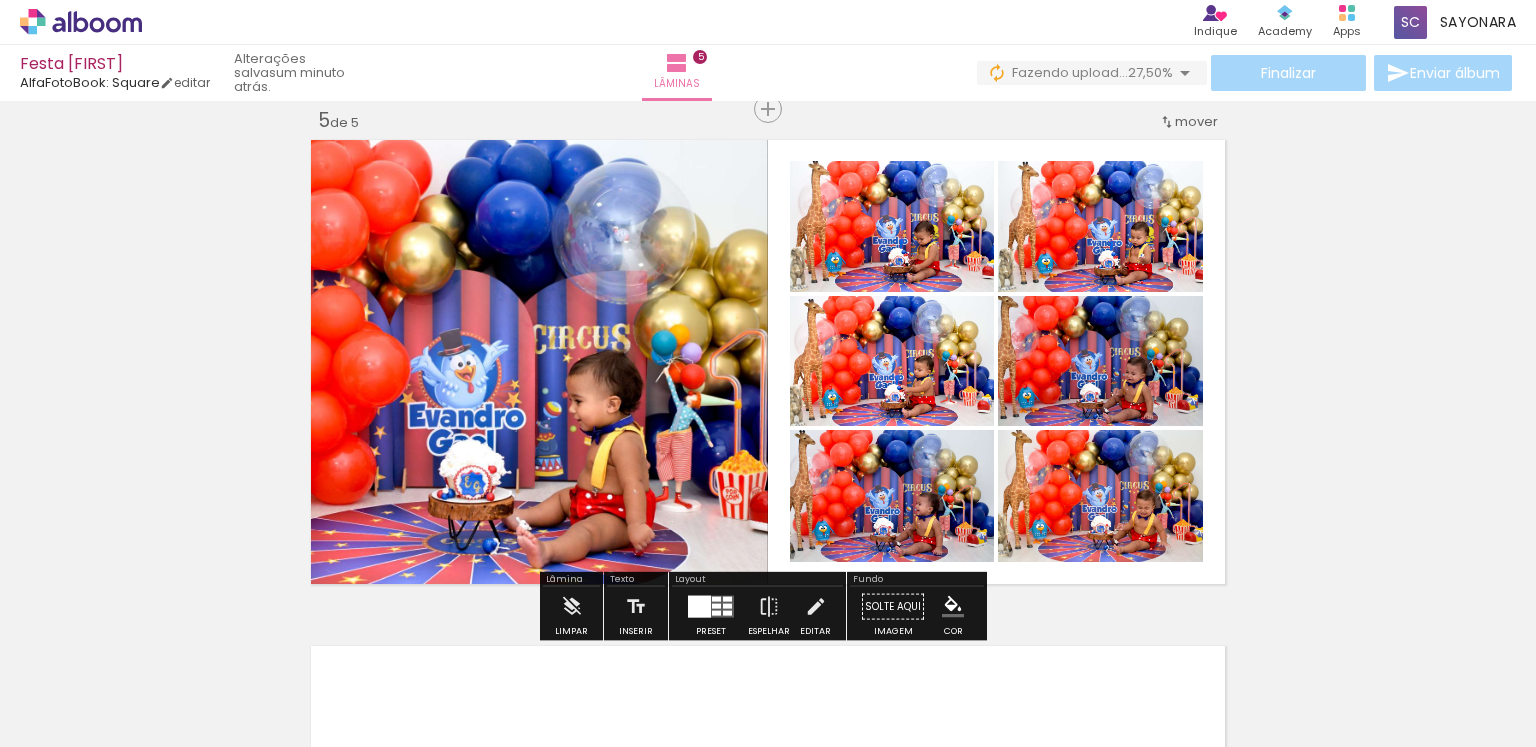 click at bounding box center [699, 607] 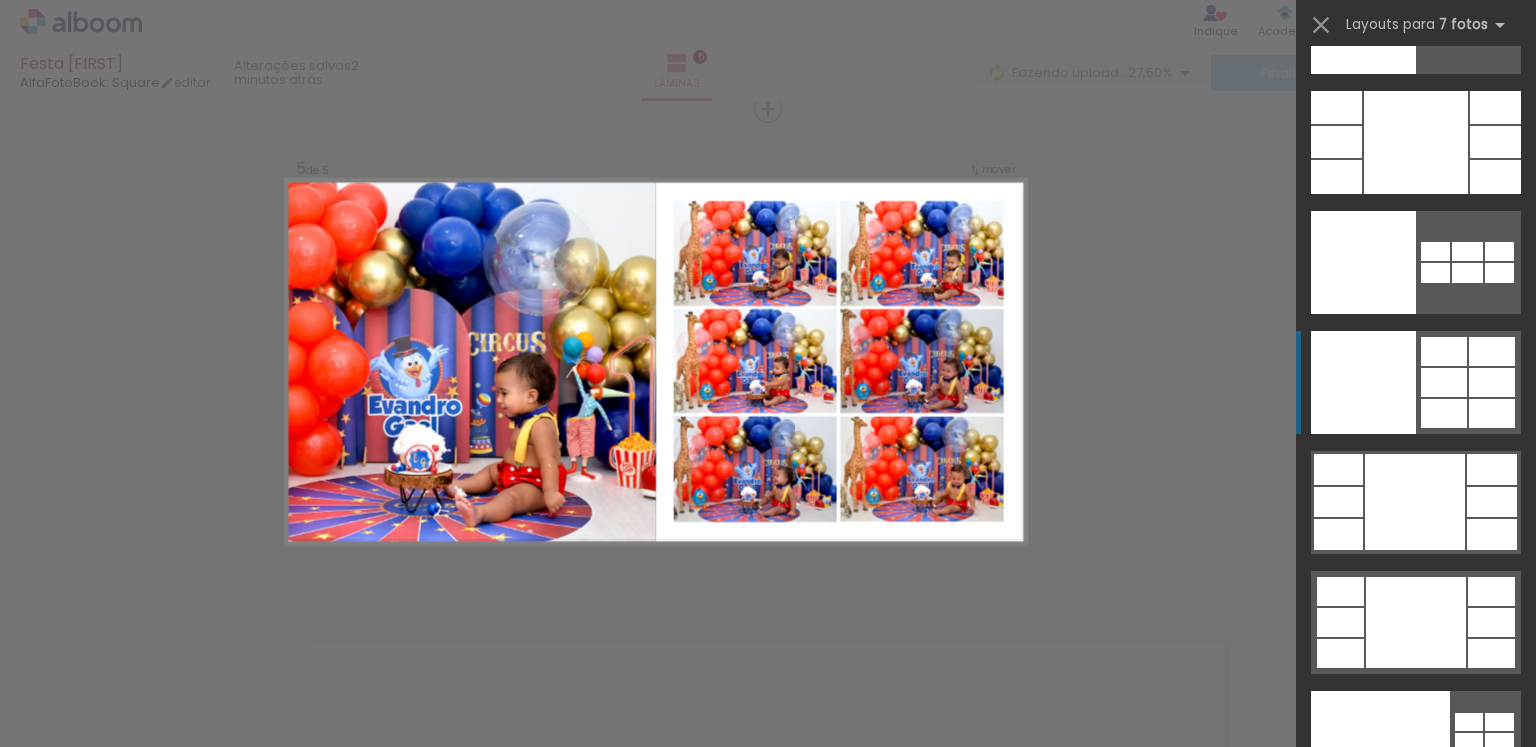 scroll, scrollTop: 24029, scrollLeft: 0, axis: vertical 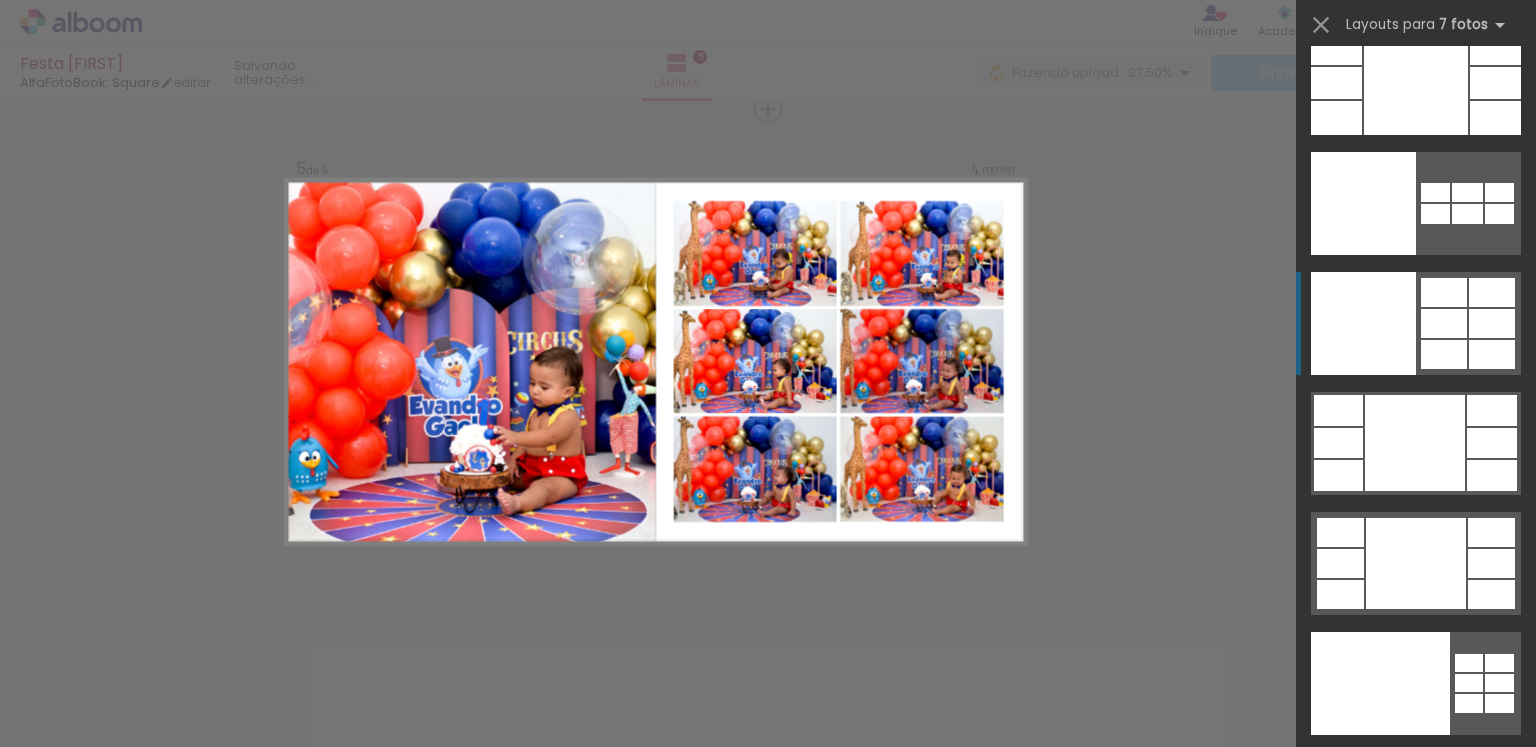 click at bounding box center [1325, -277] 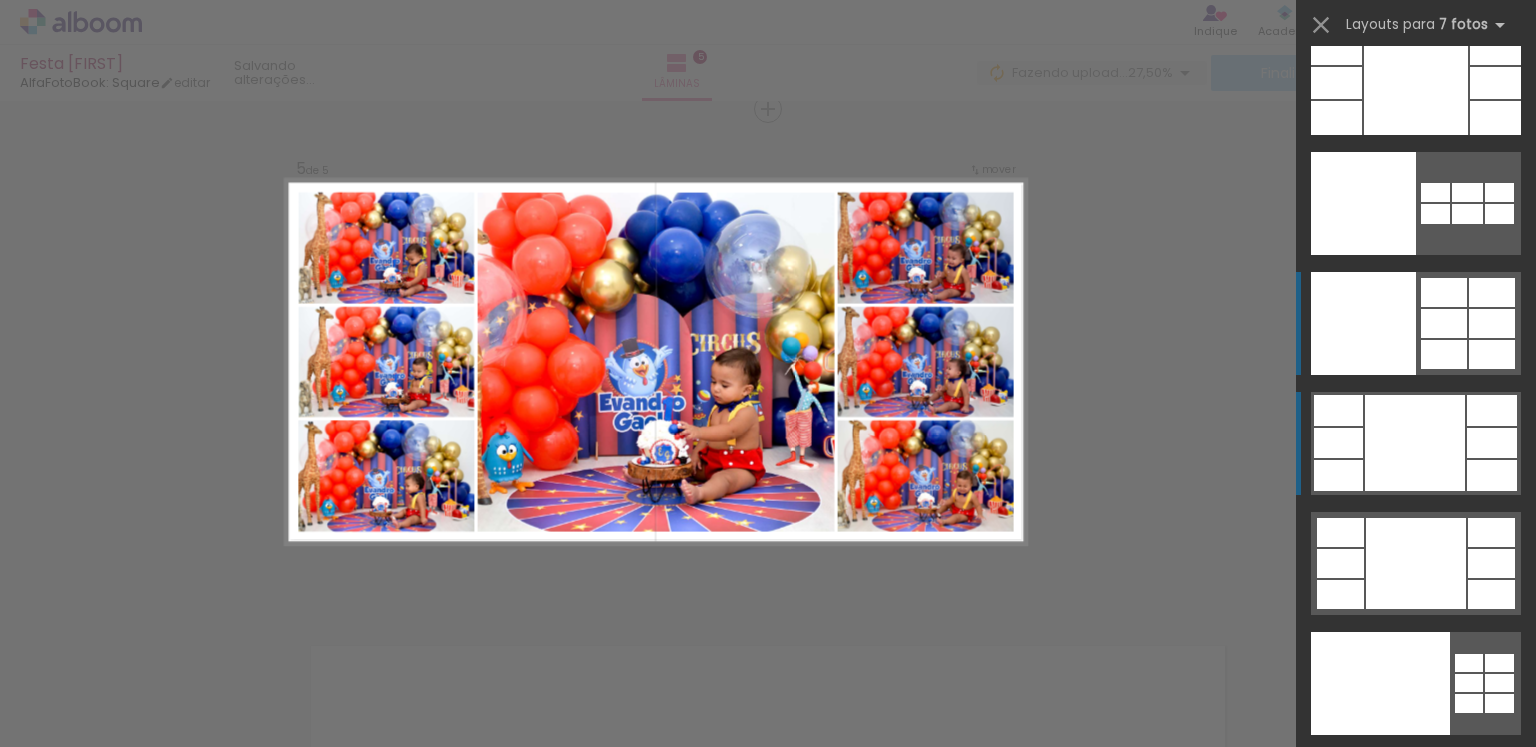 click at bounding box center [1416, -757] 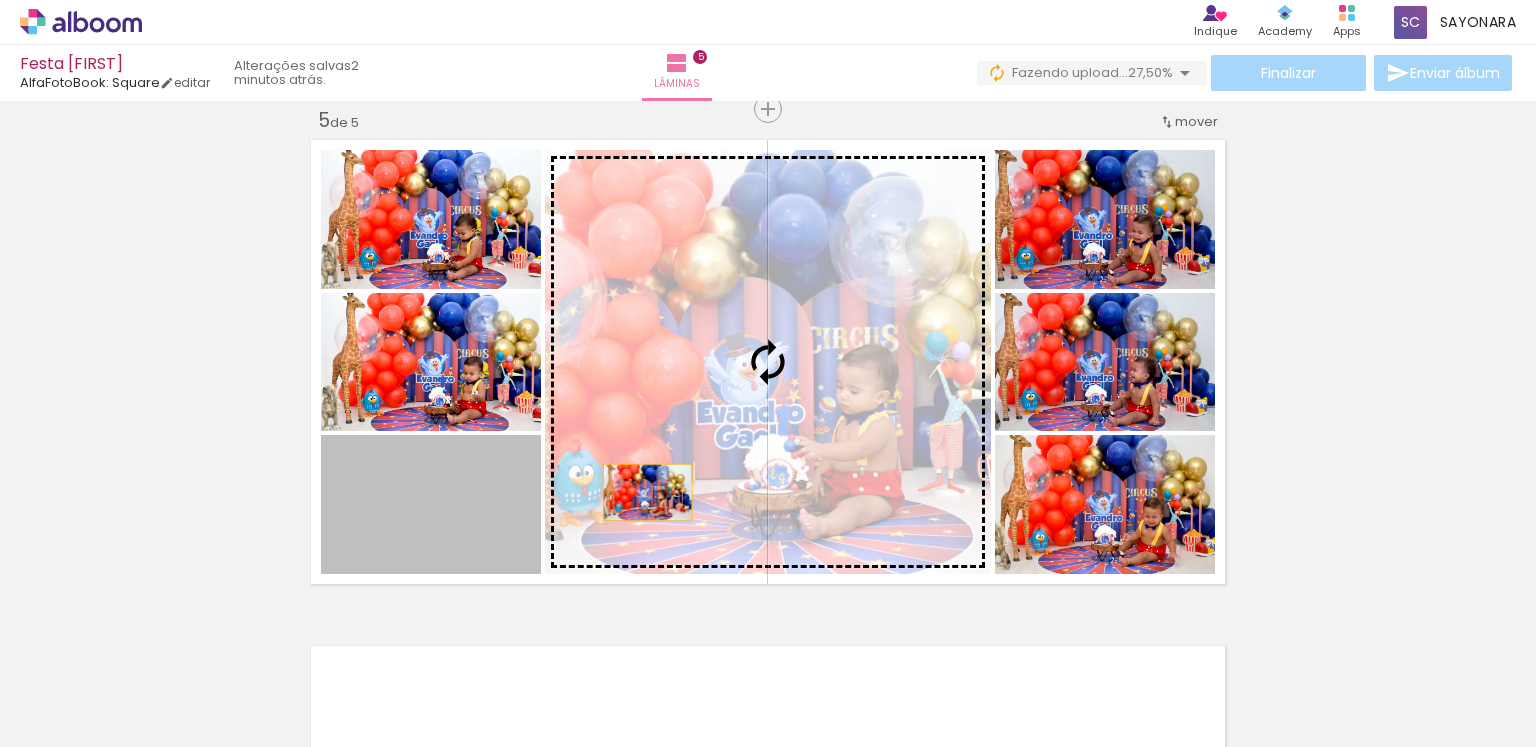drag, startPoint x: 456, startPoint y: 534, endPoint x: 750, endPoint y: 459, distance: 303.41556 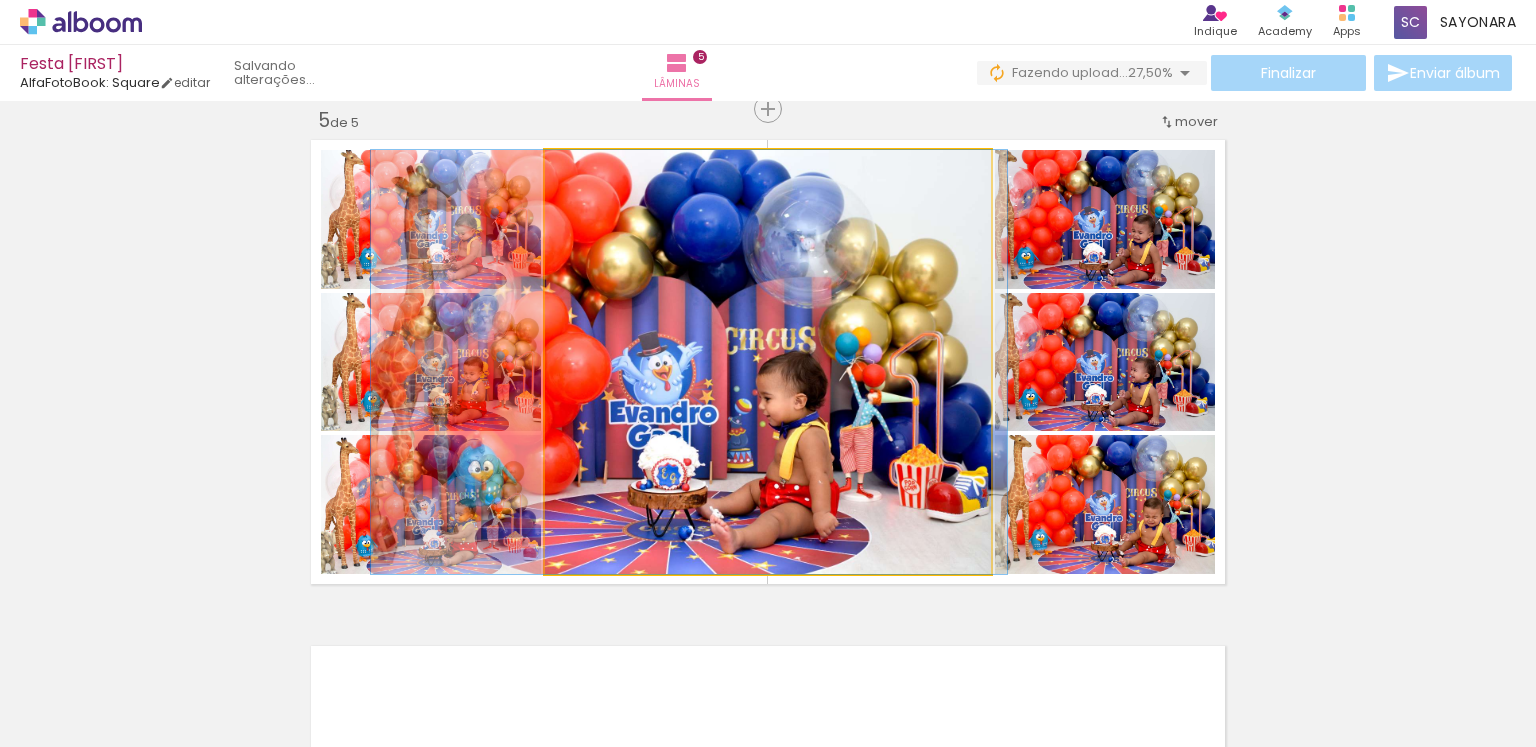 drag, startPoint x: 813, startPoint y: 548, endPoint x: 734, endPoint y: 523, distance: 82.86133 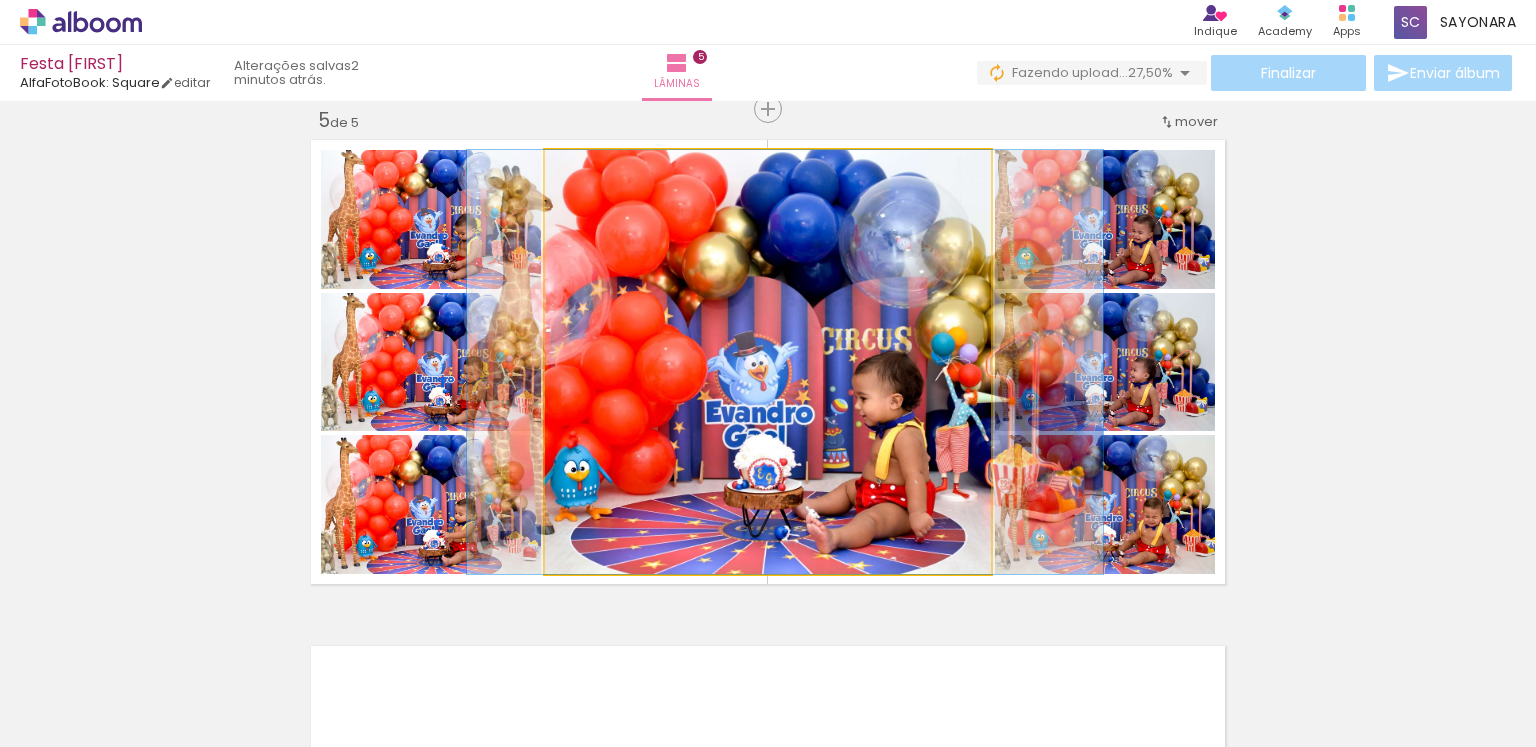 drag, startPoint x: 734, startPoint y: 523, endPoint x: 830, endPoint y: 516, distance: 96.25487 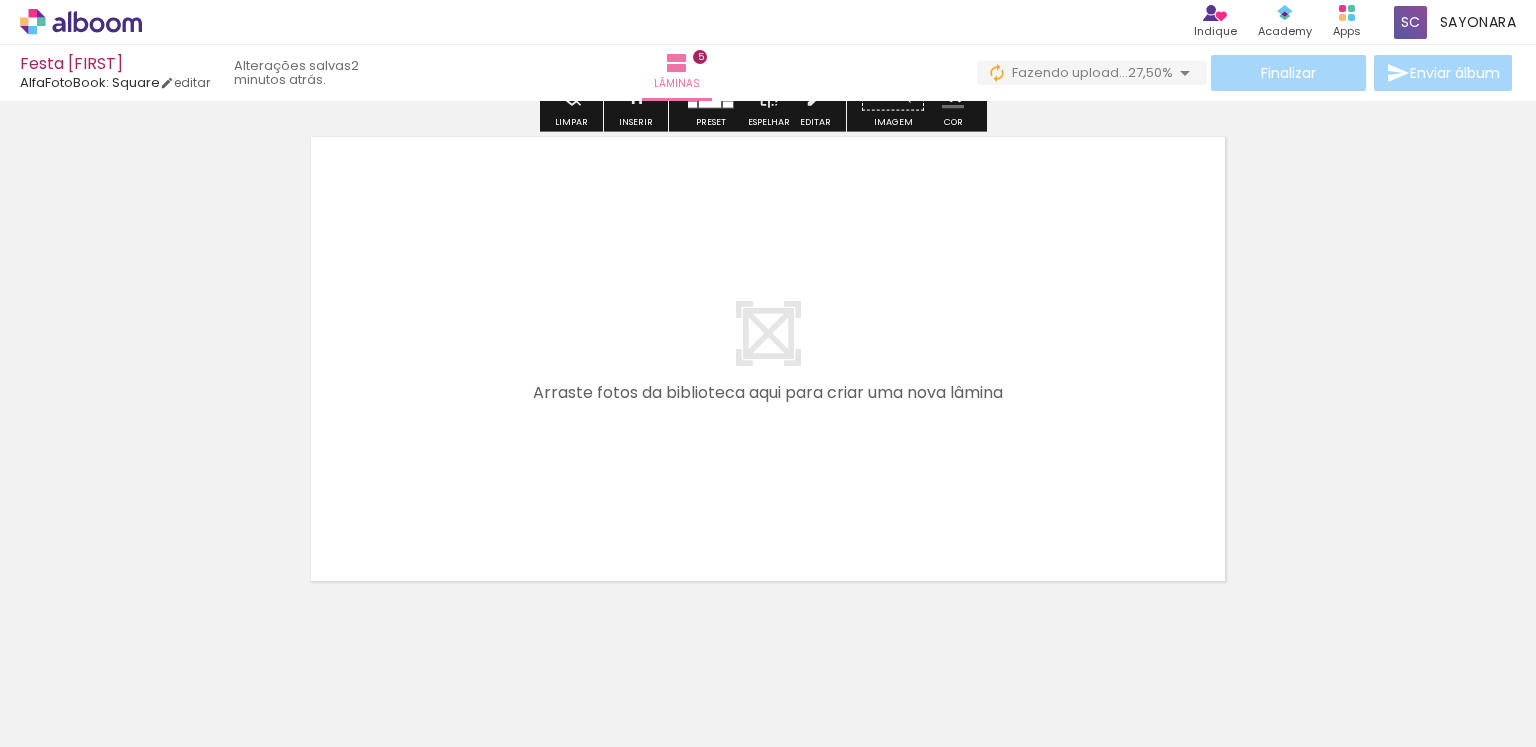 scroll, scrollTop: 2562, scrollLeft: 0, axis: vertical 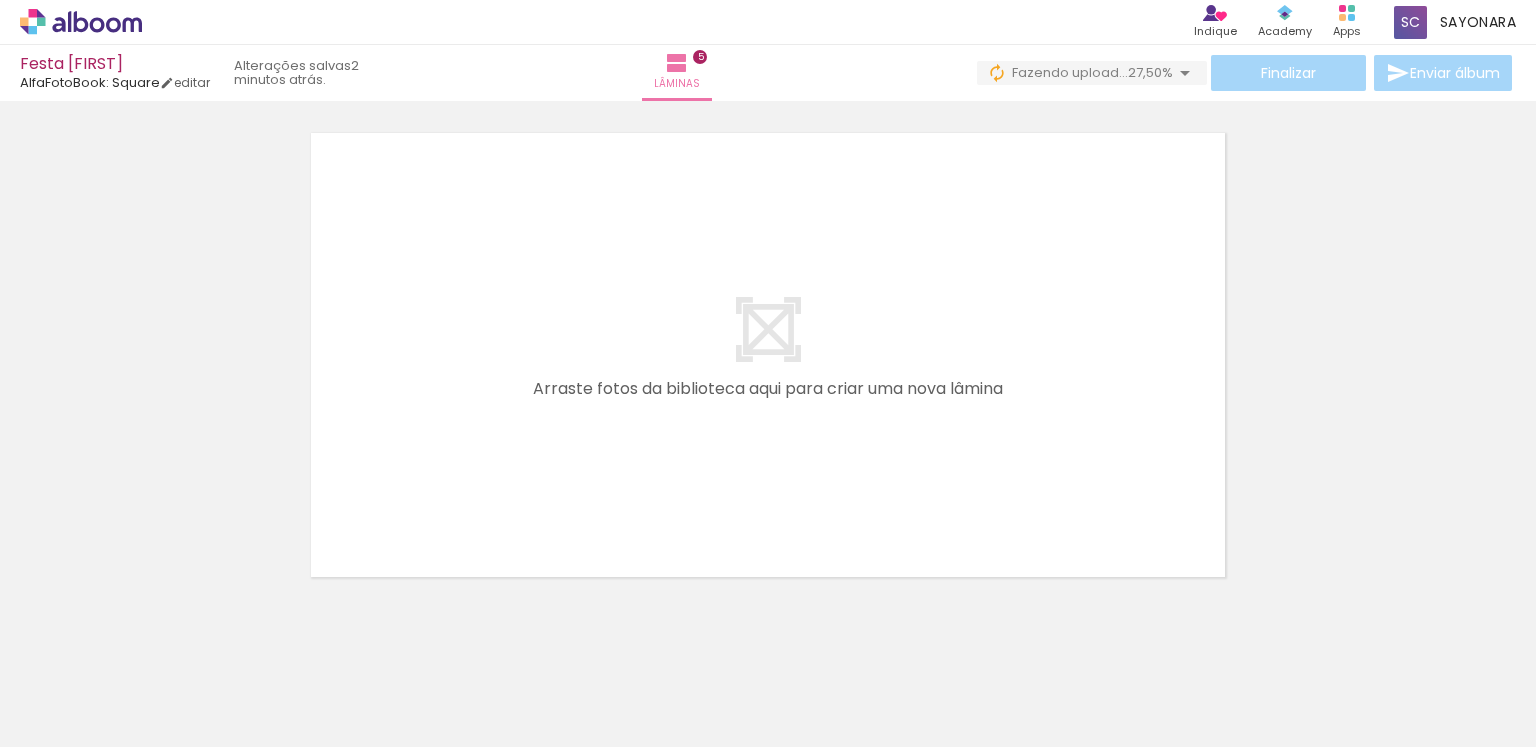 click at bounding box center (29, 720) 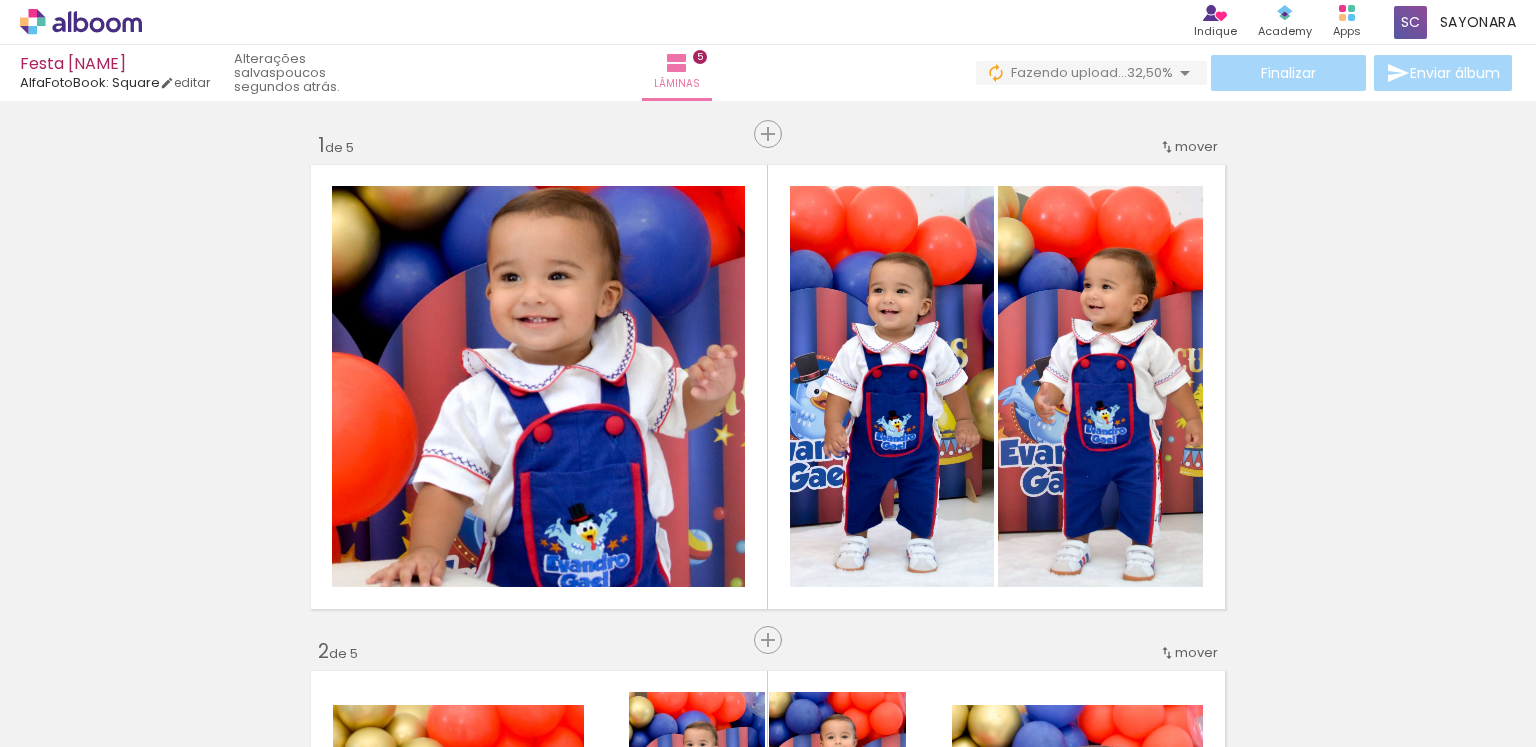 scroll, scrollTop: 0, scrollLeft: 0, axis: both 